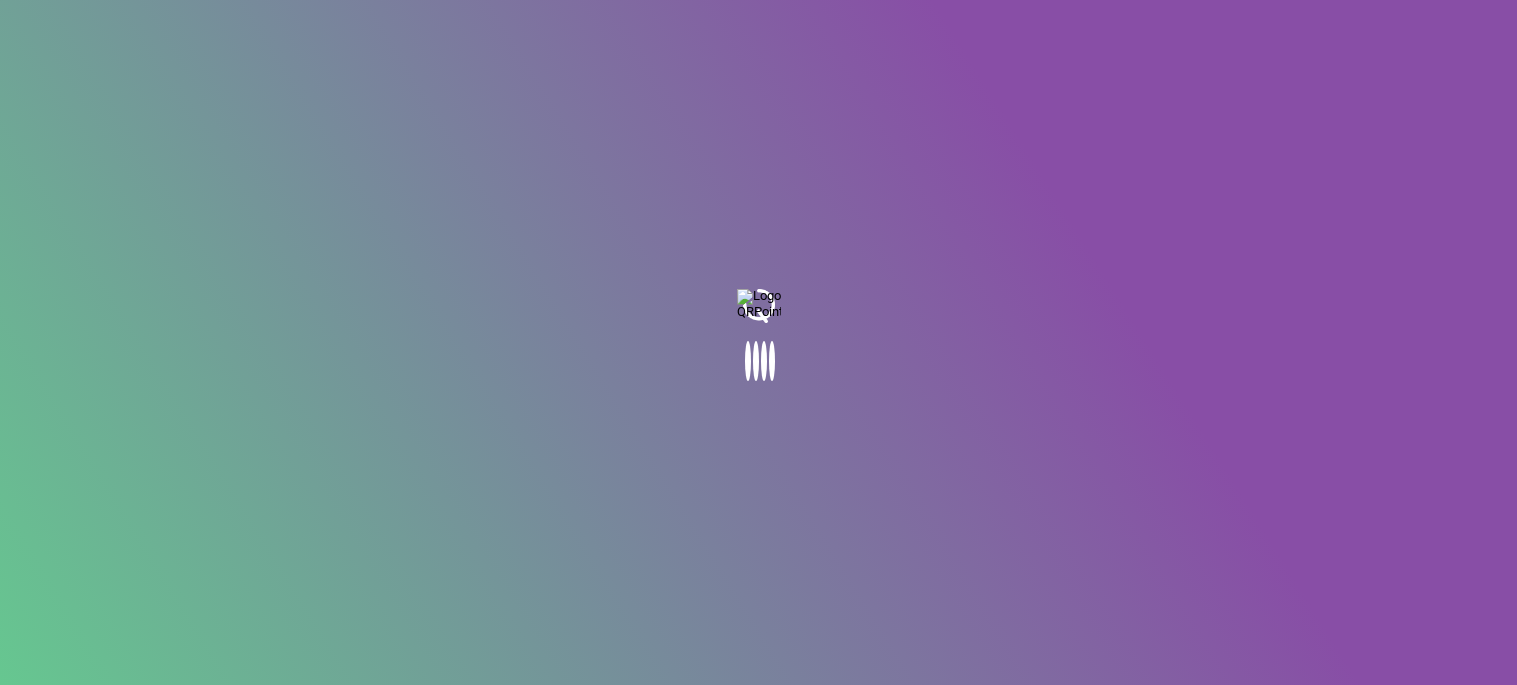 scroll, scrollTop: 0, scrollLeft: 0, axis: both 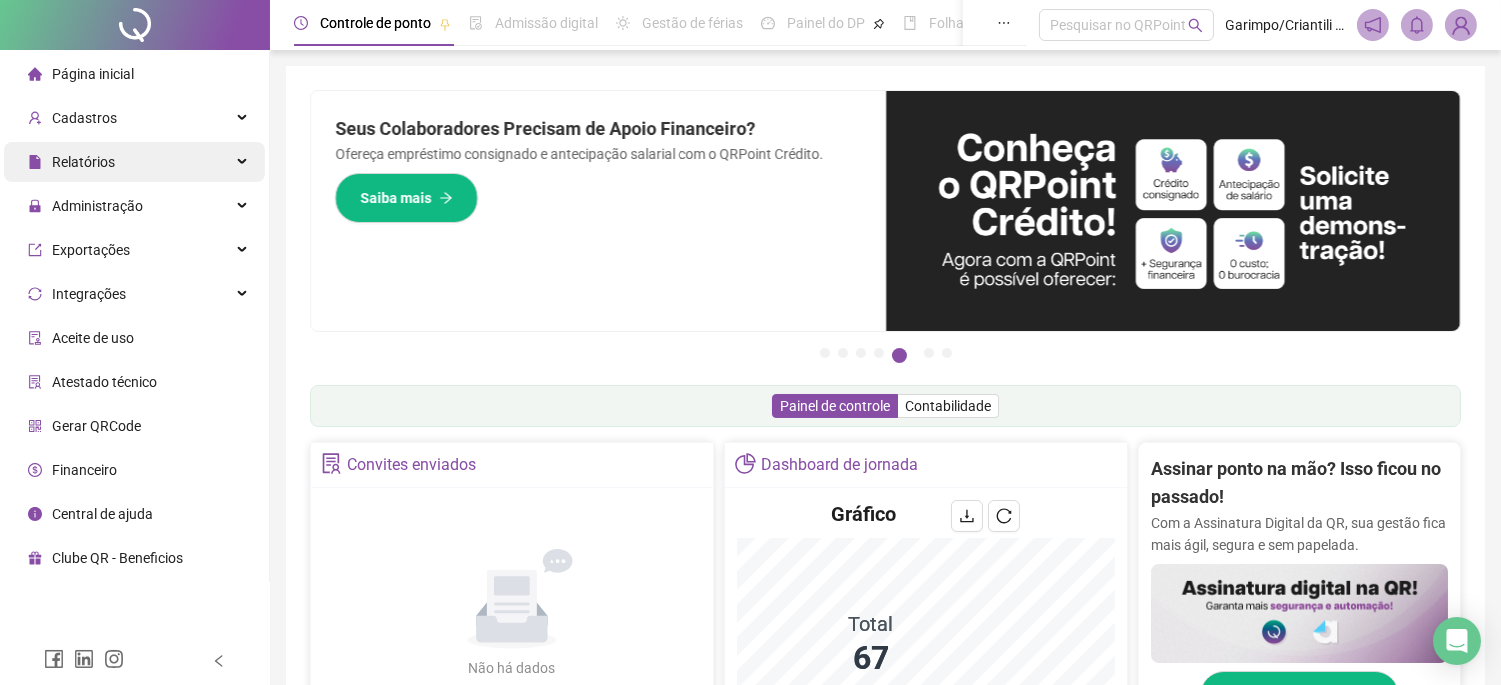 click on "Relatórios" at bounding box center [134, 162] 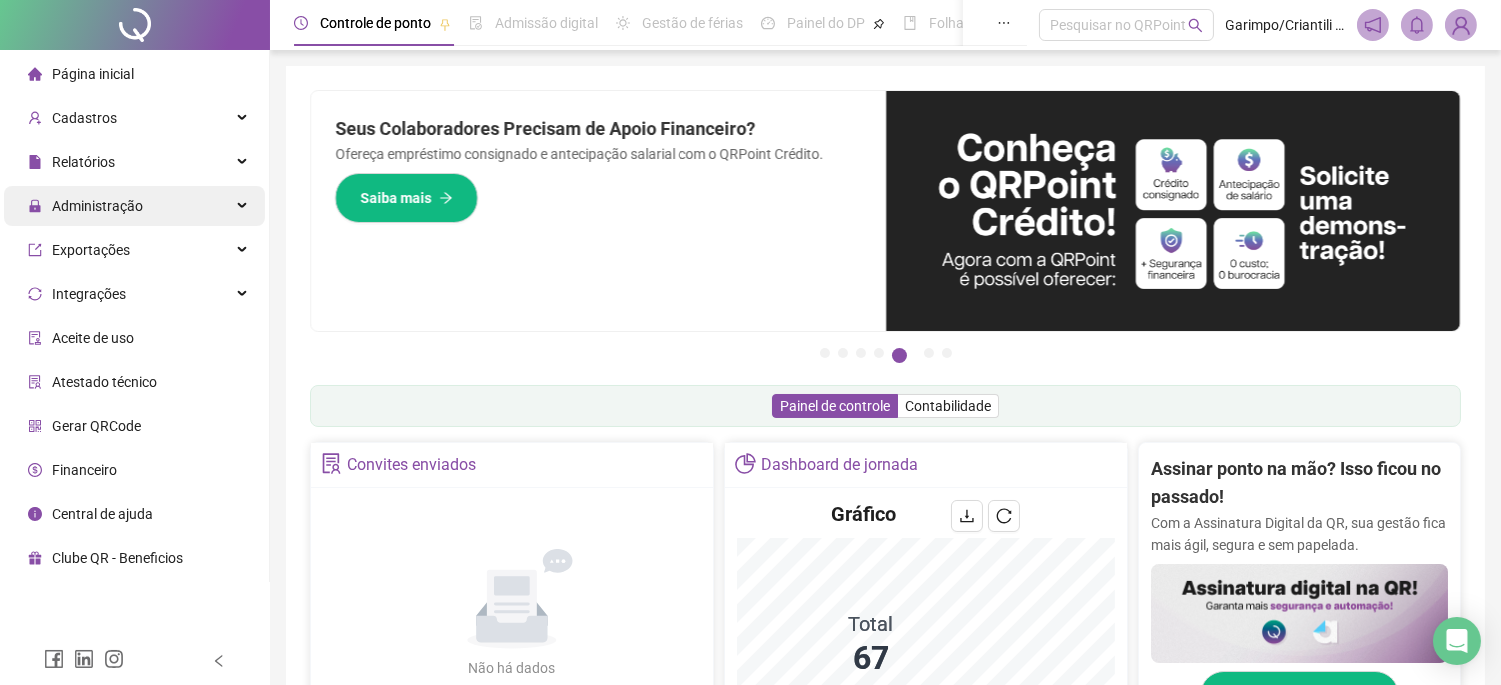 click on "Administração" at bounding box center (97, 206) 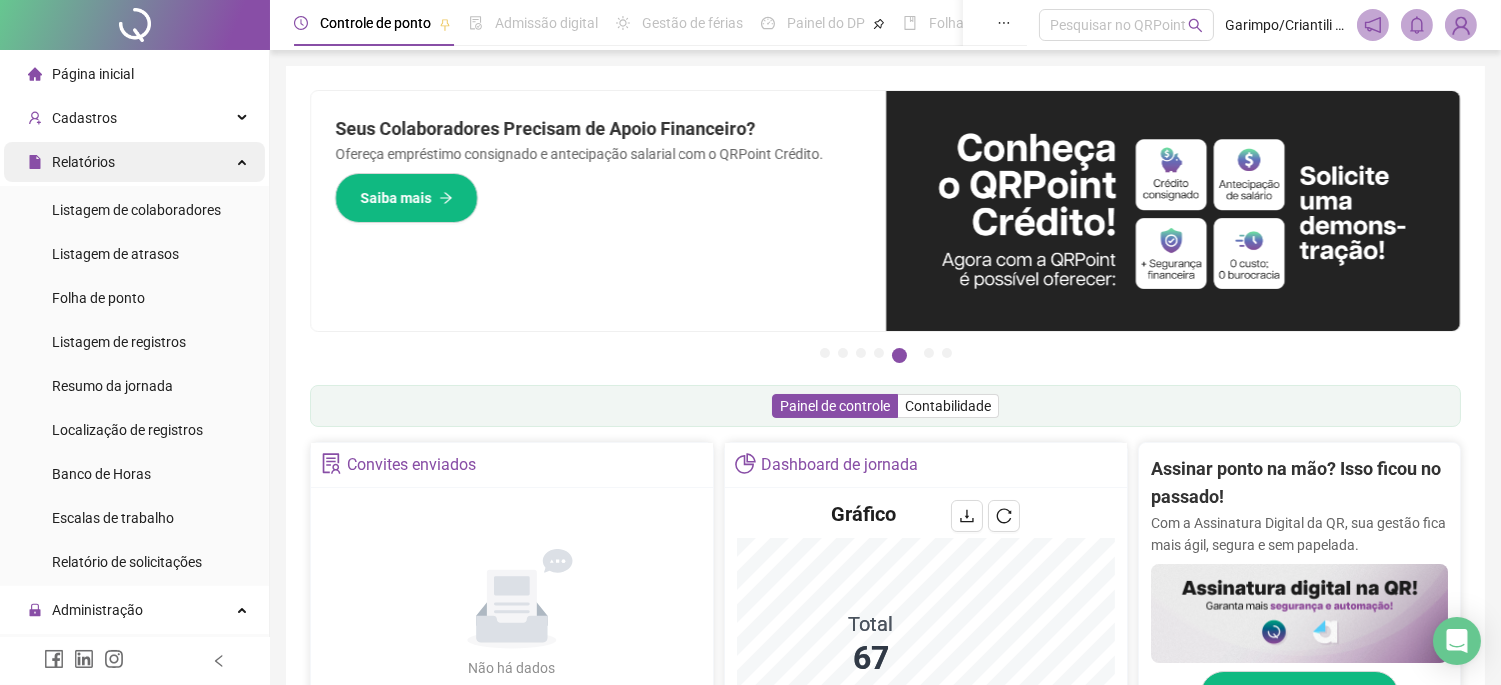 click on "Relatórios" at bounding box center [134, 162] 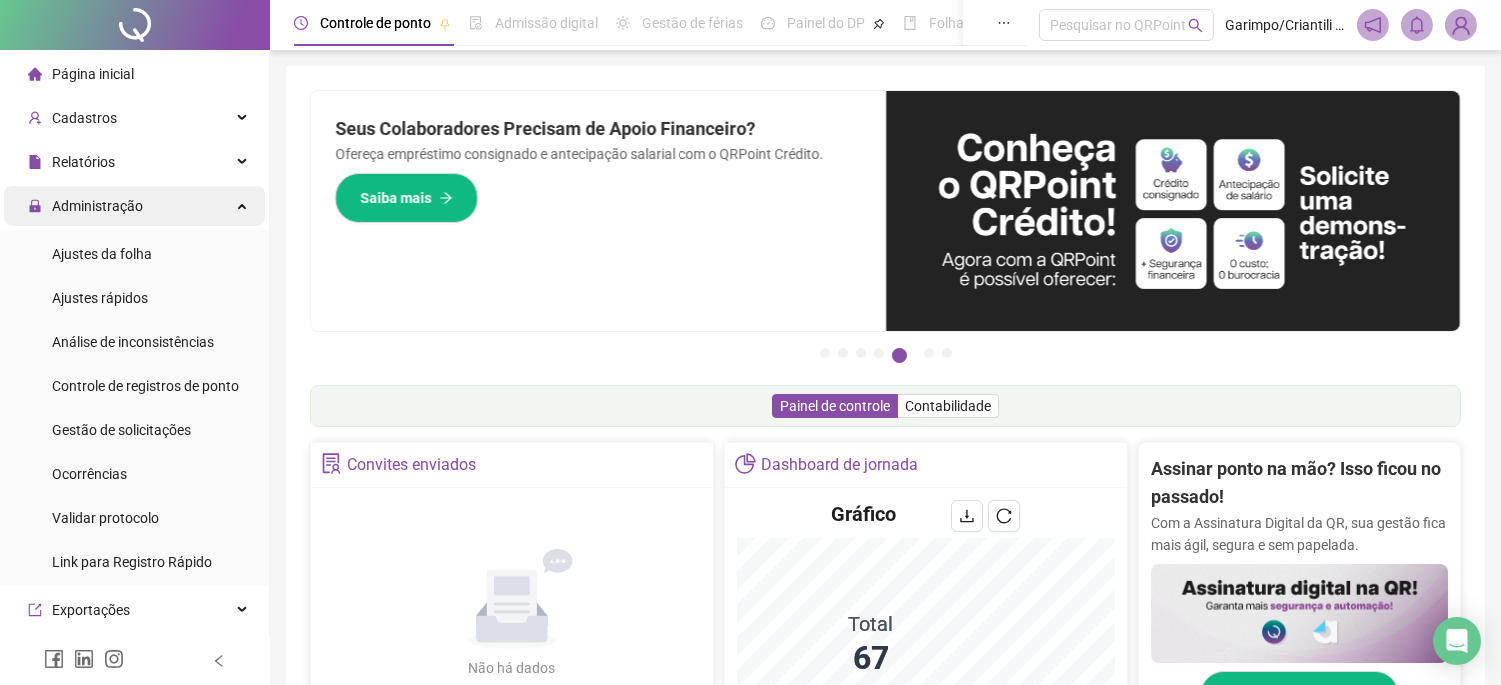 click on "Administração" at bounding box center [134, 206] 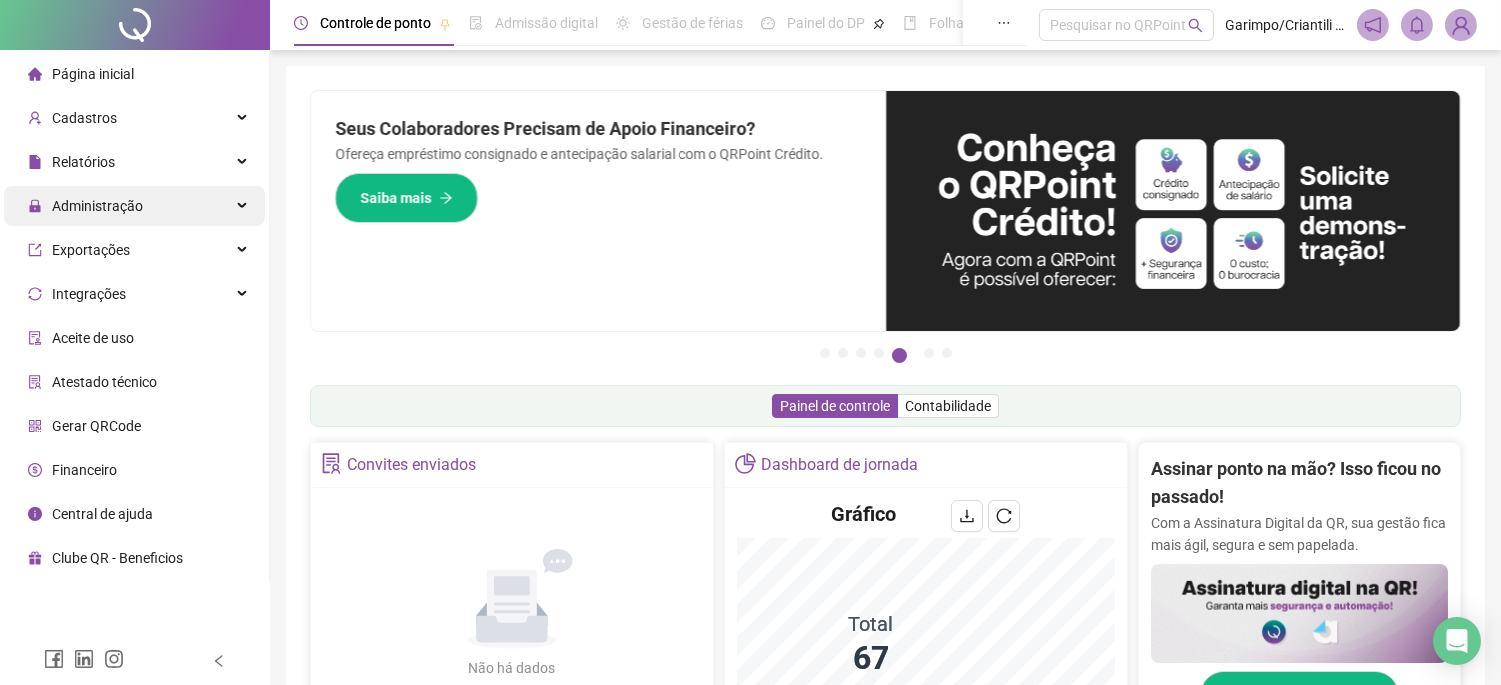 click on "Administração" at bounding box center [134, 206] 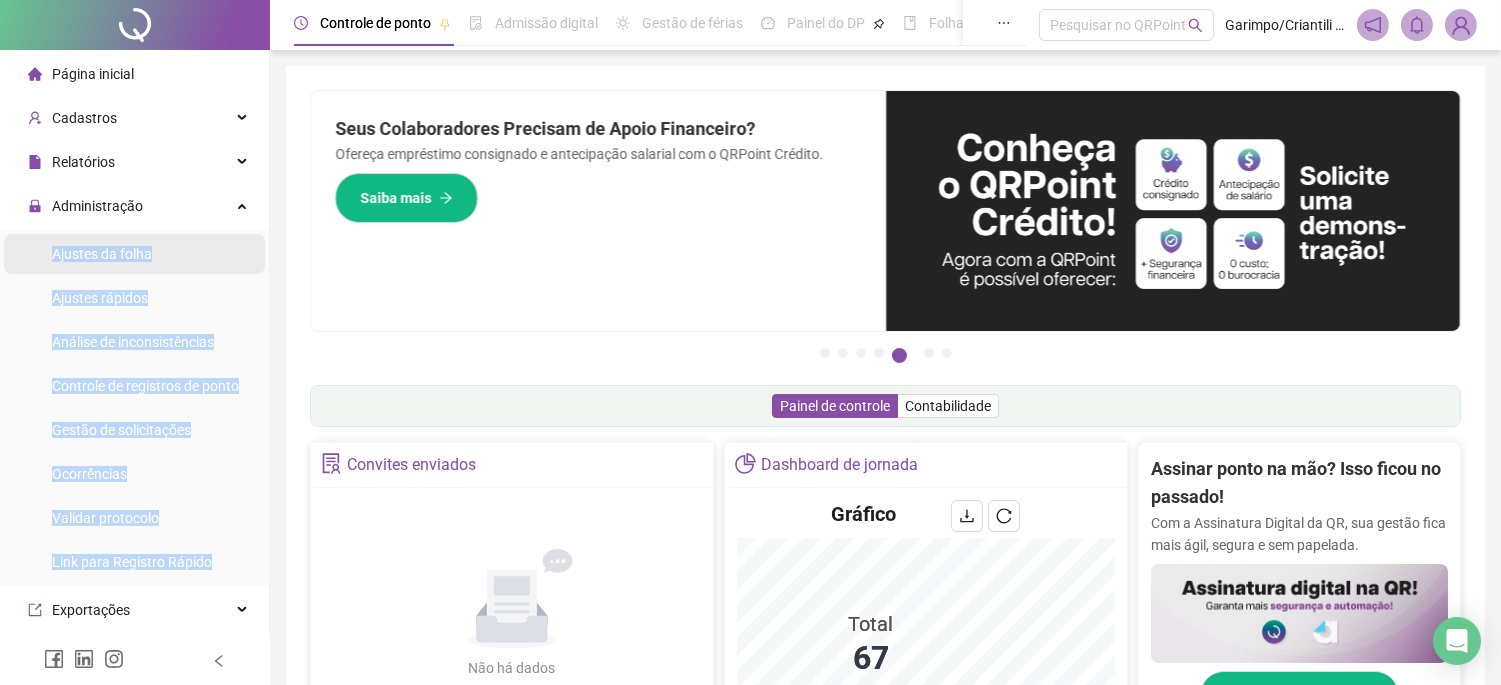 click on "Ajustes da folha" at bounding box center (102, 254) 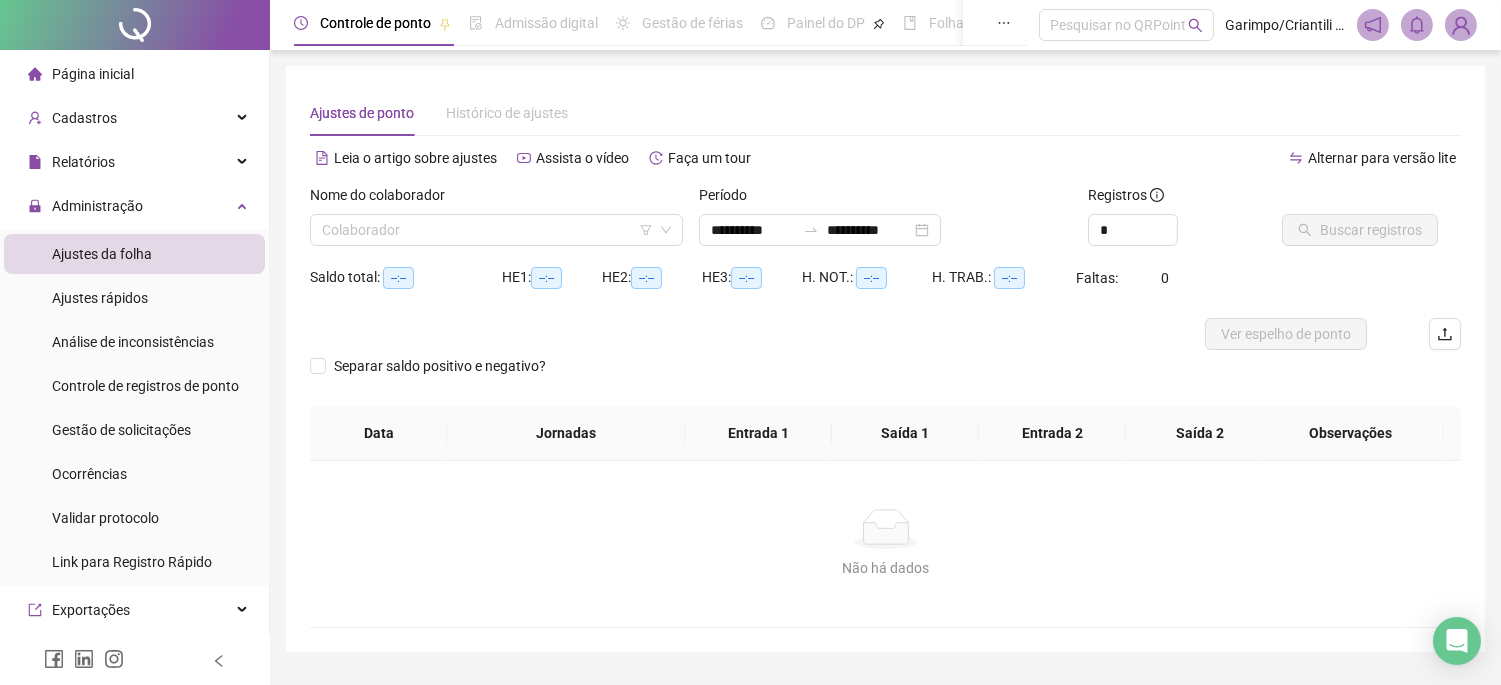 type on "**********" 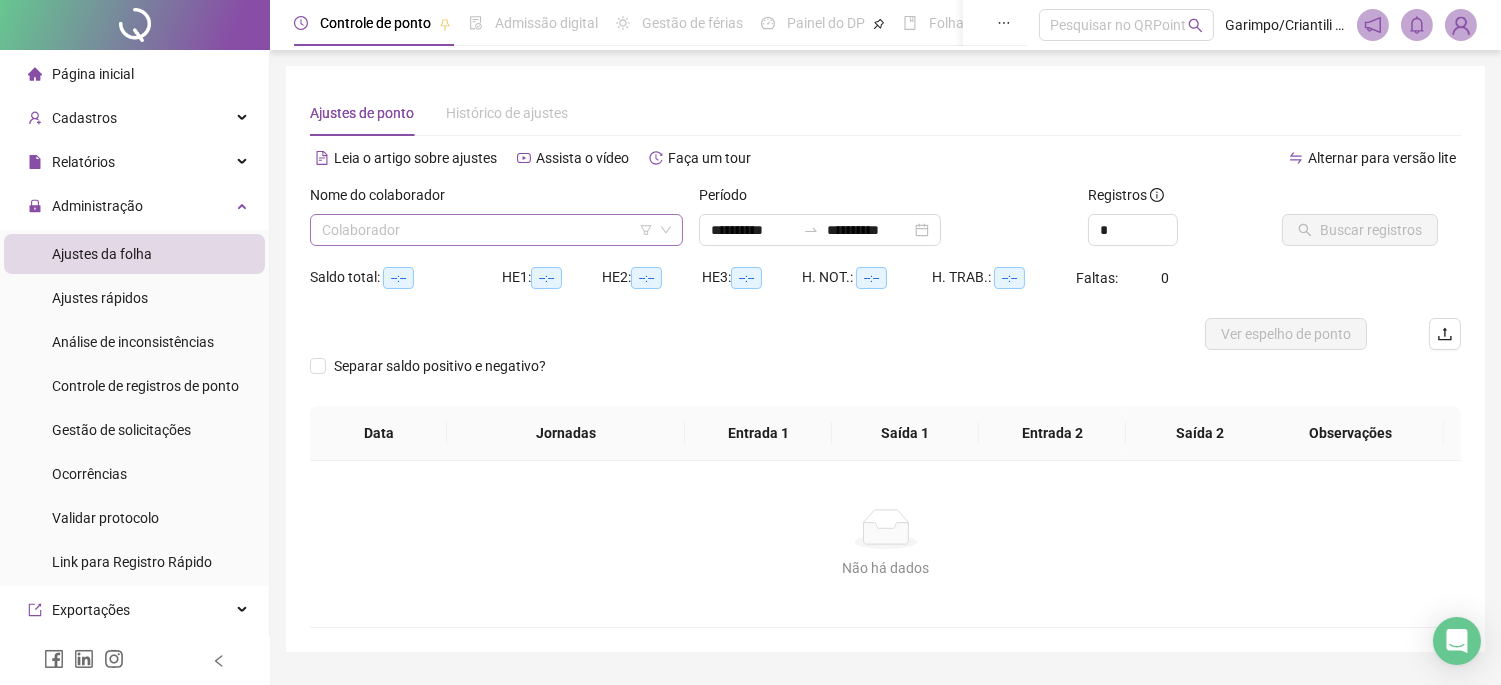 click at bounding box center (490, 230) 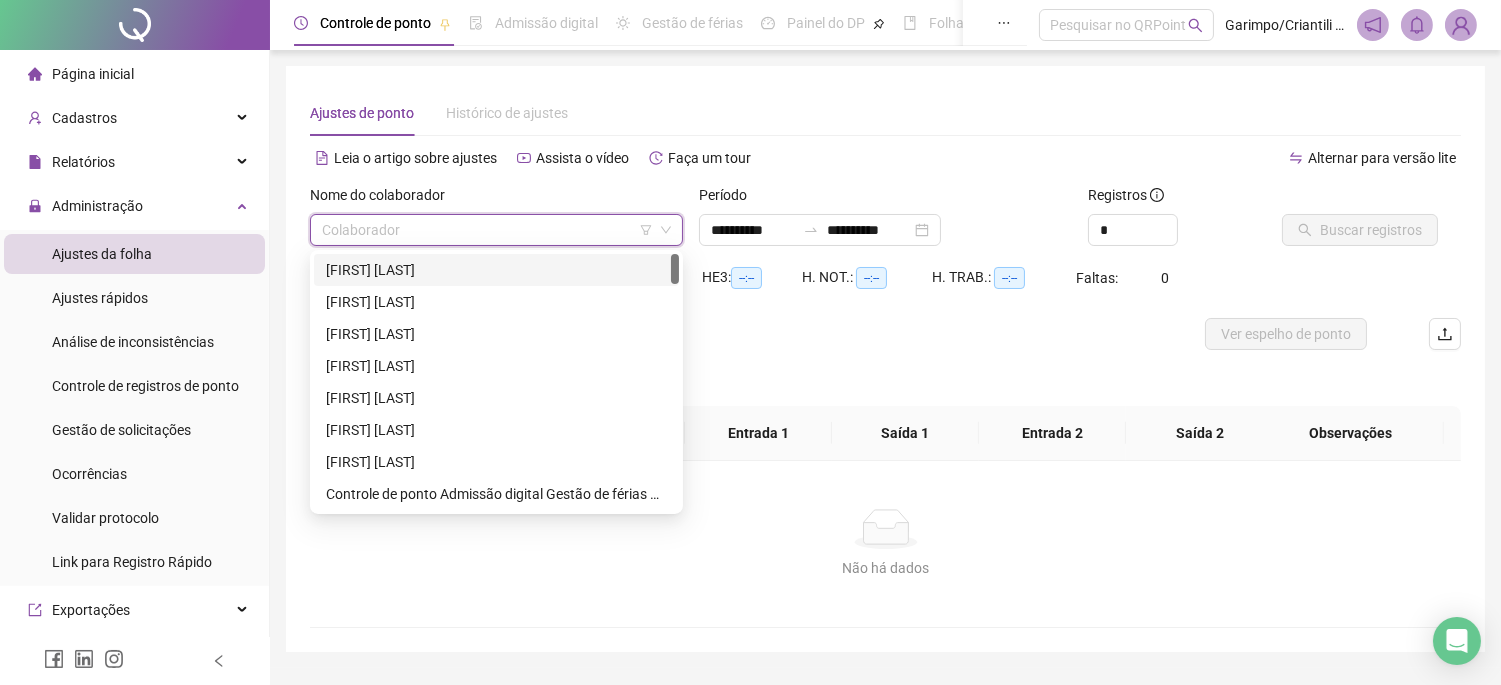 click 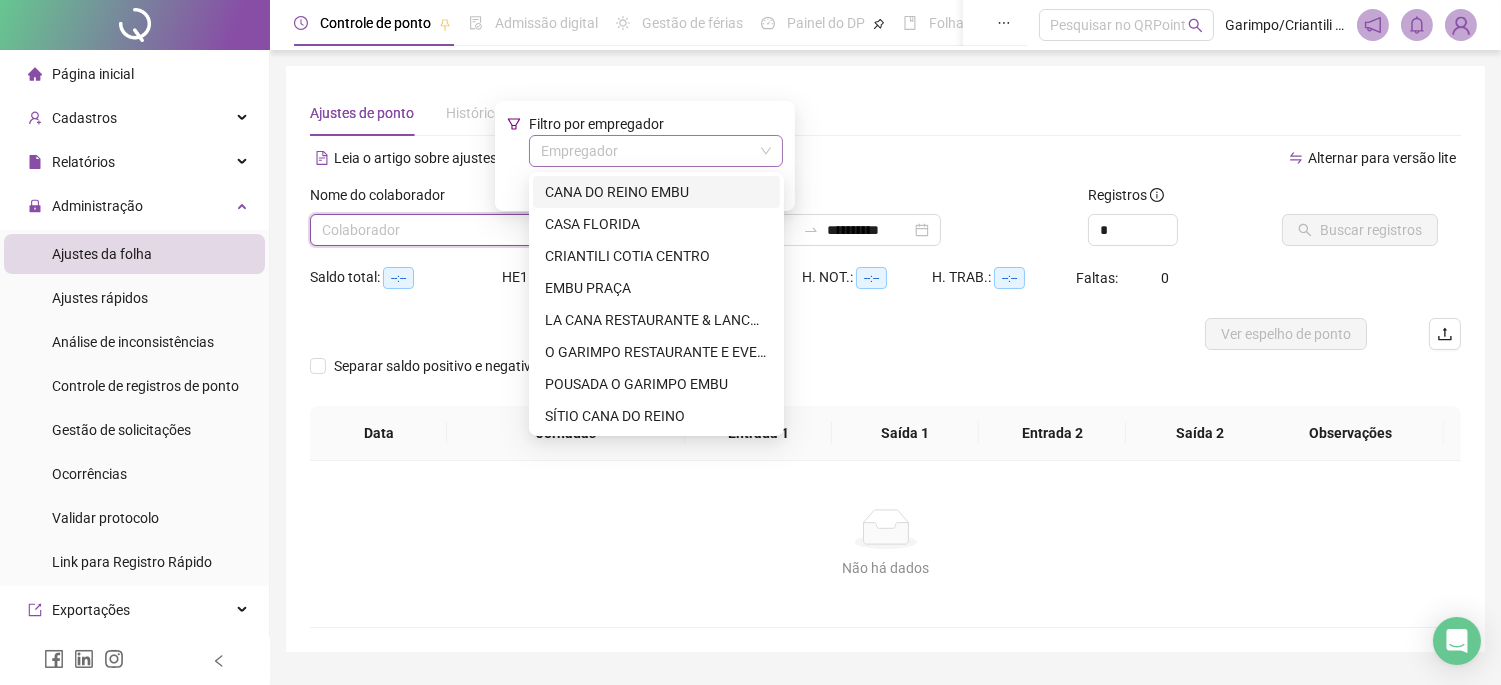click on "Empregador" at bounding box center (656, 151) 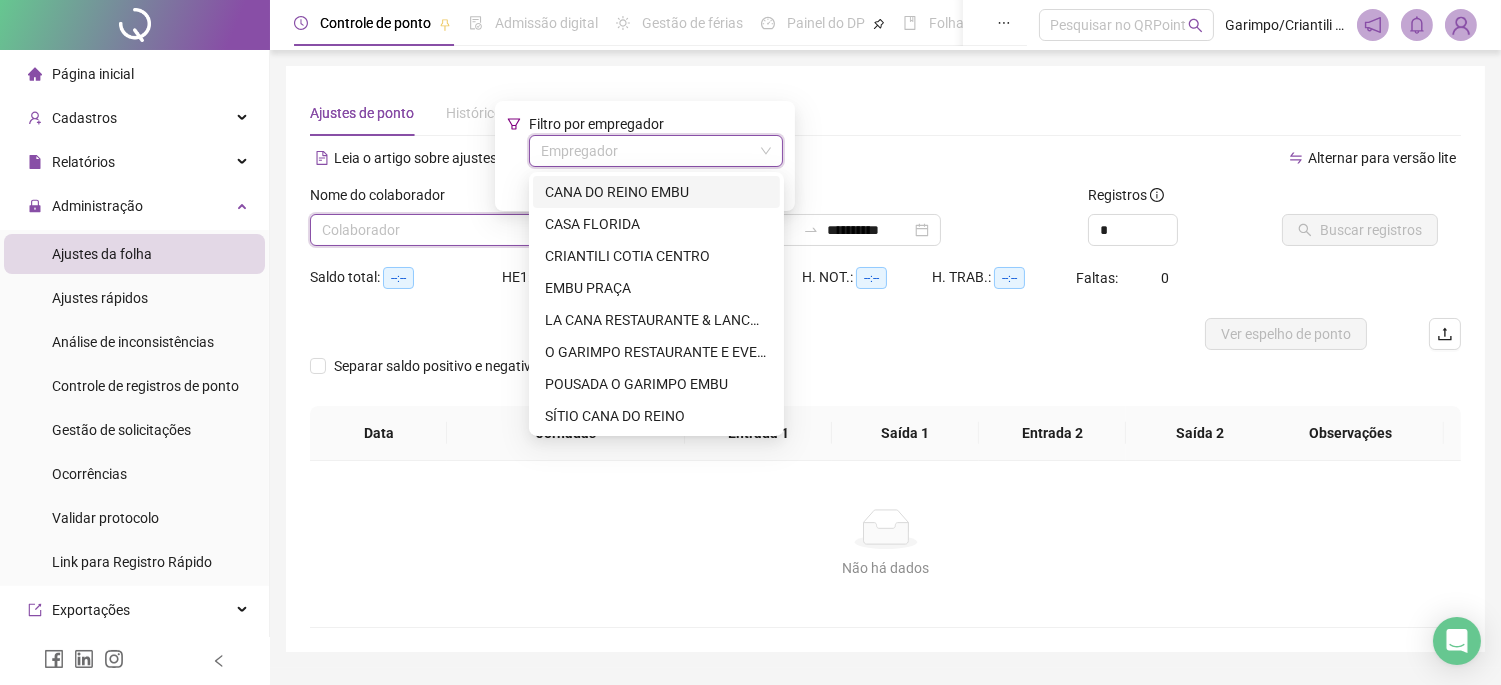 click on "CANA DO REINO EMBU" at bounding box center (656, 192) 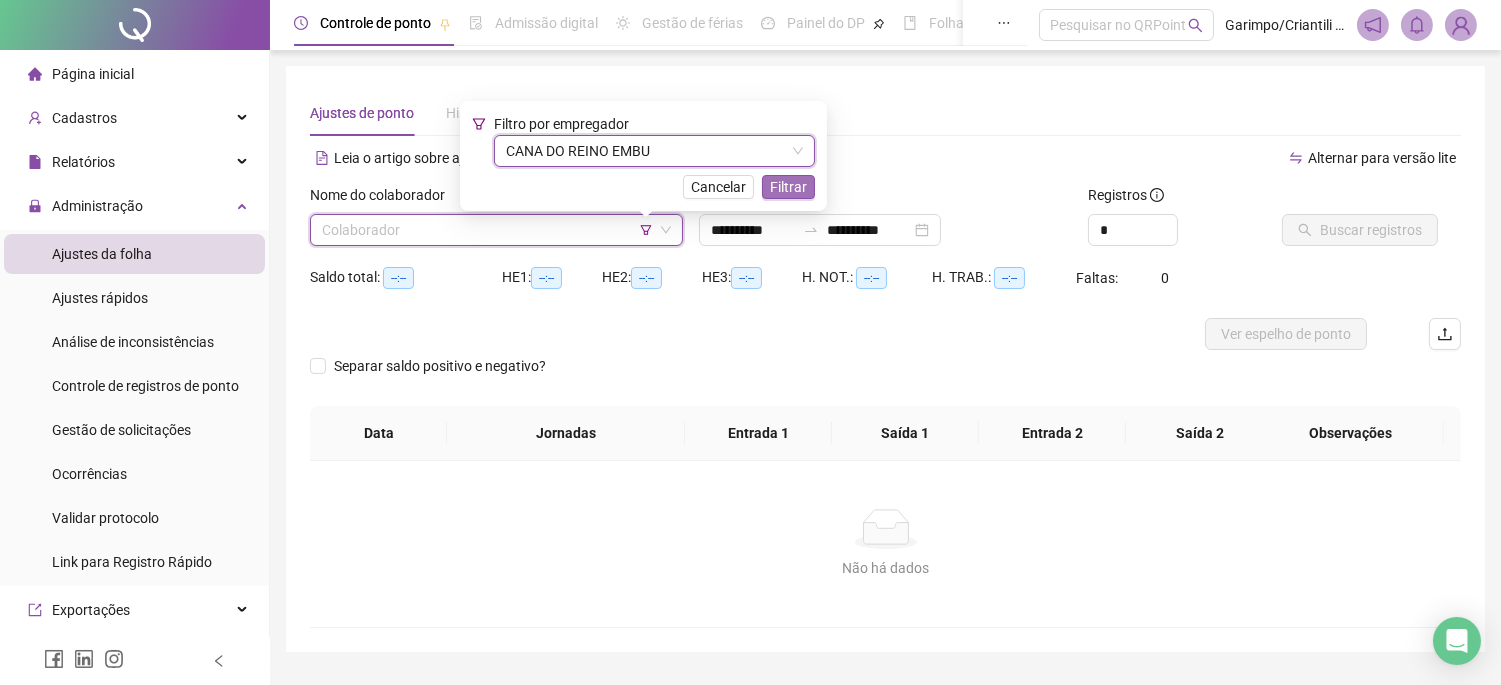 click on "Filtrar" at bounding box center [788, 187] 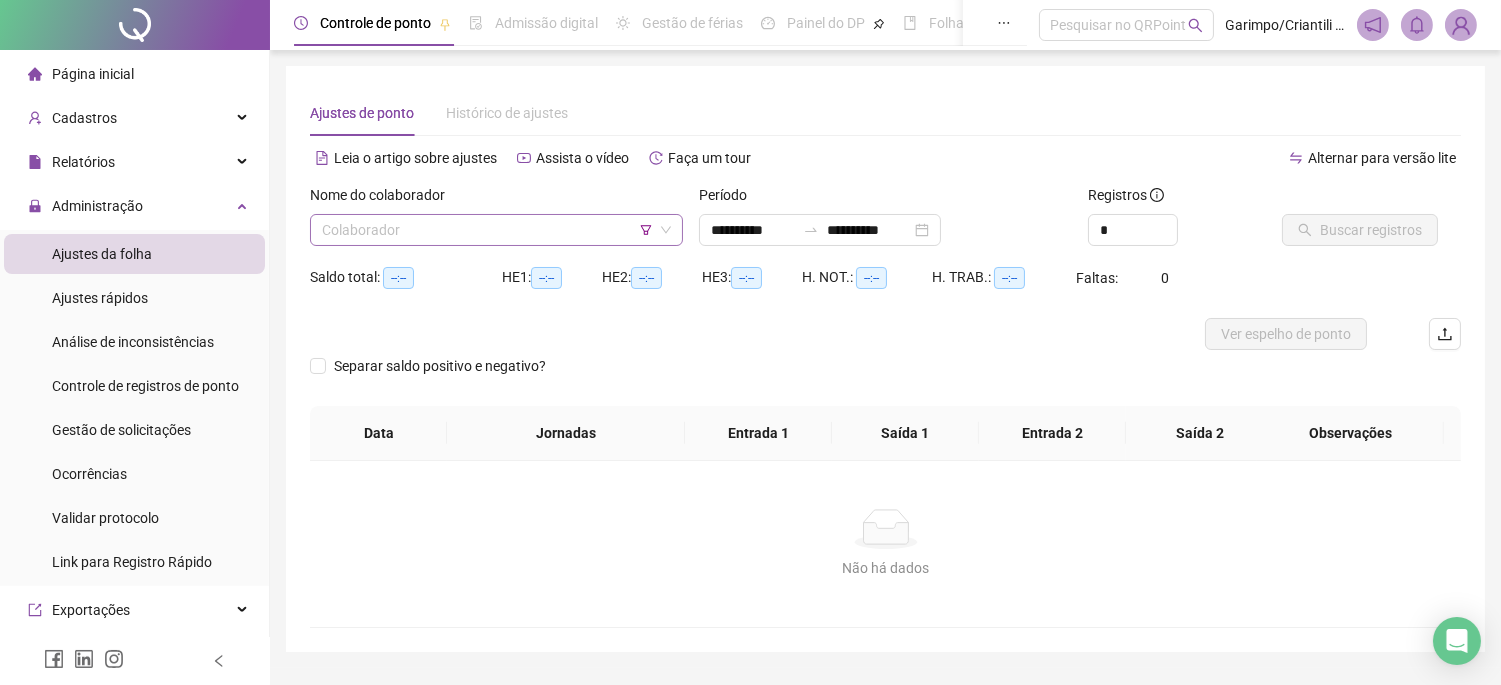click at bounding box center (490, 230) 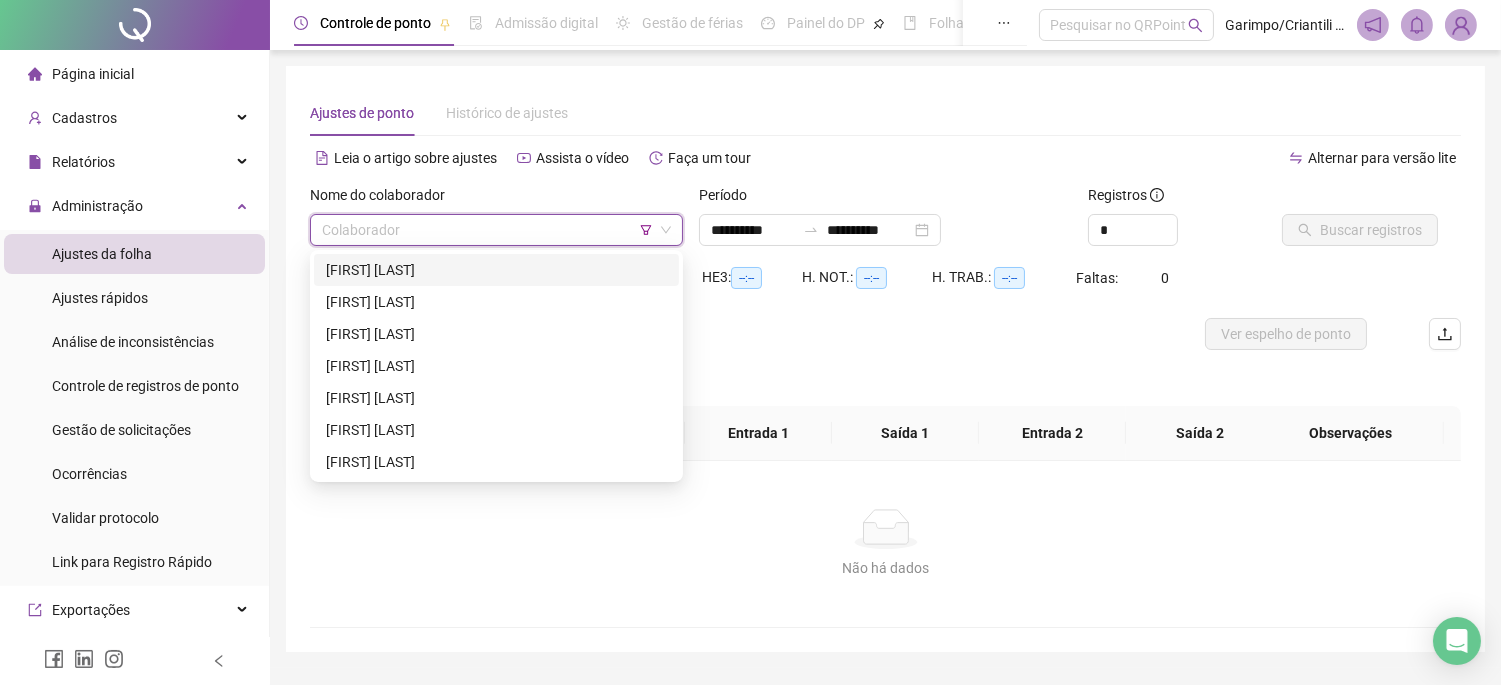 click on "[FIRST] [LAST]" at bounding box center (496, 270) 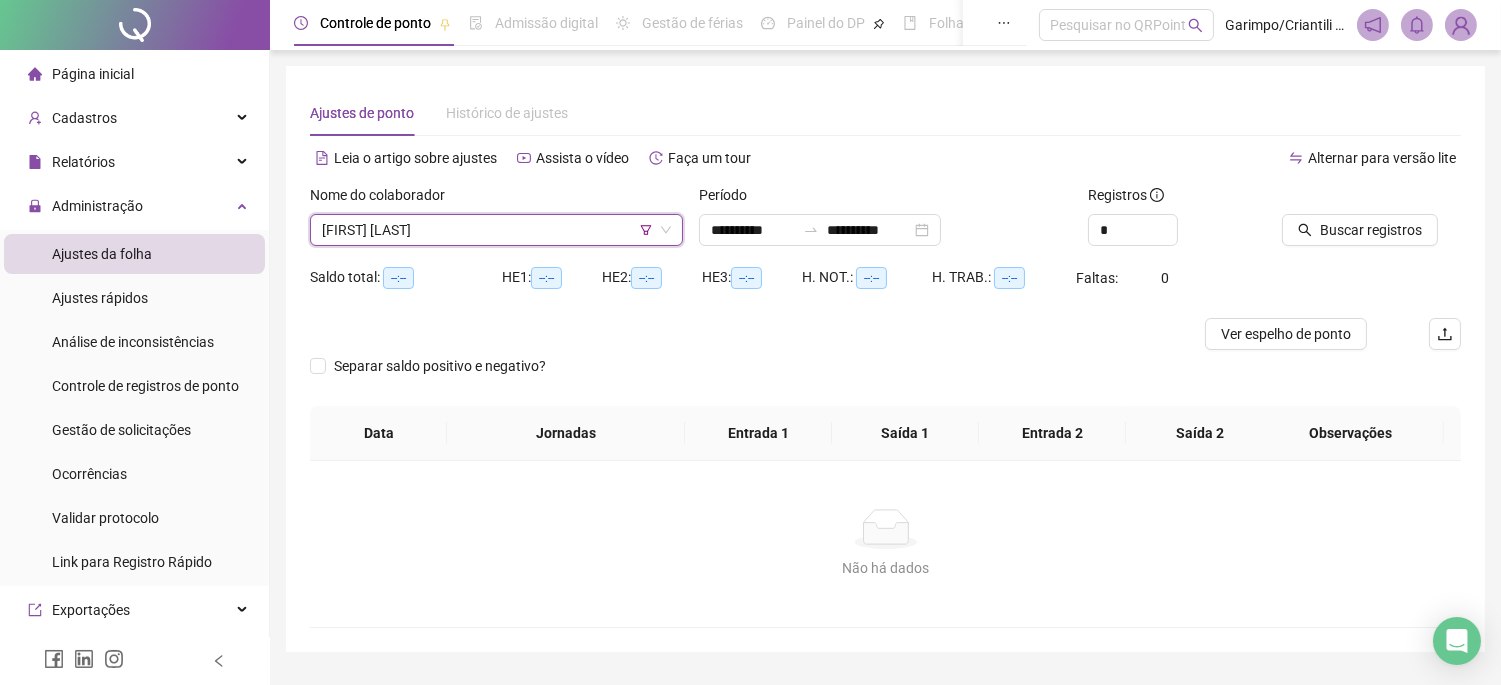 click on "Buscar registros" at bounding box center [1371, 223] 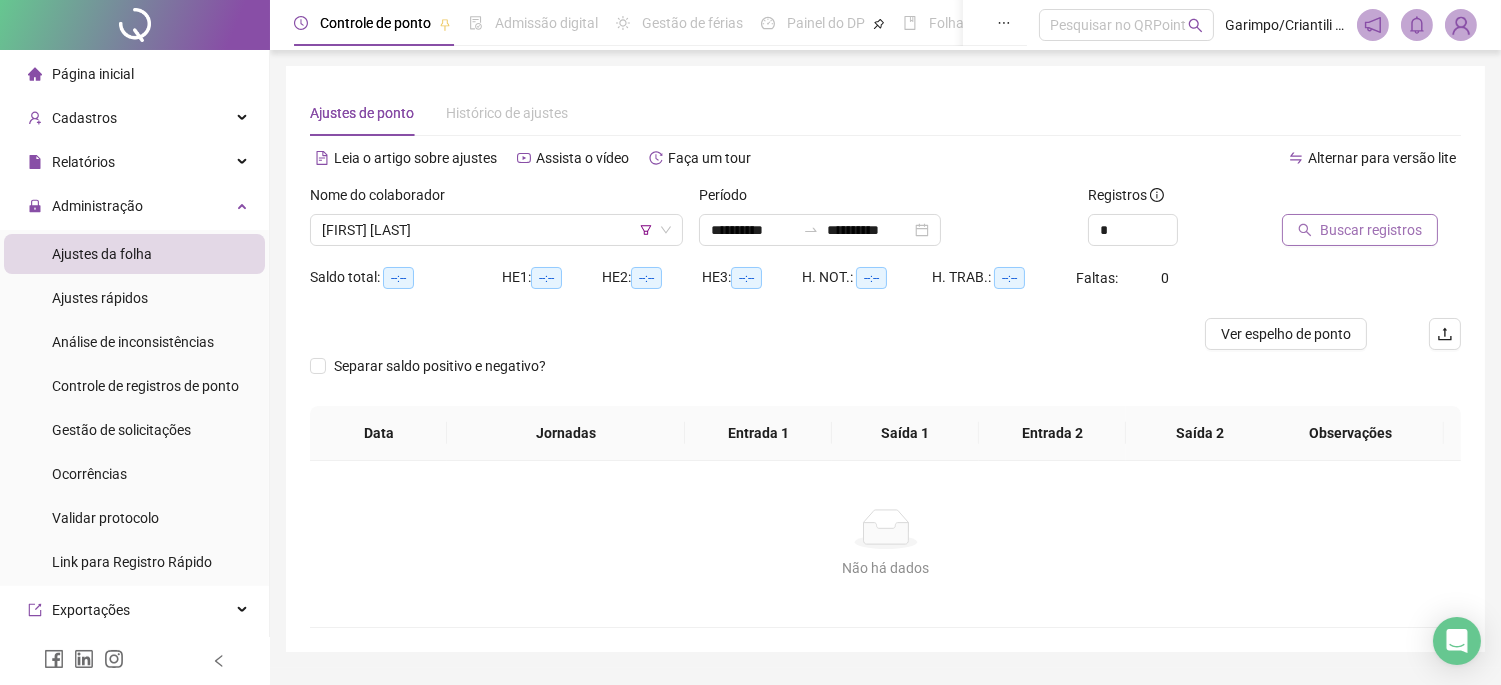 click on "Buscar registros" at bounding box center (1360, 230) 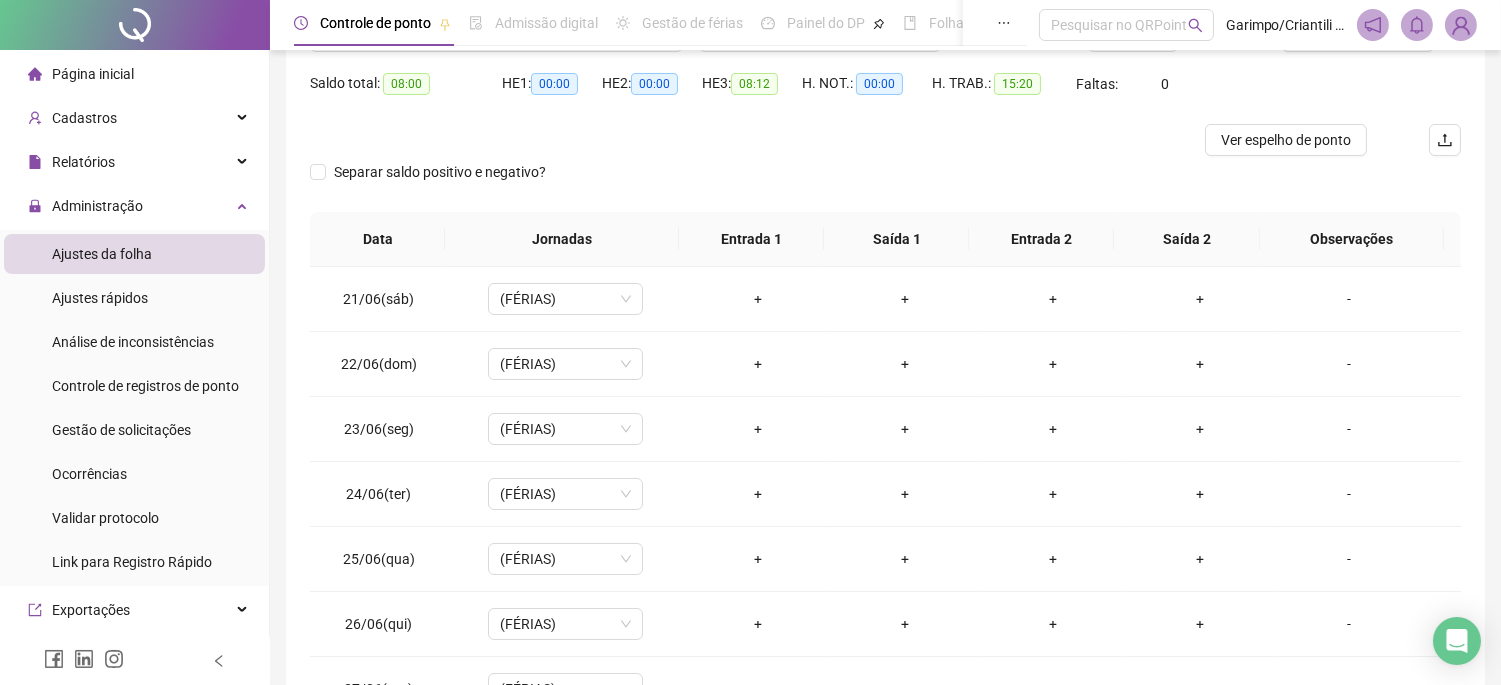 scroll, scrollTop: 312, scrollLeft: 0, axis: vertical 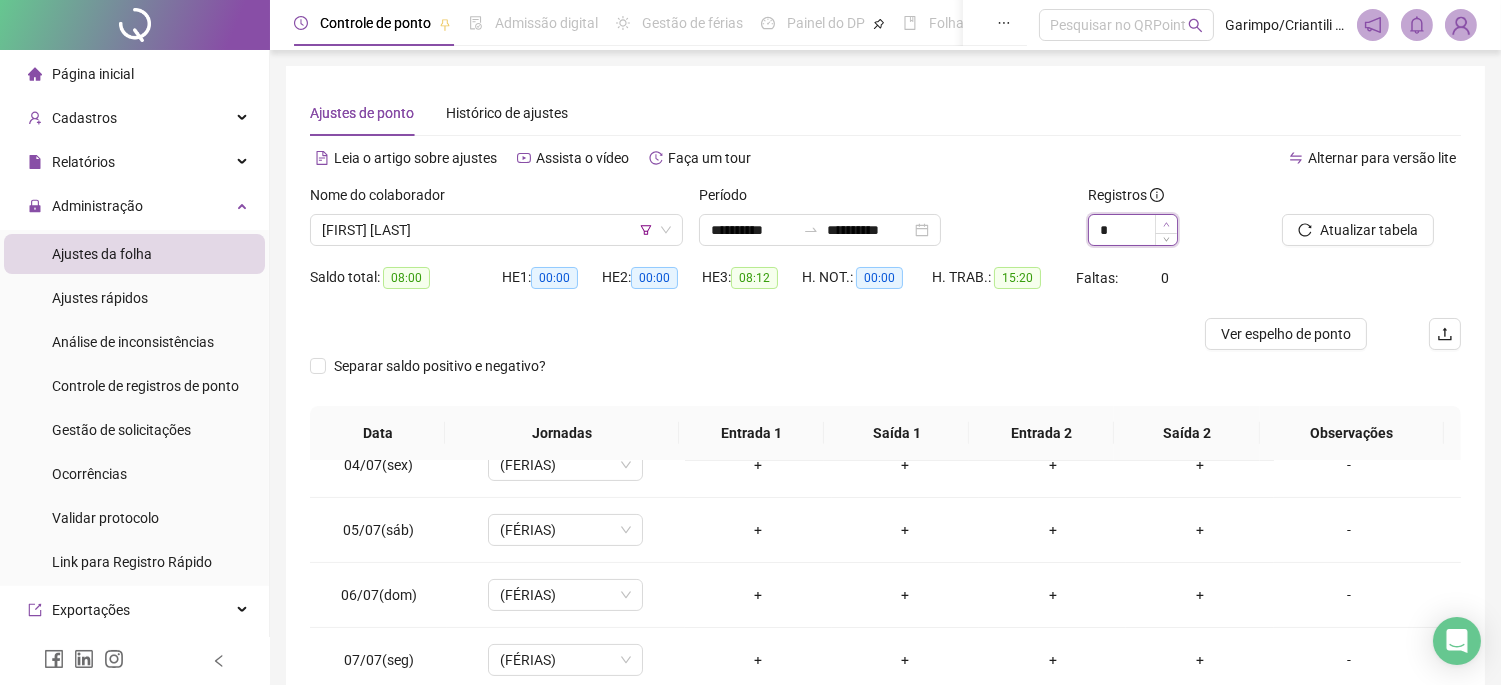 click 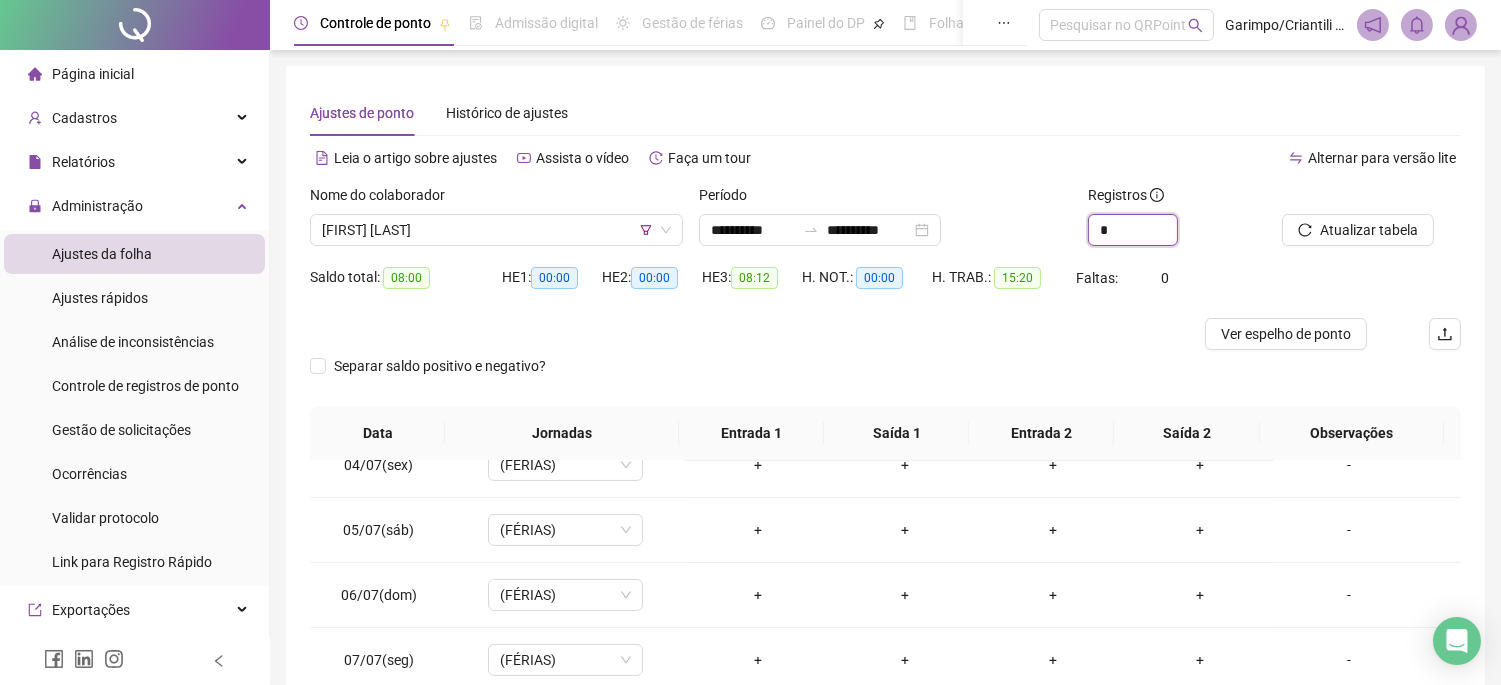 type on "*" 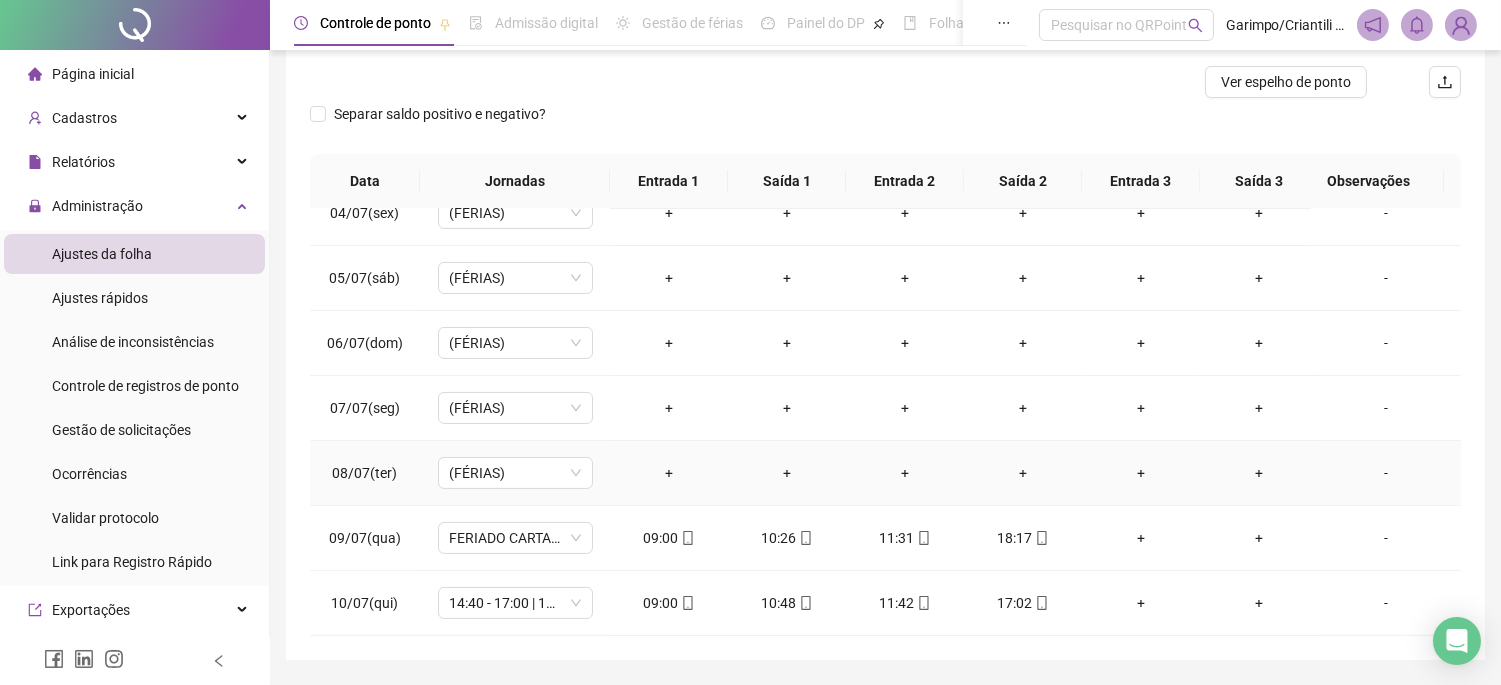 scroll, scrollTop: 312, scrollLeft: 0, axis: vertical 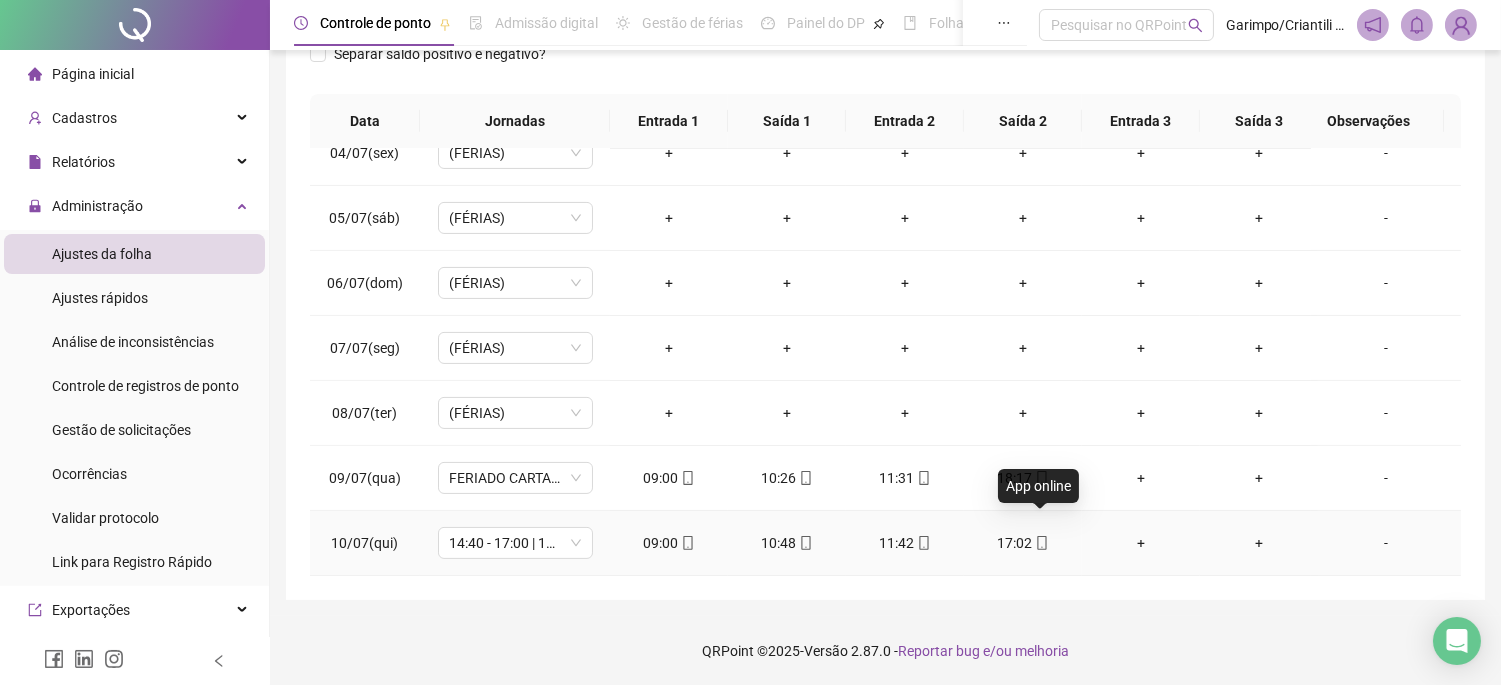 click 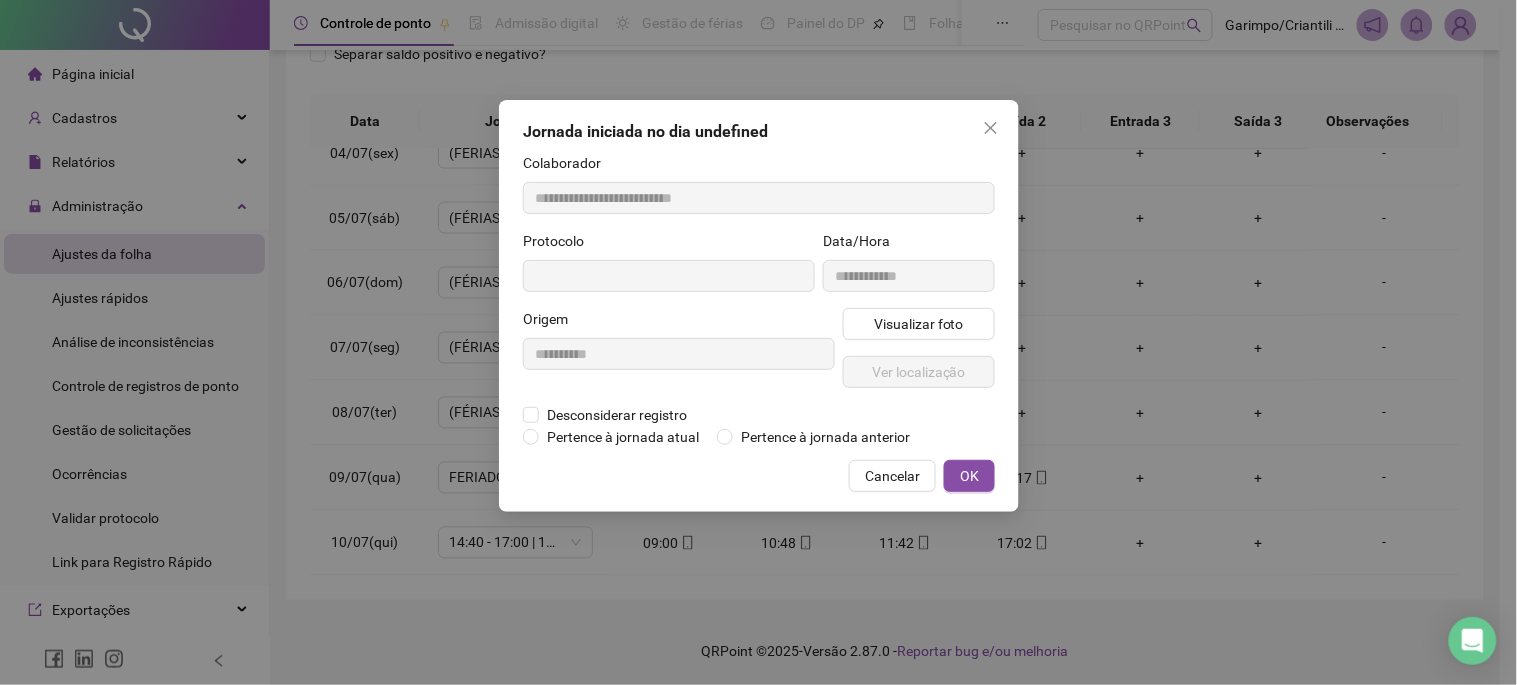 type on "**********" 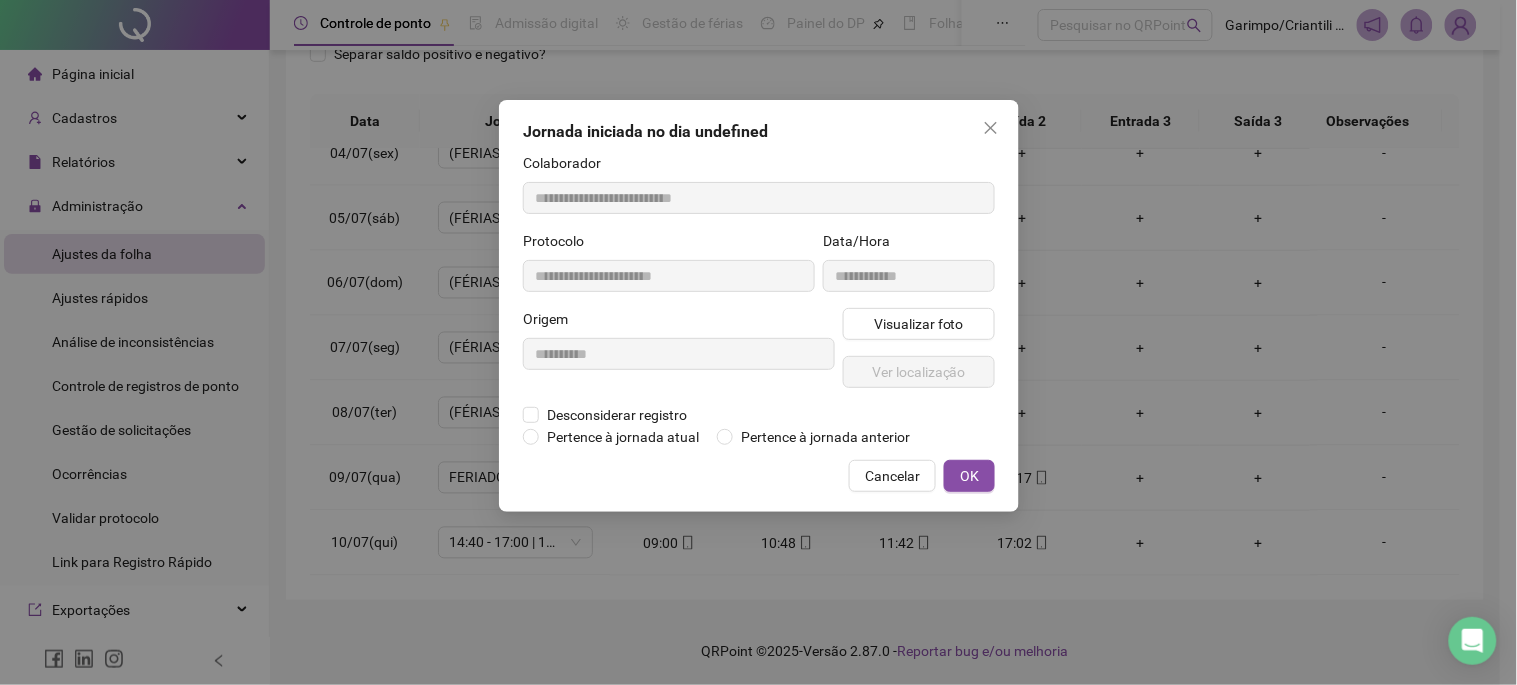 type on "**********" 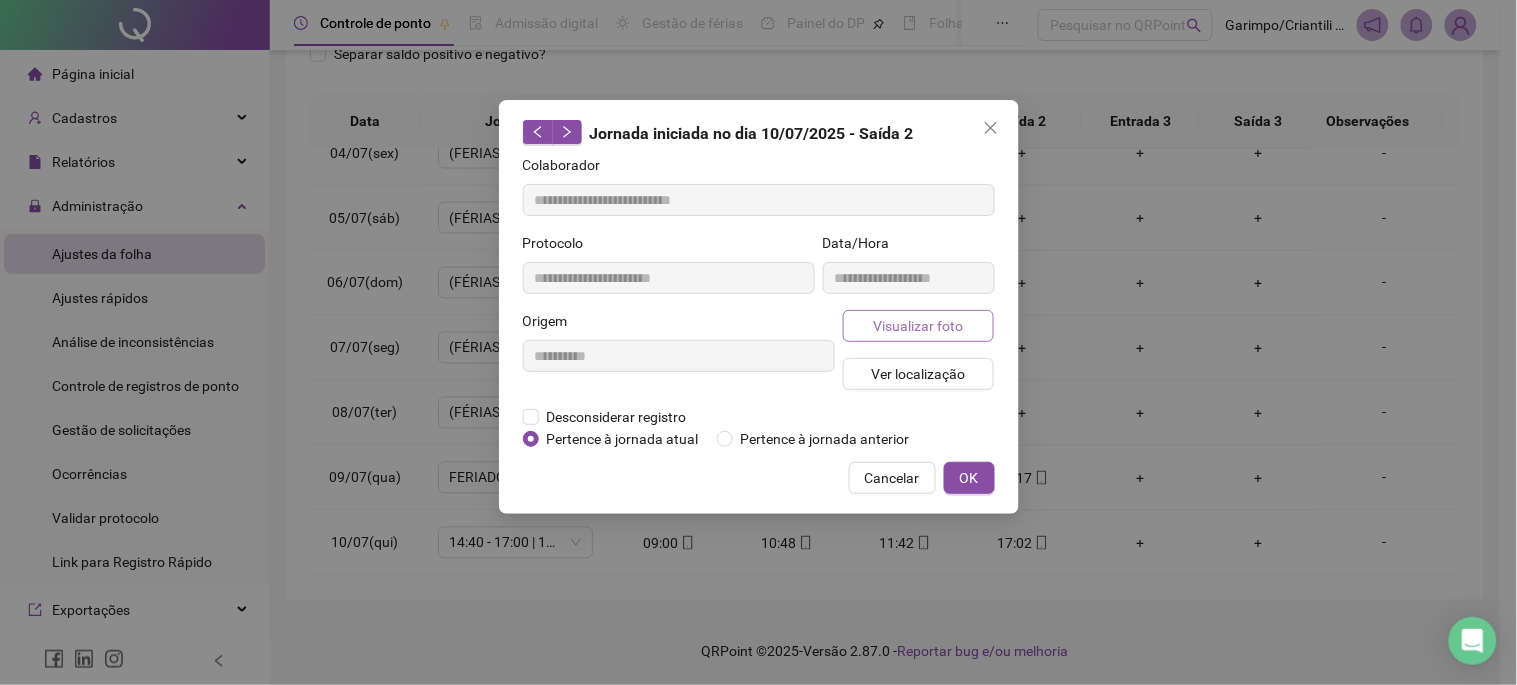 click on "Visualizar foto" at bounding box center [918, 326] 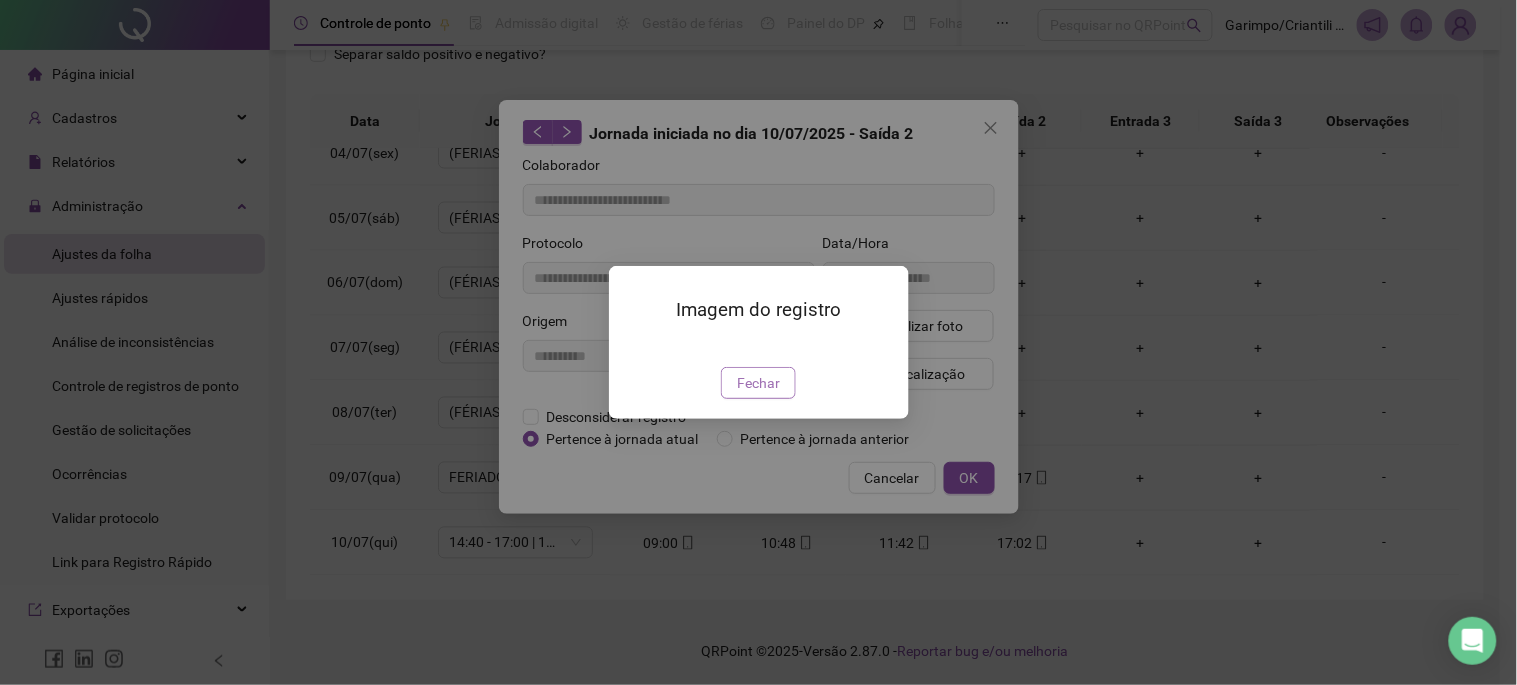 click on "Fechar" at bounding box center (758, 383) 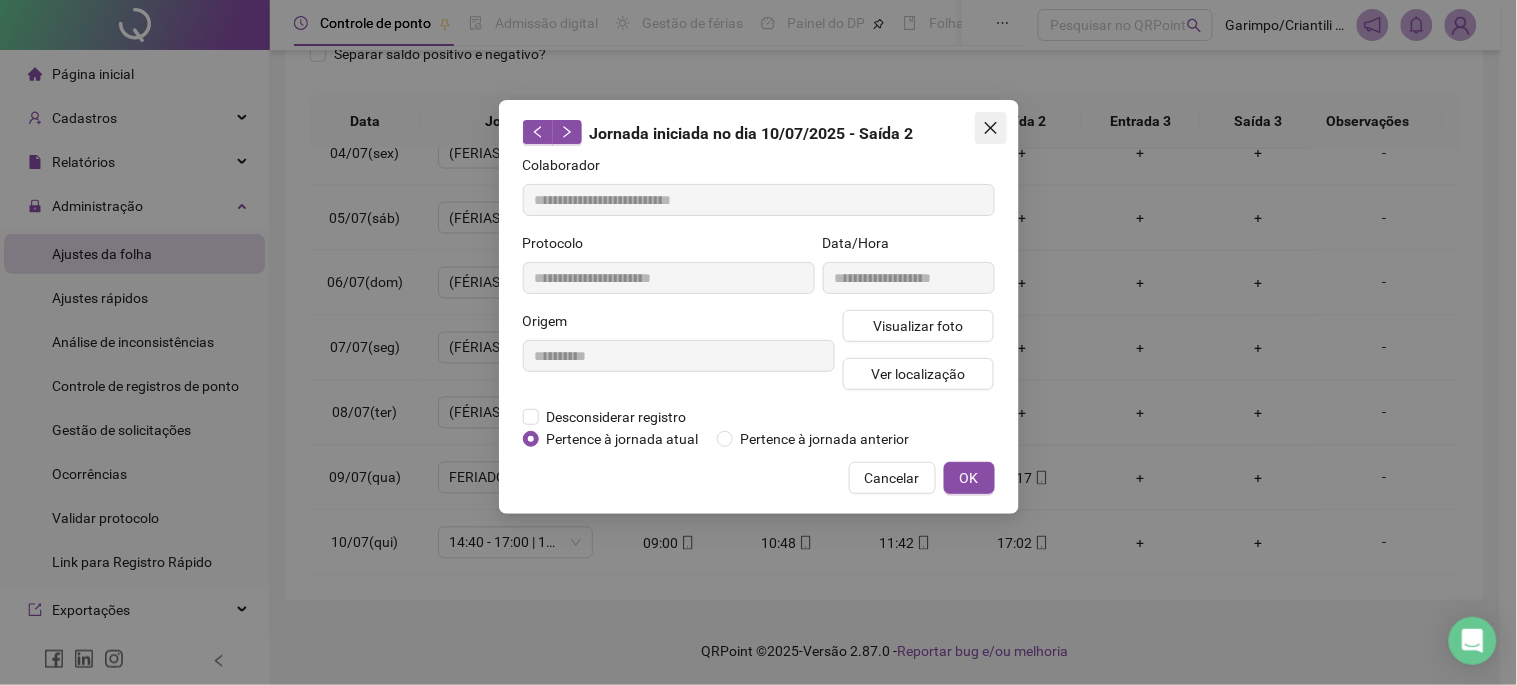 click at bounding box center [991, 128] 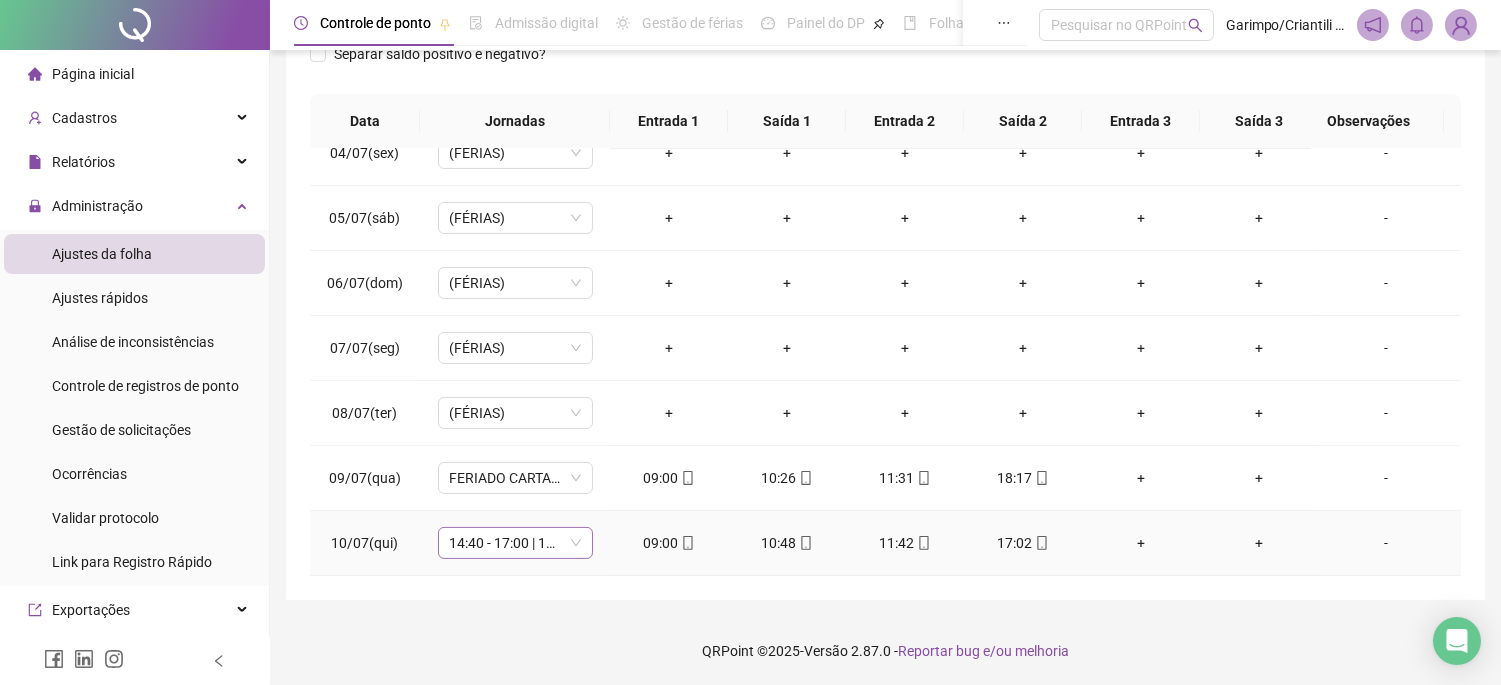 click on "14:40 - 17:00 | 18:00 - 23:00" at bounding box center (515, 543) 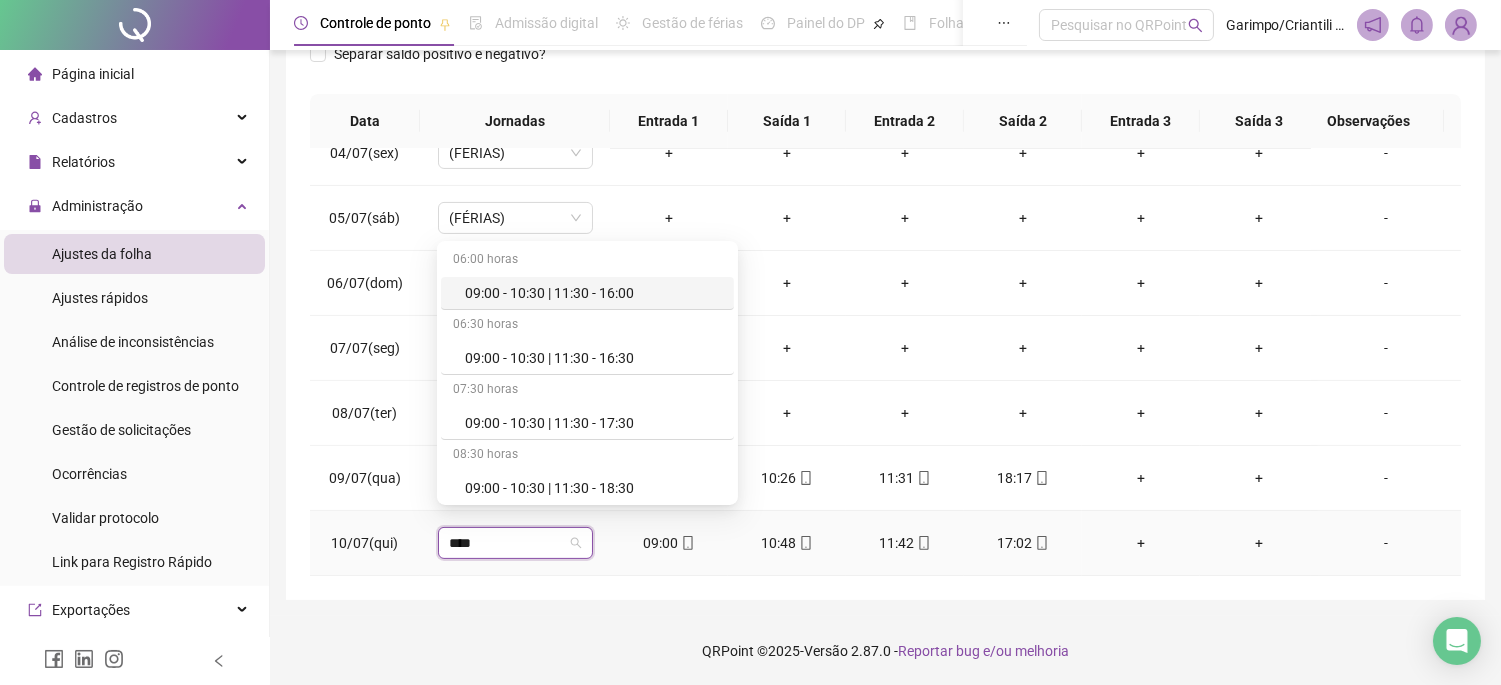 type on "*****" 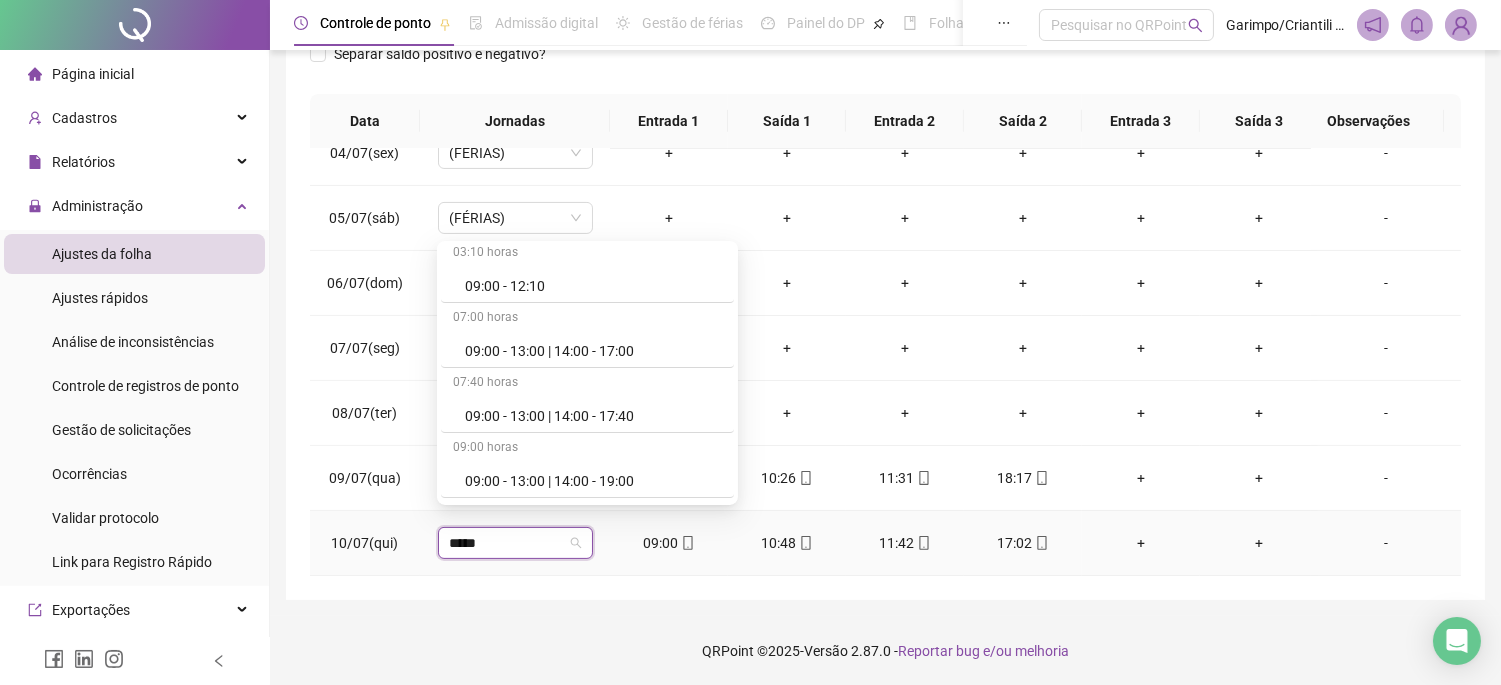 scroll, scrollTop: 888, scrollLeft: 0, axis: vertical 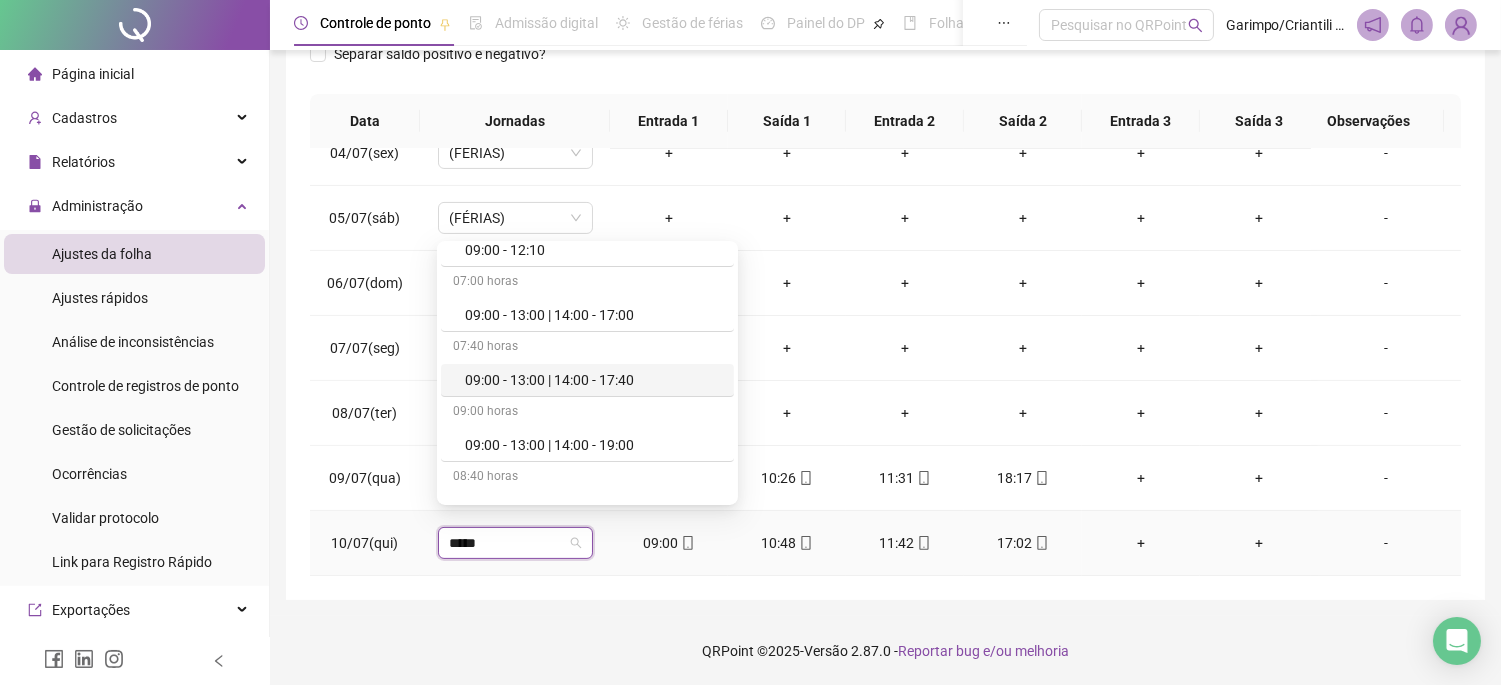 click on "09:00 - 13:00 | 14:00 - 17:00" at bounding box center (593, 315) 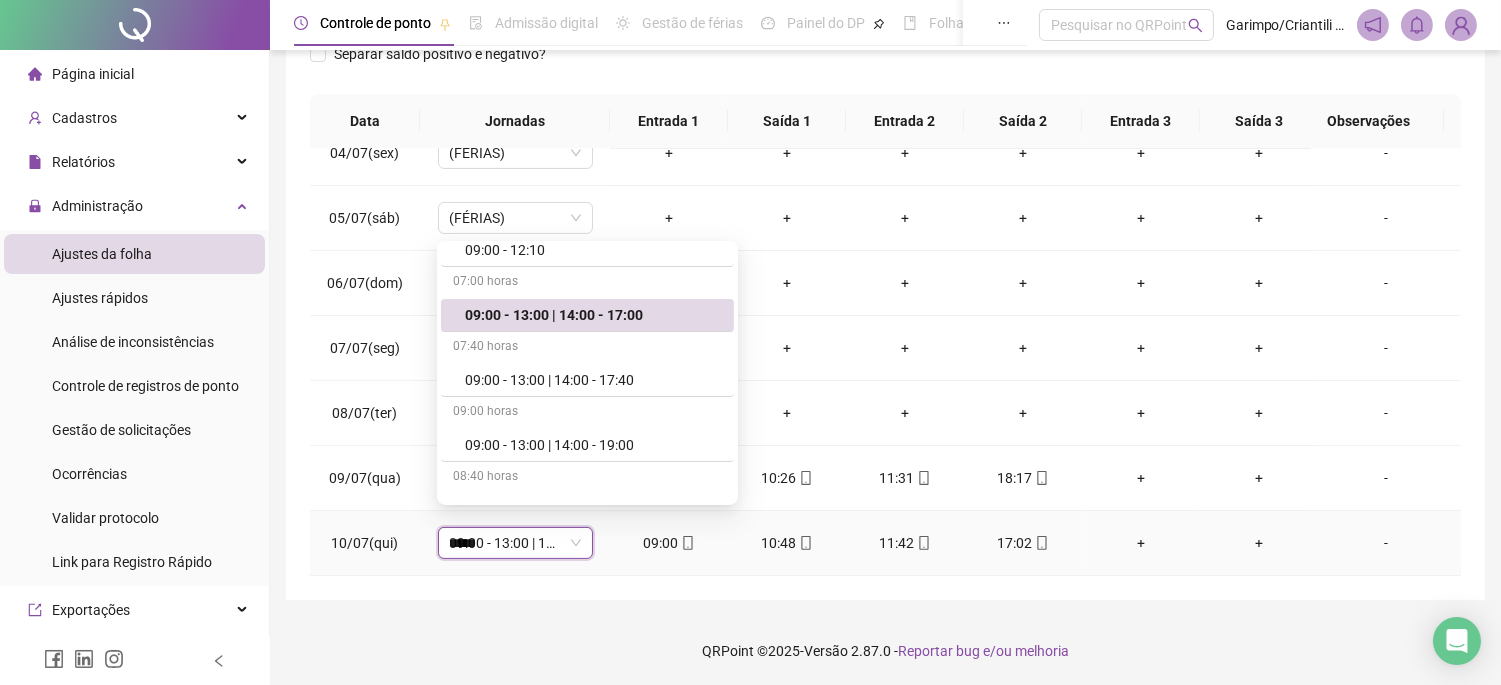 type 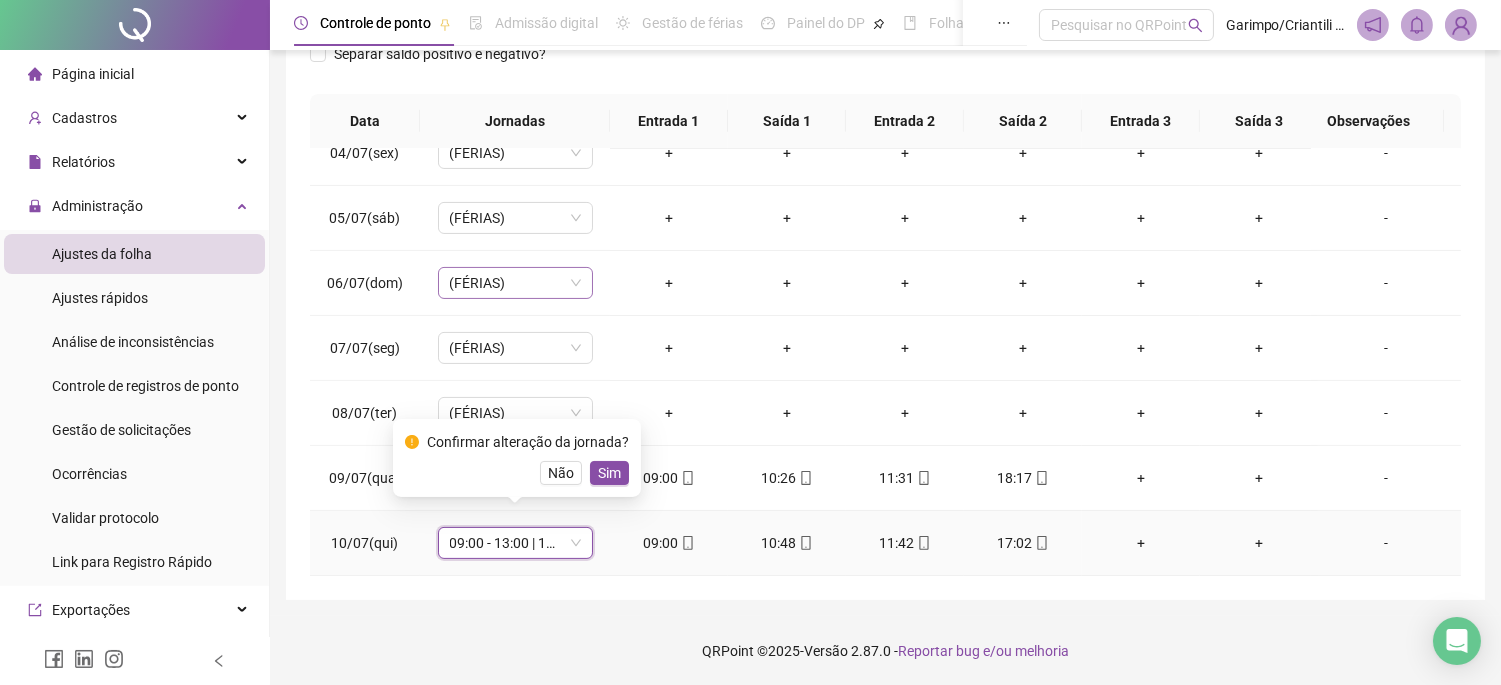 click on "Sim" at bounding box center [609, 473] 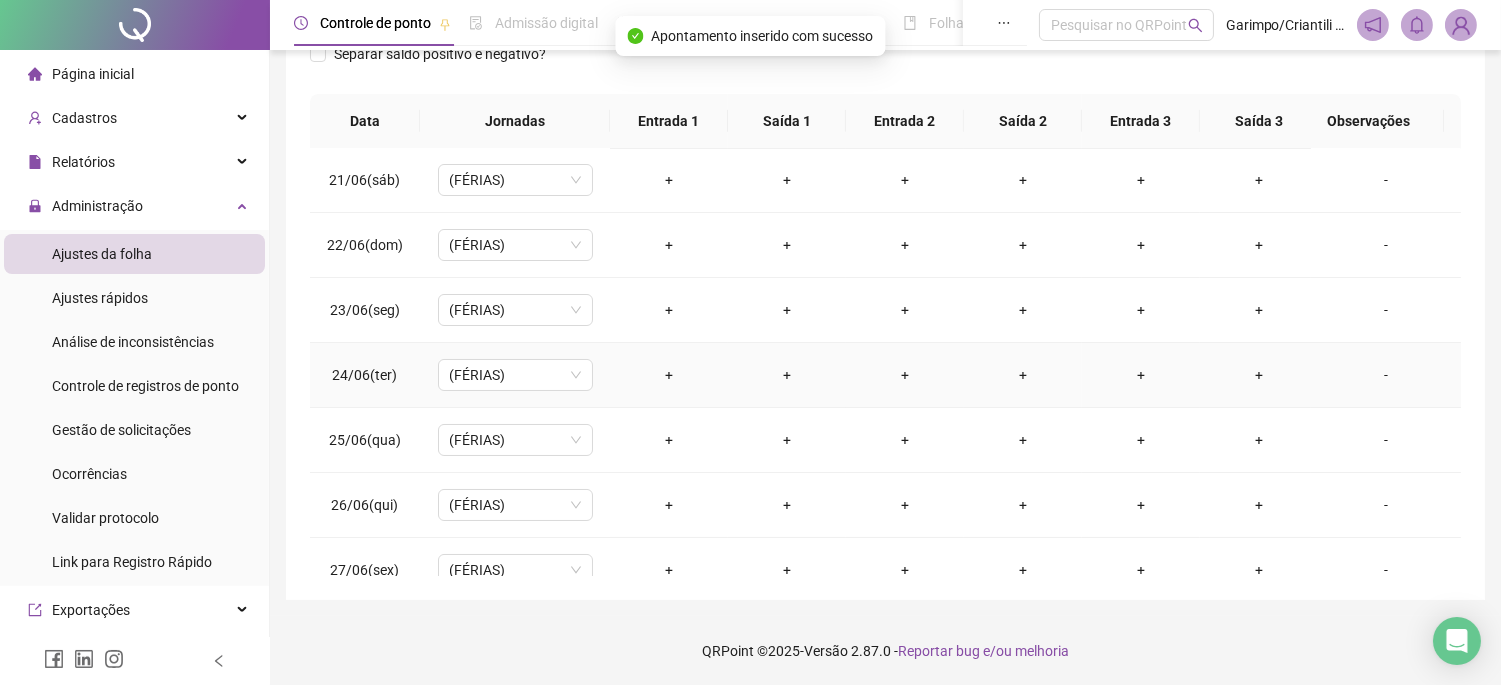 scroll, scrollTop: 0, scrollLeft: 0, axis: both 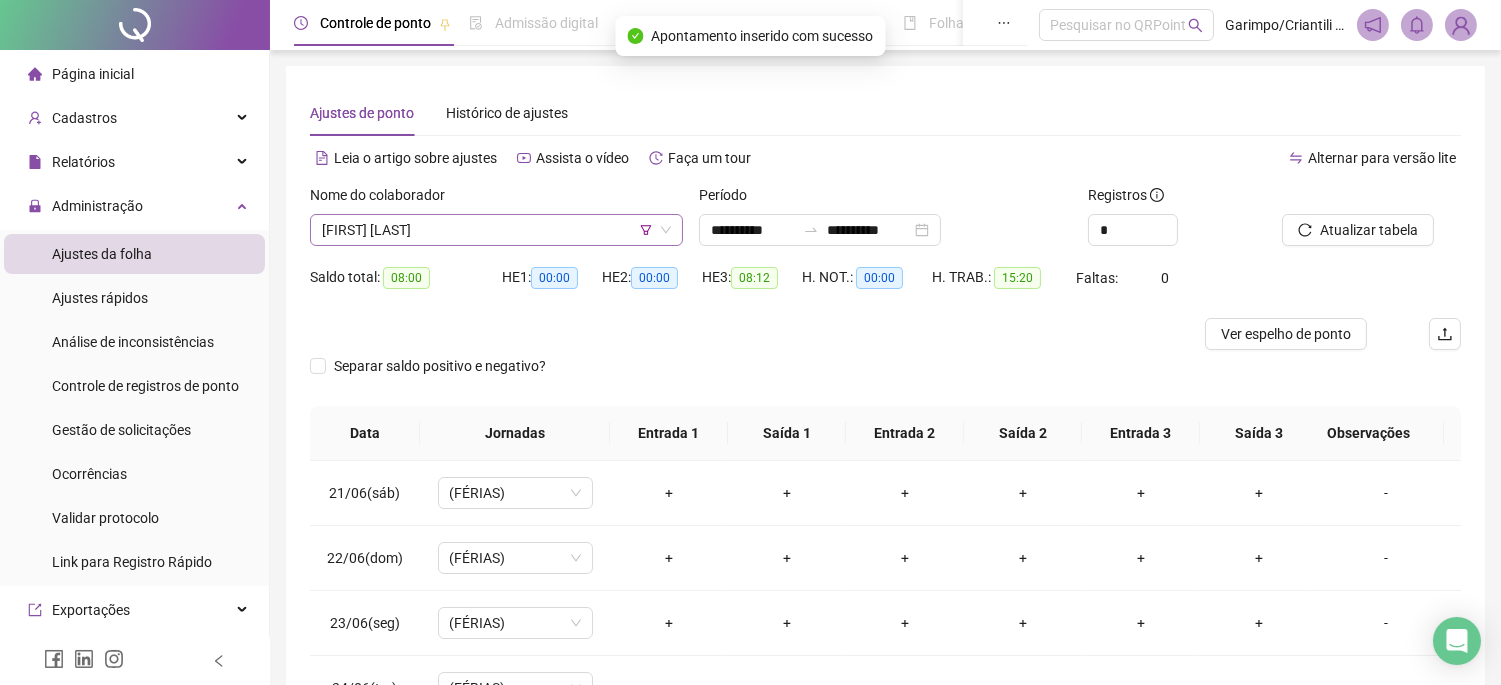 click on "[FIRST] [LAST]" at bounding box center [496, 230] 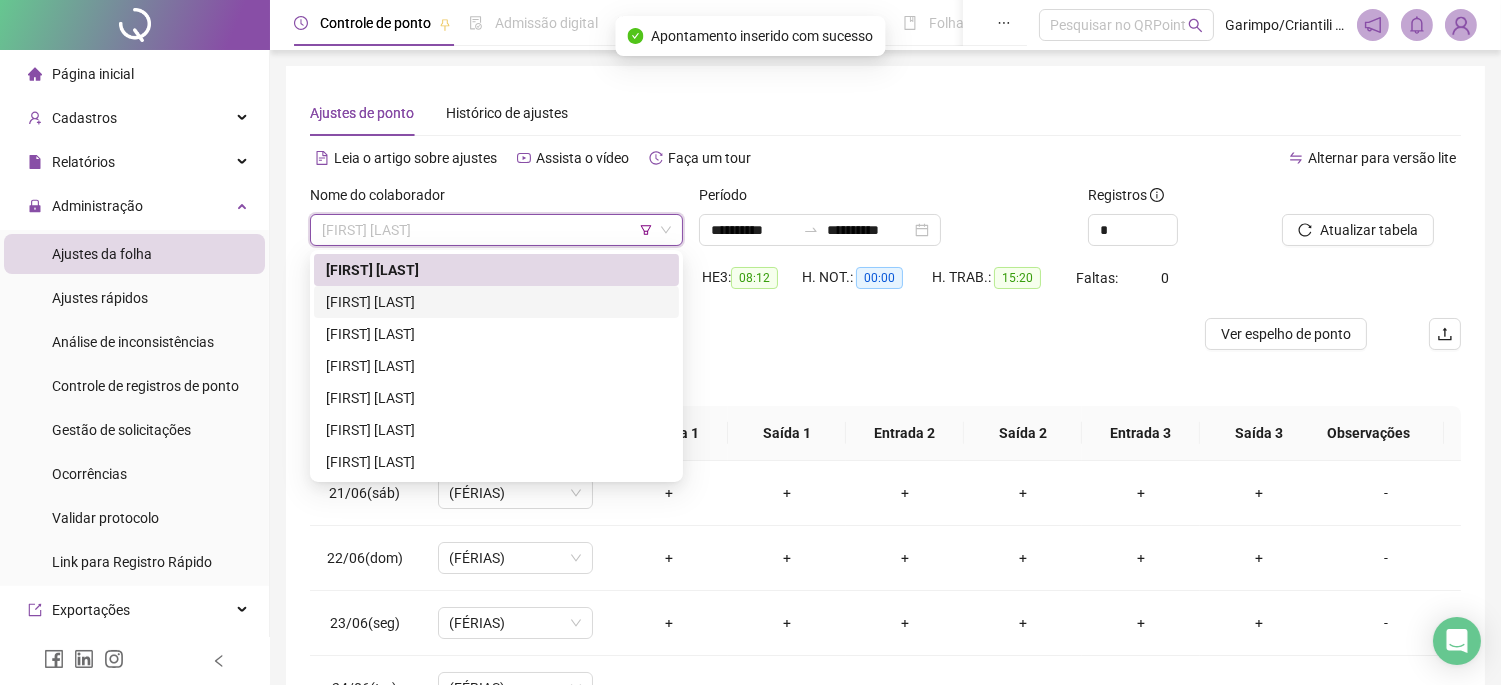 click on "[FIRST] [LAST]" at bounding box center (496, 302) 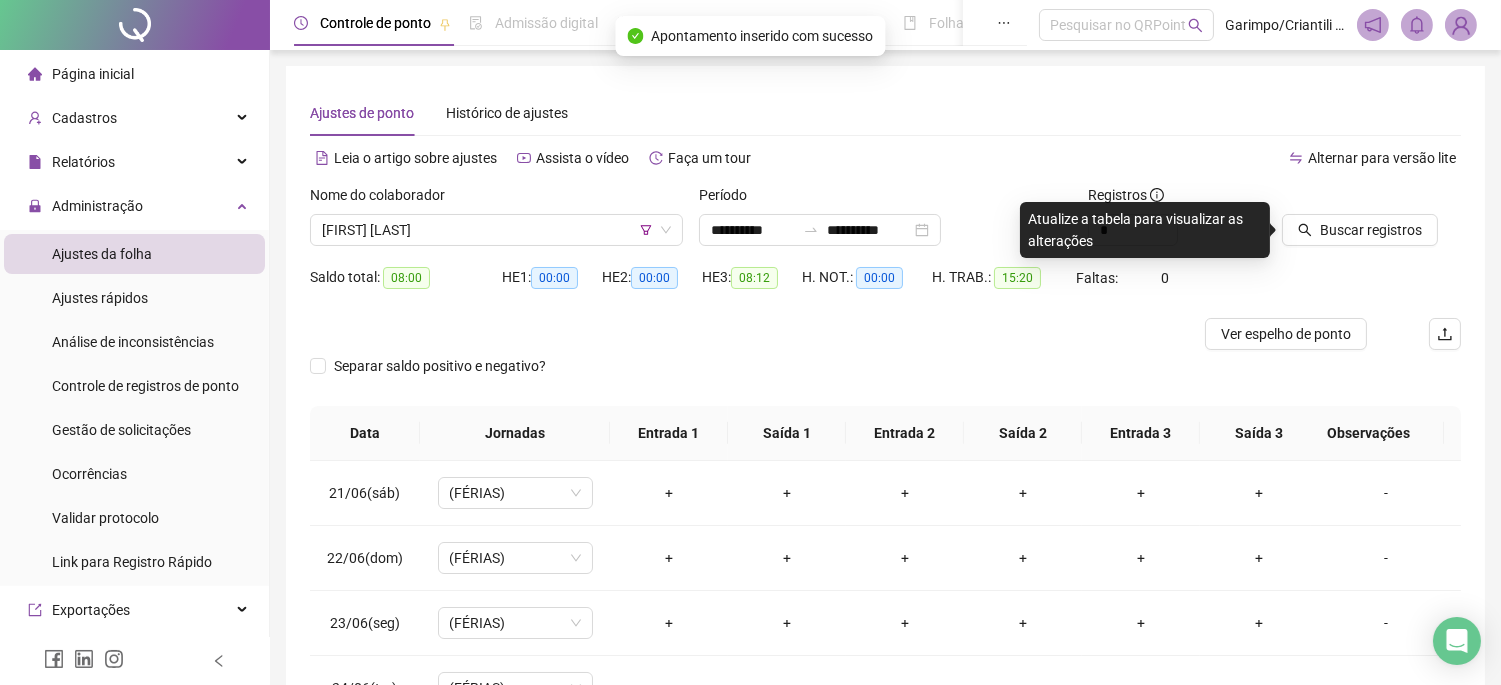 click at bounding box center [1346, 199] 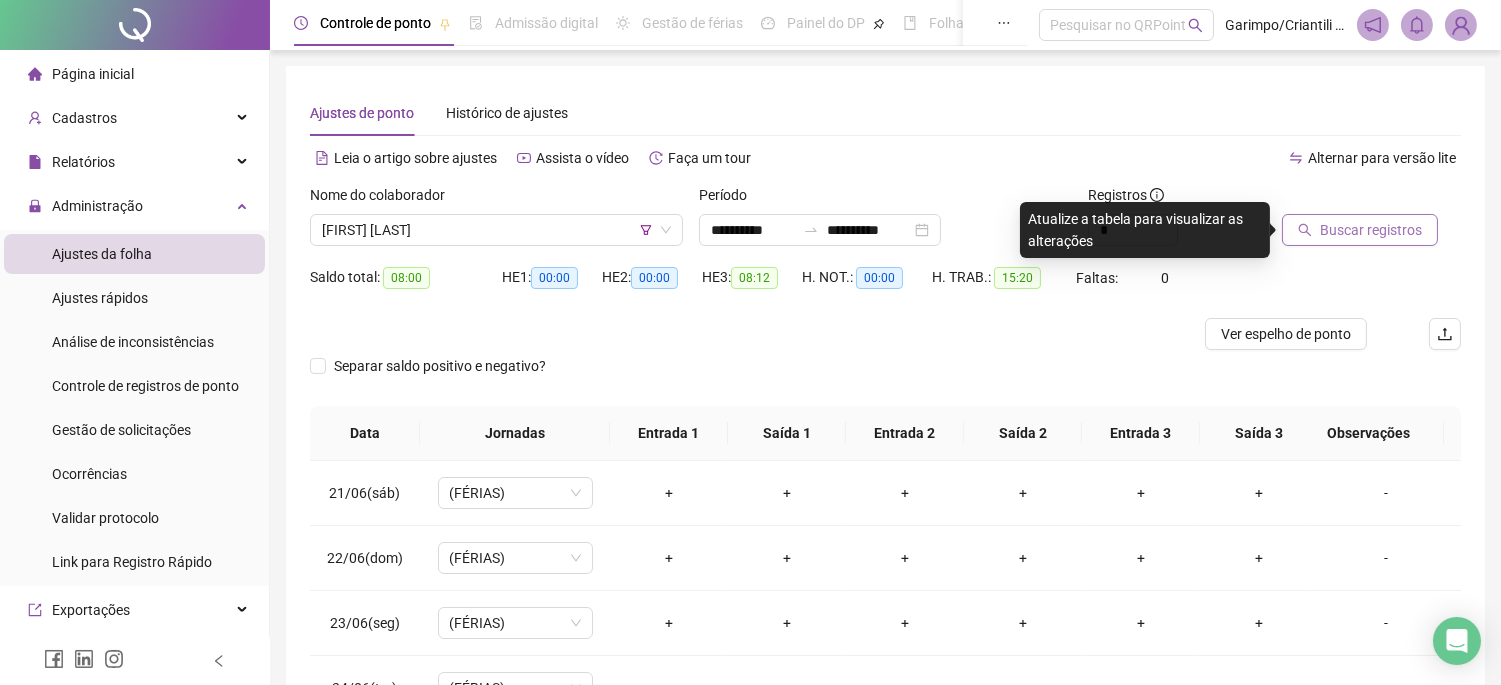 click on "Buscar registros" at bounding box center (1371, 230) 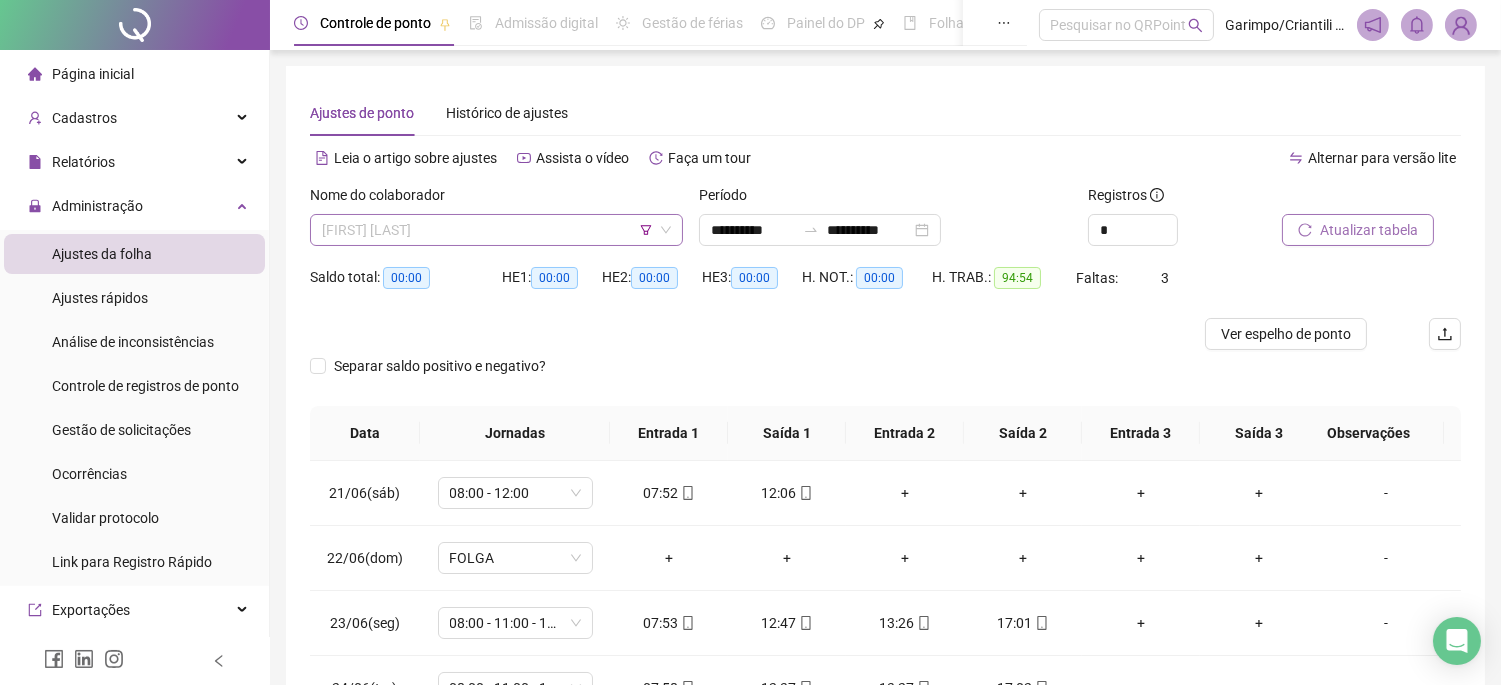 click on "[FIRST] [LAST]" at bounding box center (496, 230) 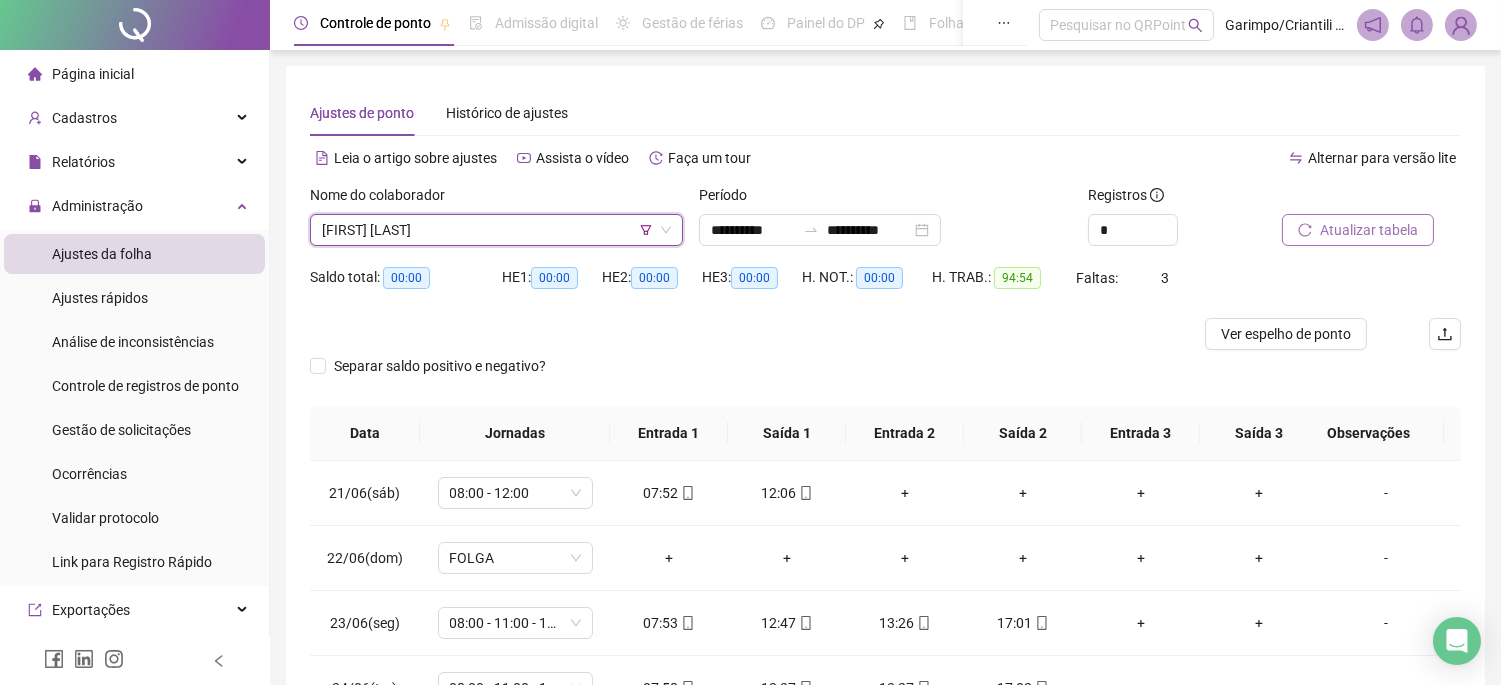 click on "[FIRST] [LAST]" at bounding box center [496, 230] 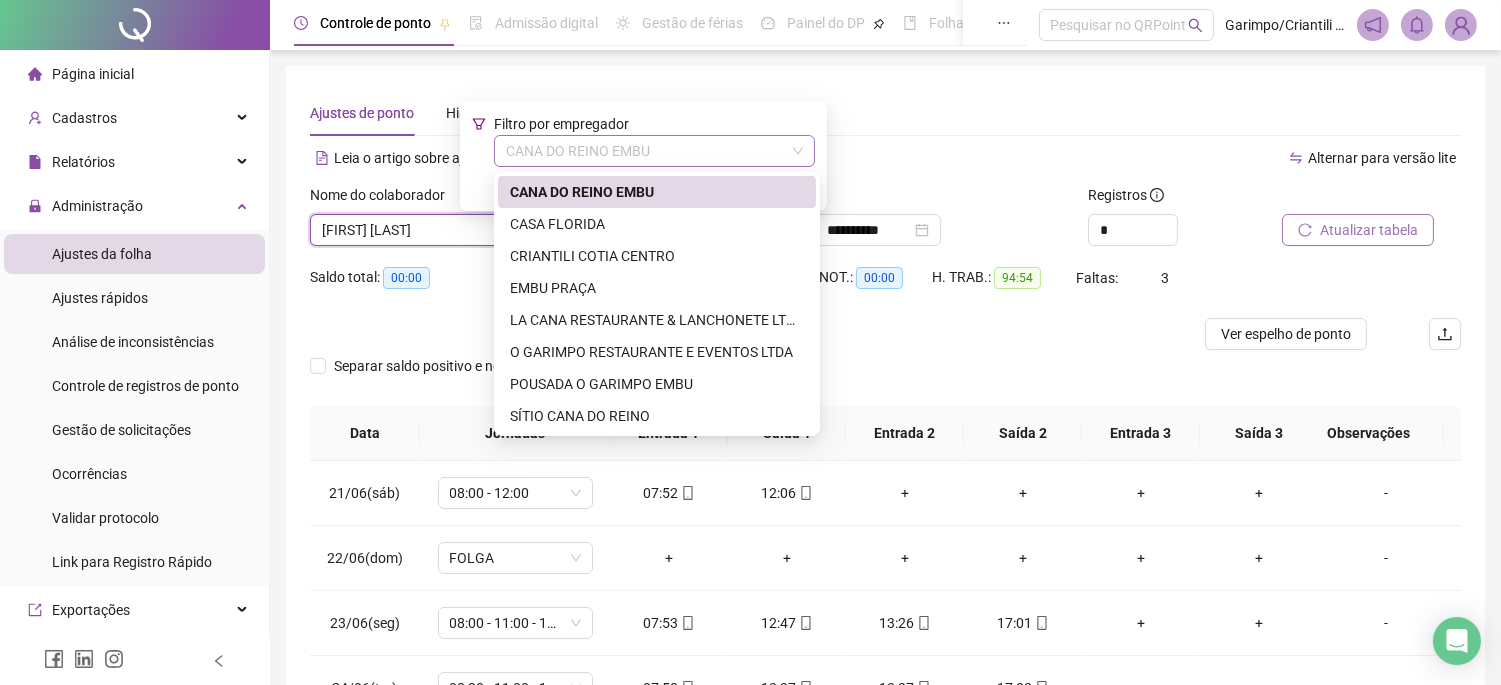 click on "CANA DO REINO EMBU" at bounding box center (654, 151) 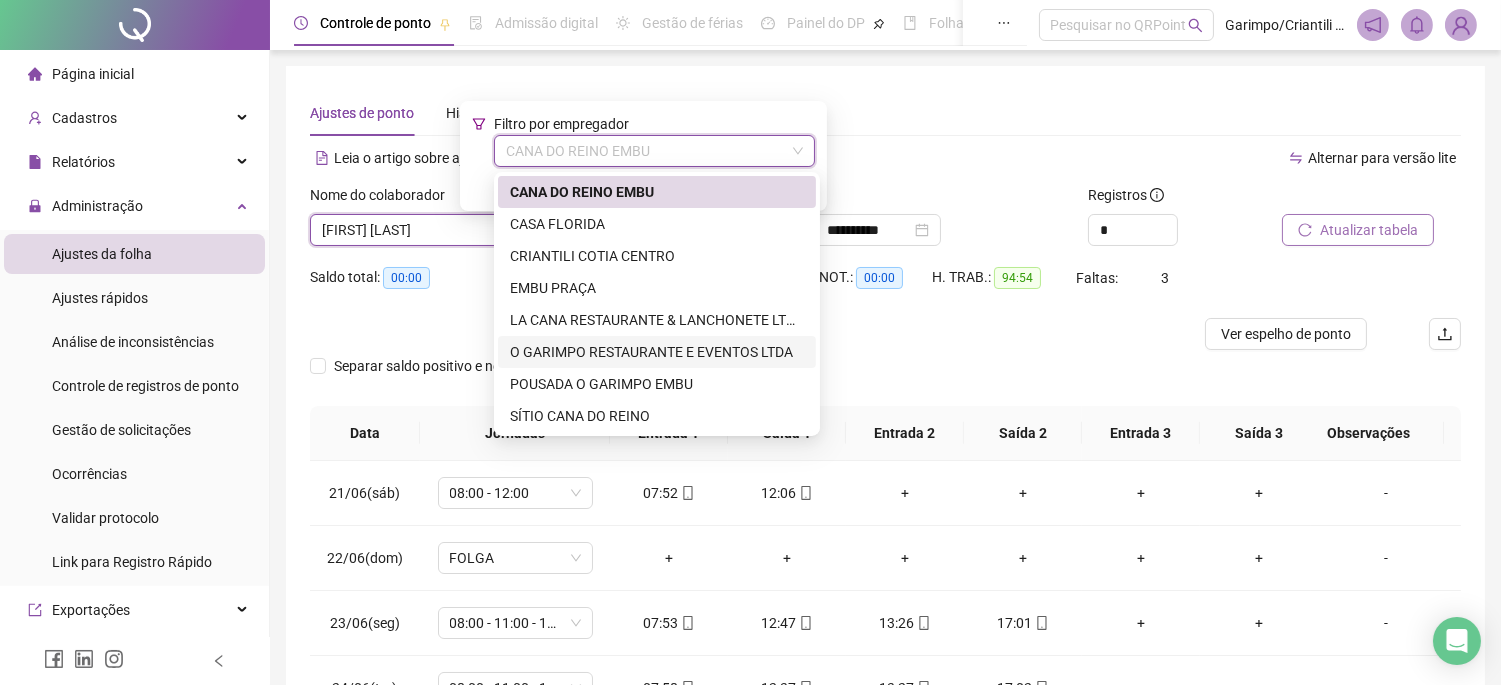 click on "O GARIMPO RESTAURANTE E EVENTOS LTDA" at bounding box center (657, 352) 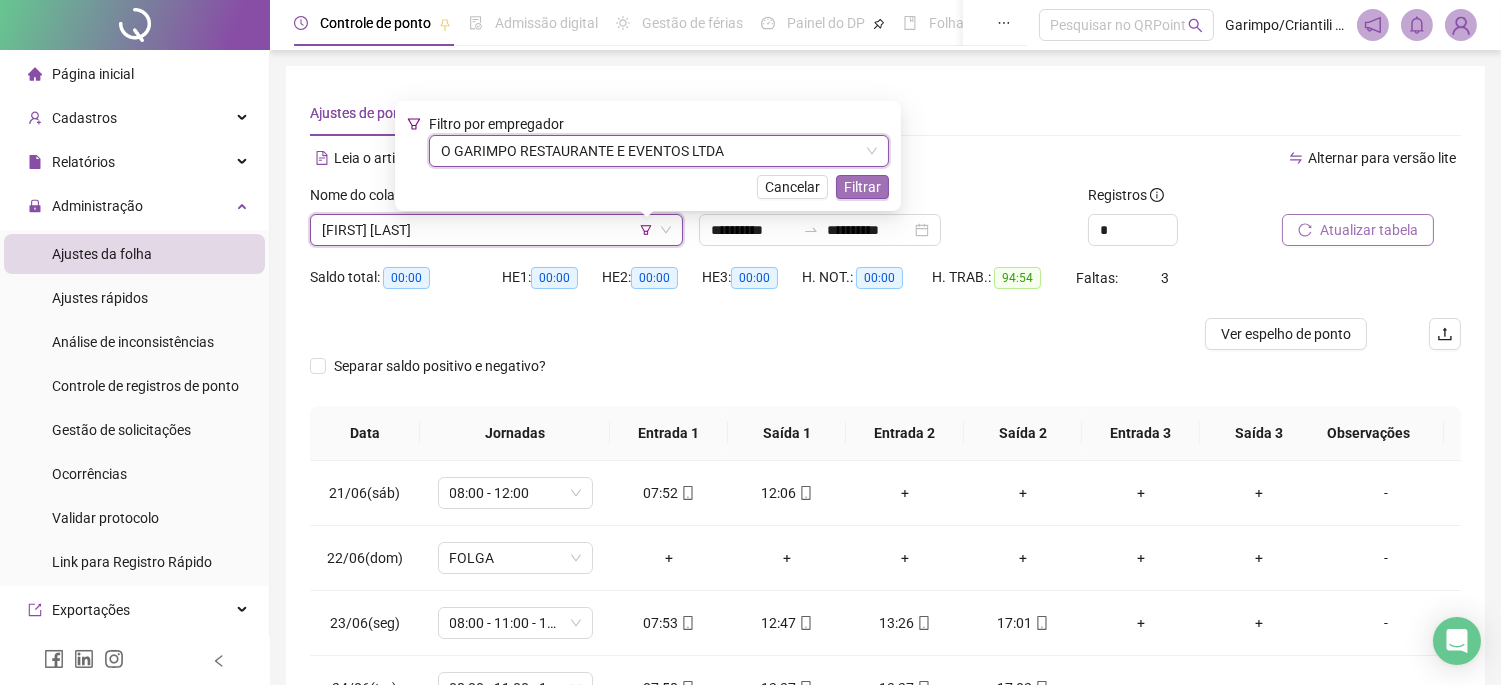 click on "Filtrar" at bounding box center (862, 187) 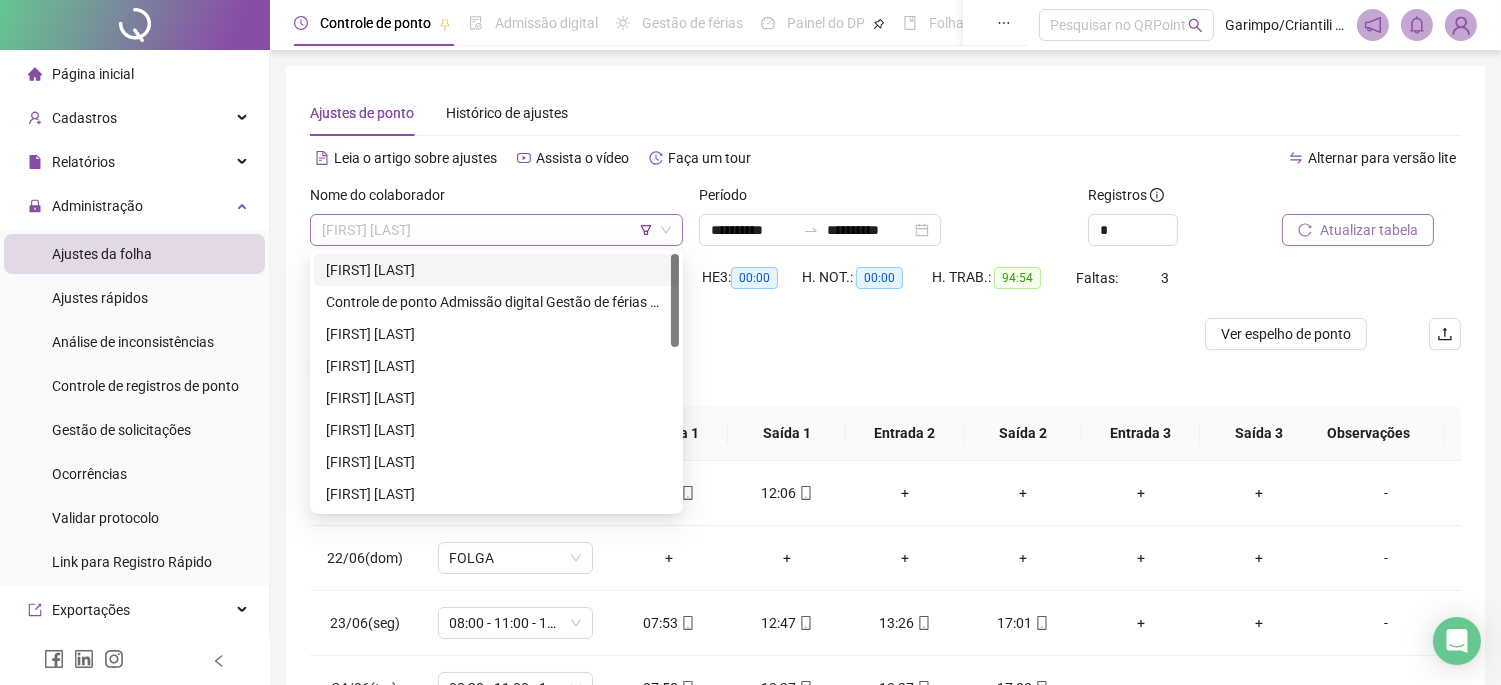 click on "[FIRST] [LAST]" at bounding box center (496, 230) 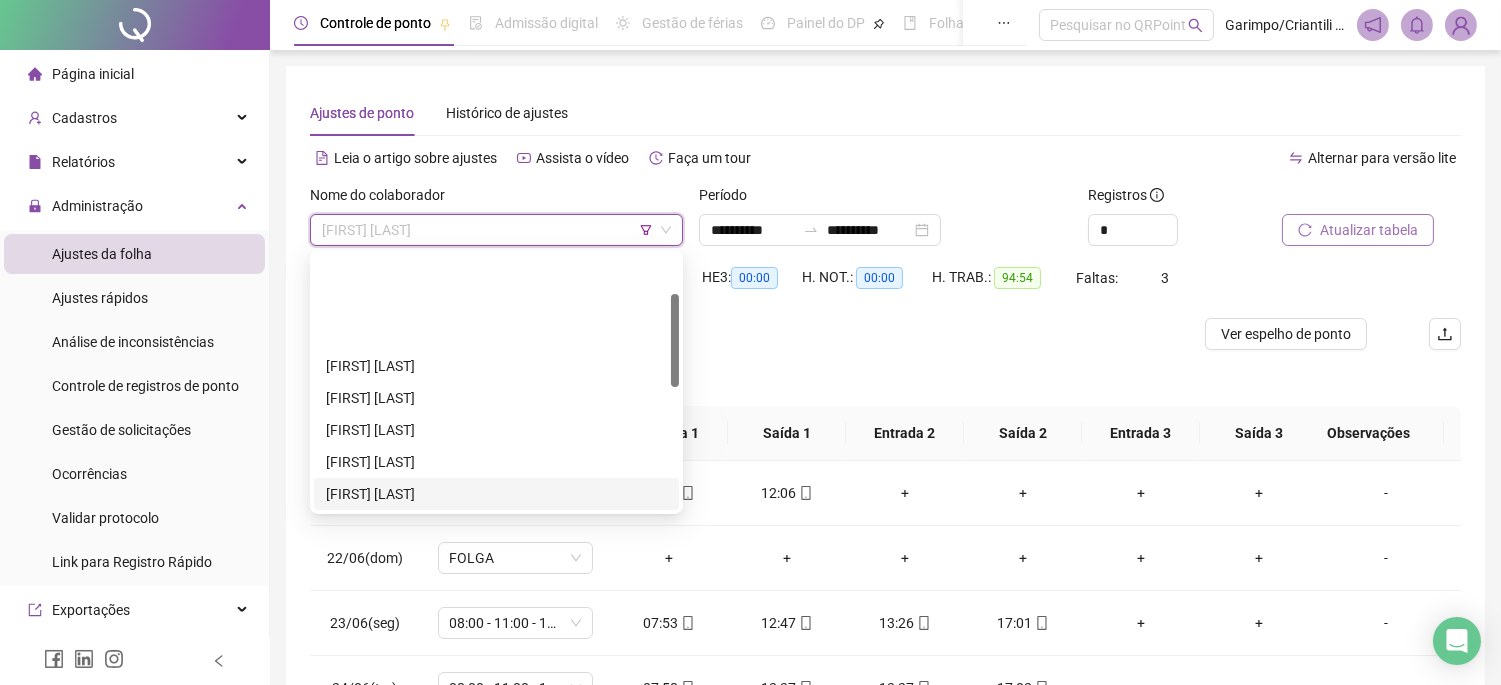 scroll, scrollTop: 111, scrollLeft: 0, axis: vertical 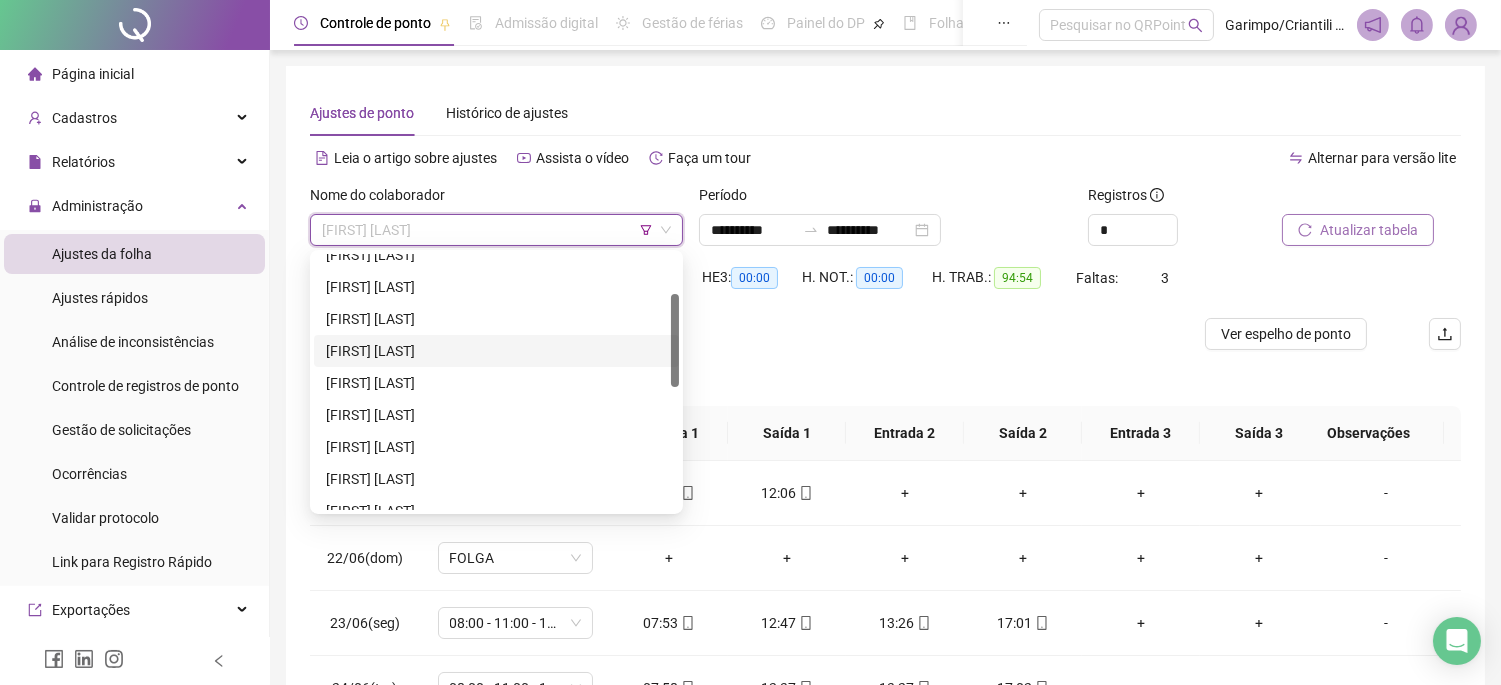 click on "[FIRST] [LAST]" at bounding box center [496, 351] 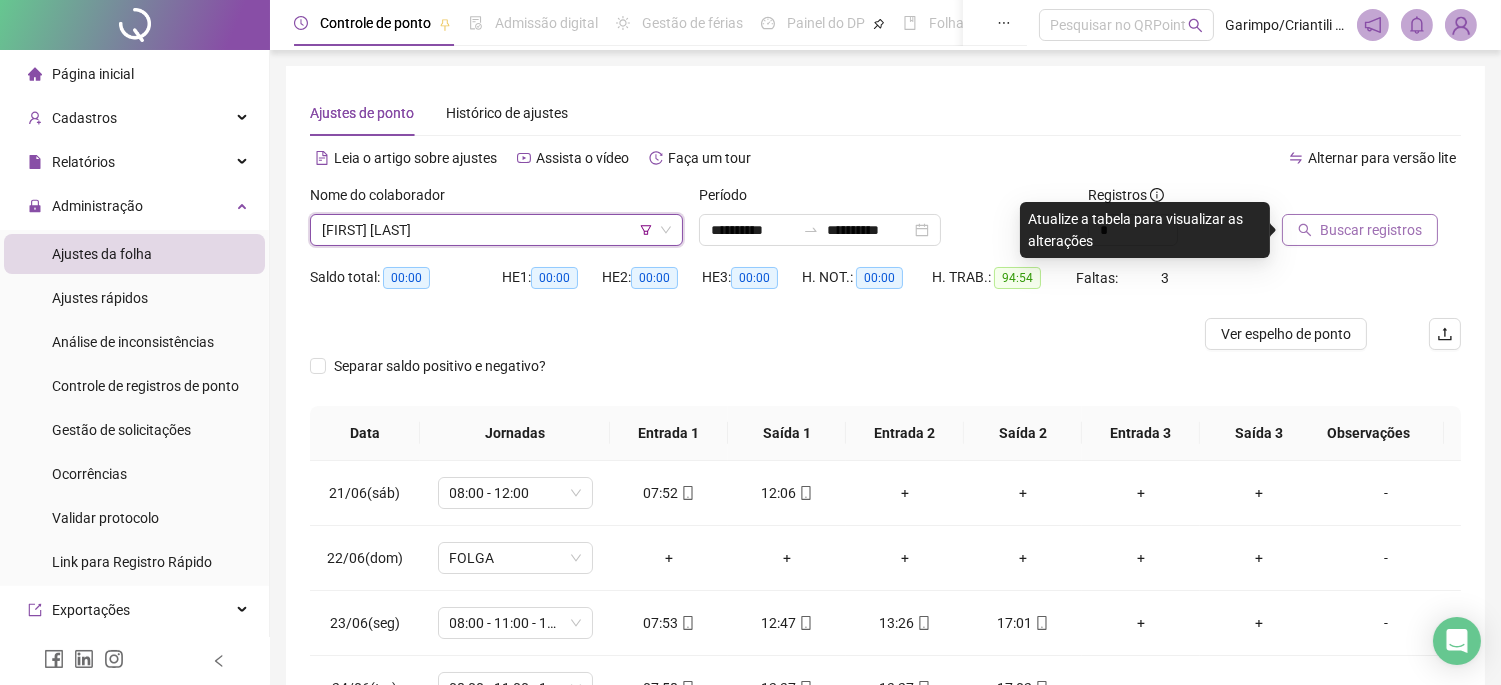 click at bounding box center (1346, 199) 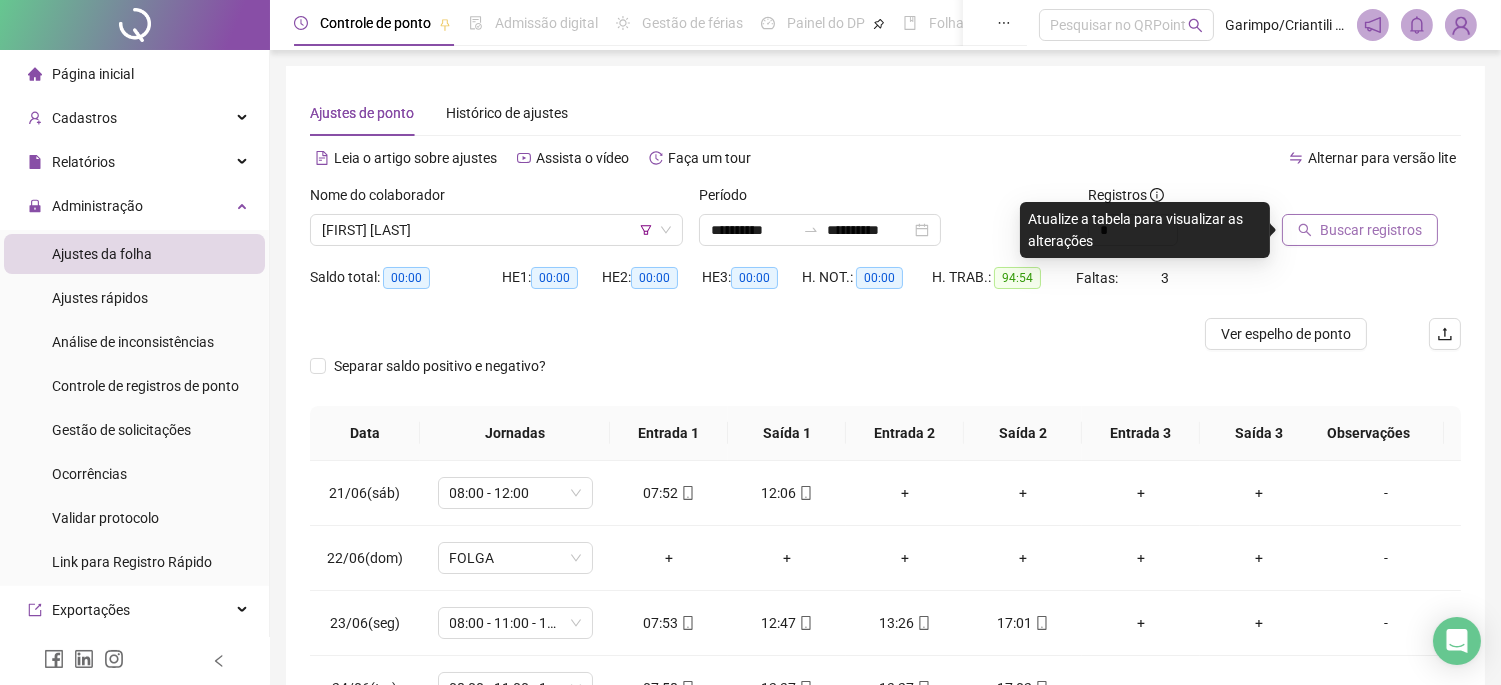 click on "Buscar registros" at bounding box center (1371, 230) 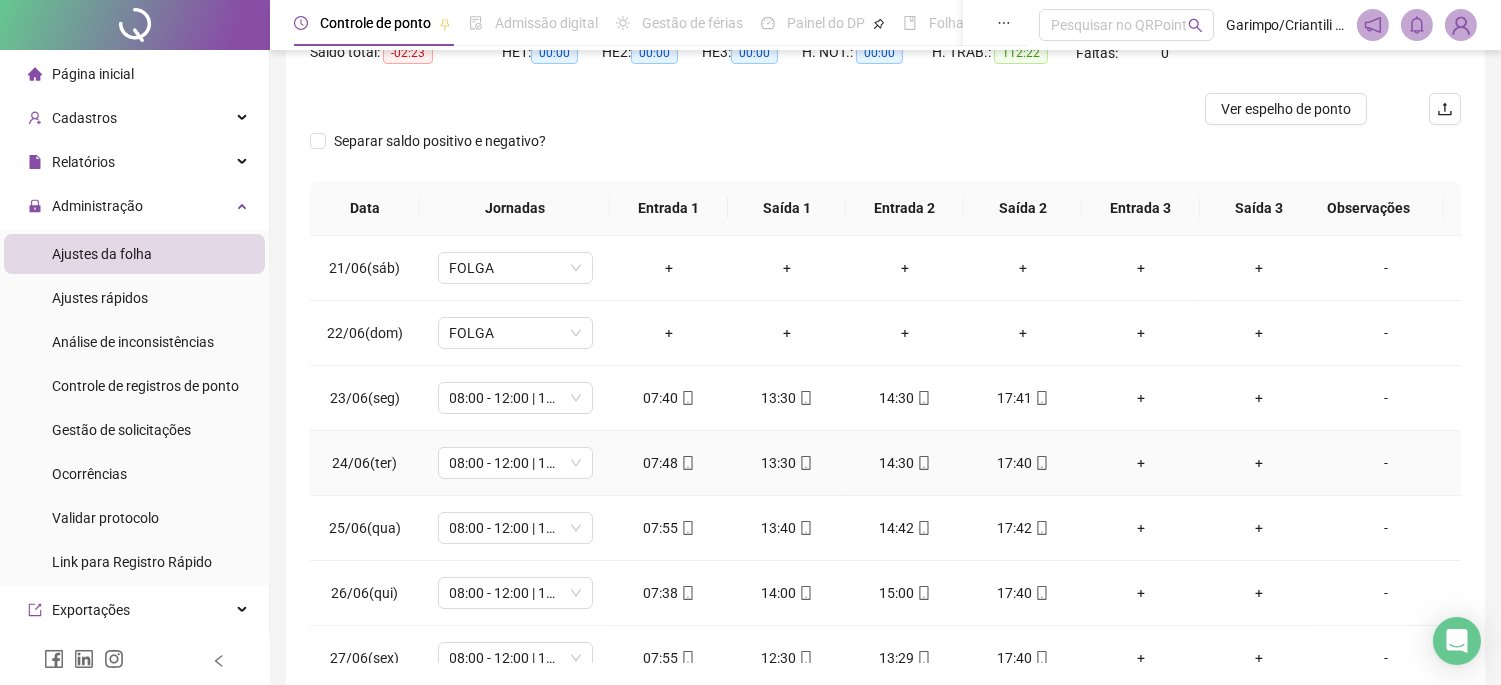 scroll, scrollTop: 312, scrollLeft: 0, axis: vertical 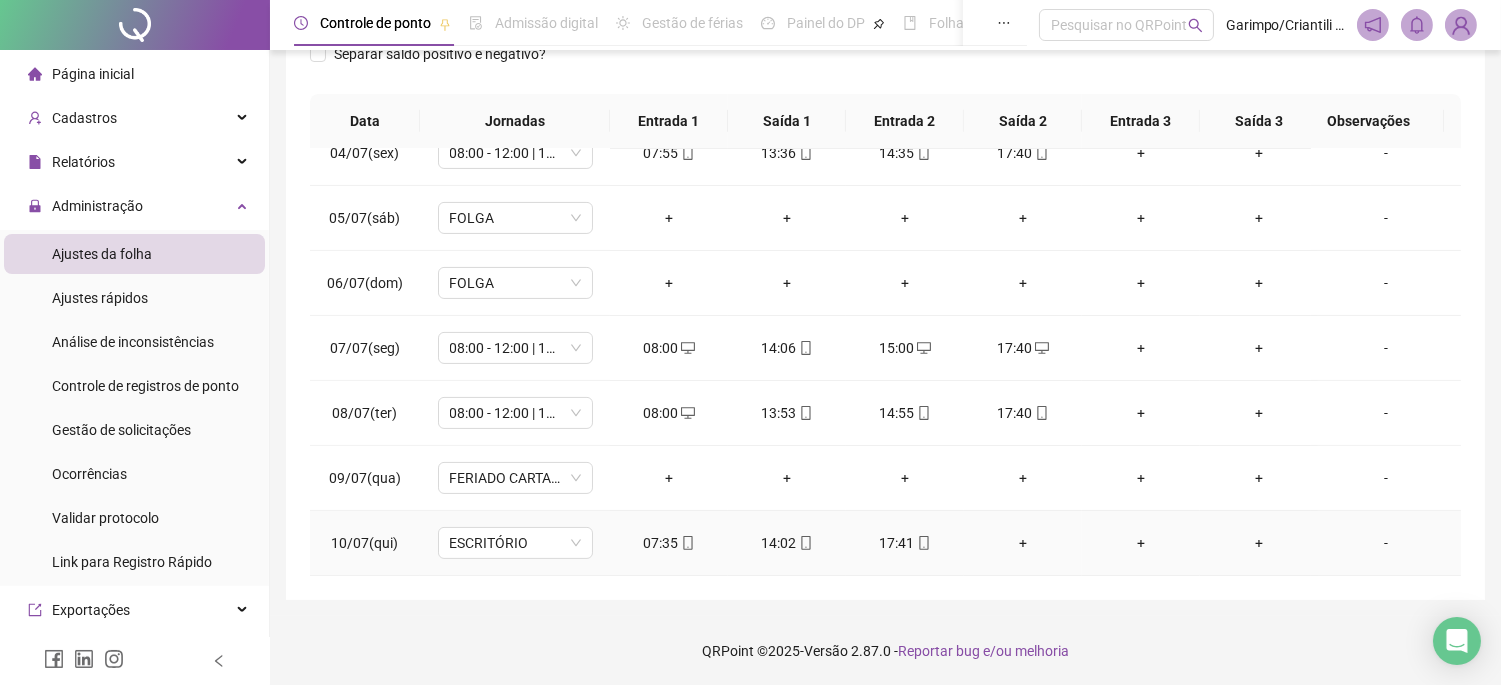 click on "+" at bounding box center (1023, 543) 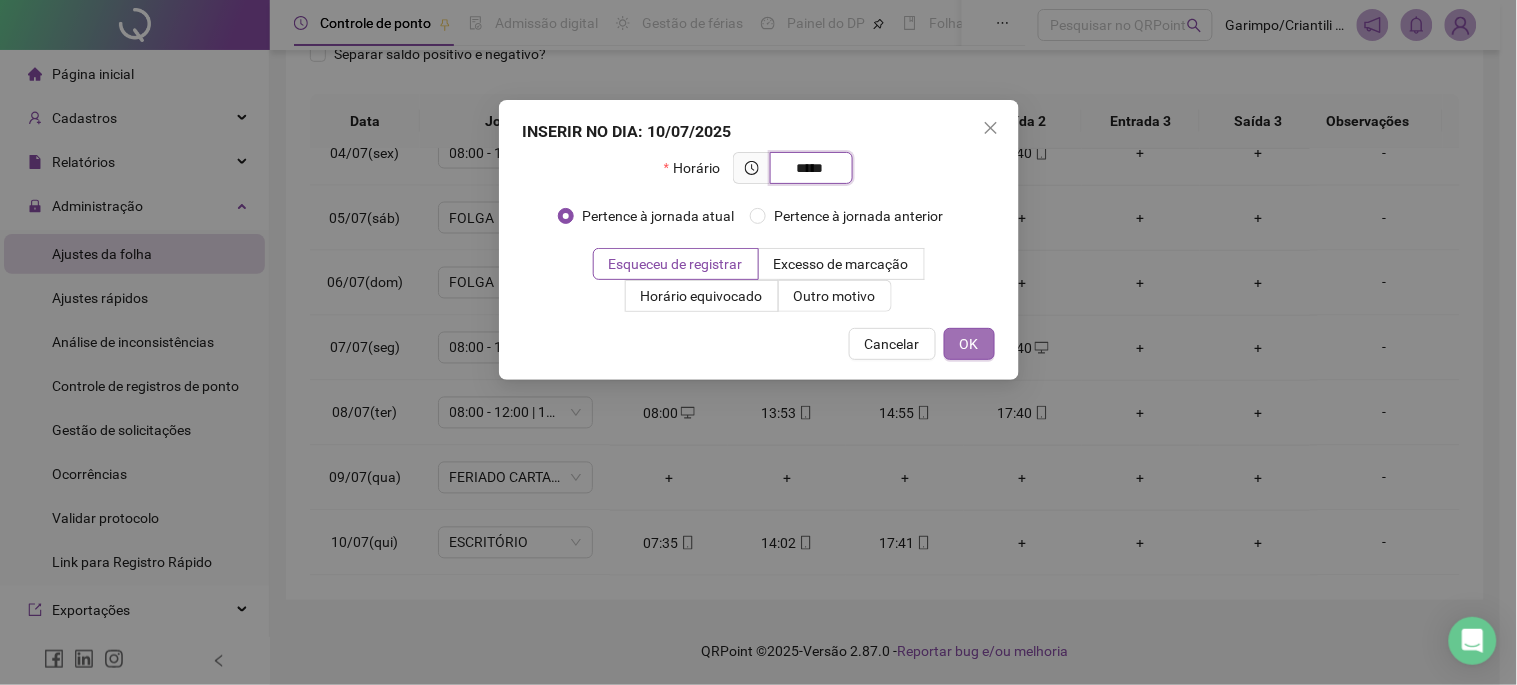type on "*****" 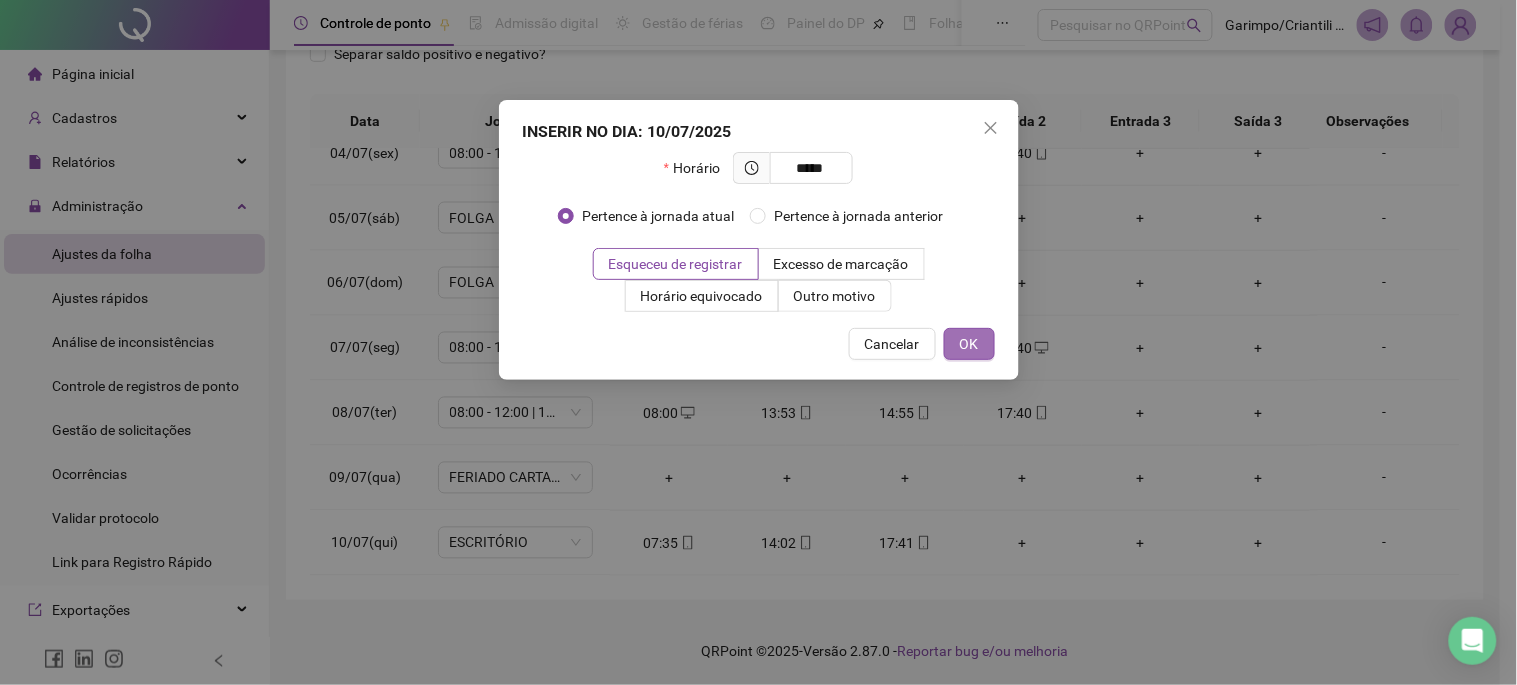click on "OK" at bounding box center (969, 344) 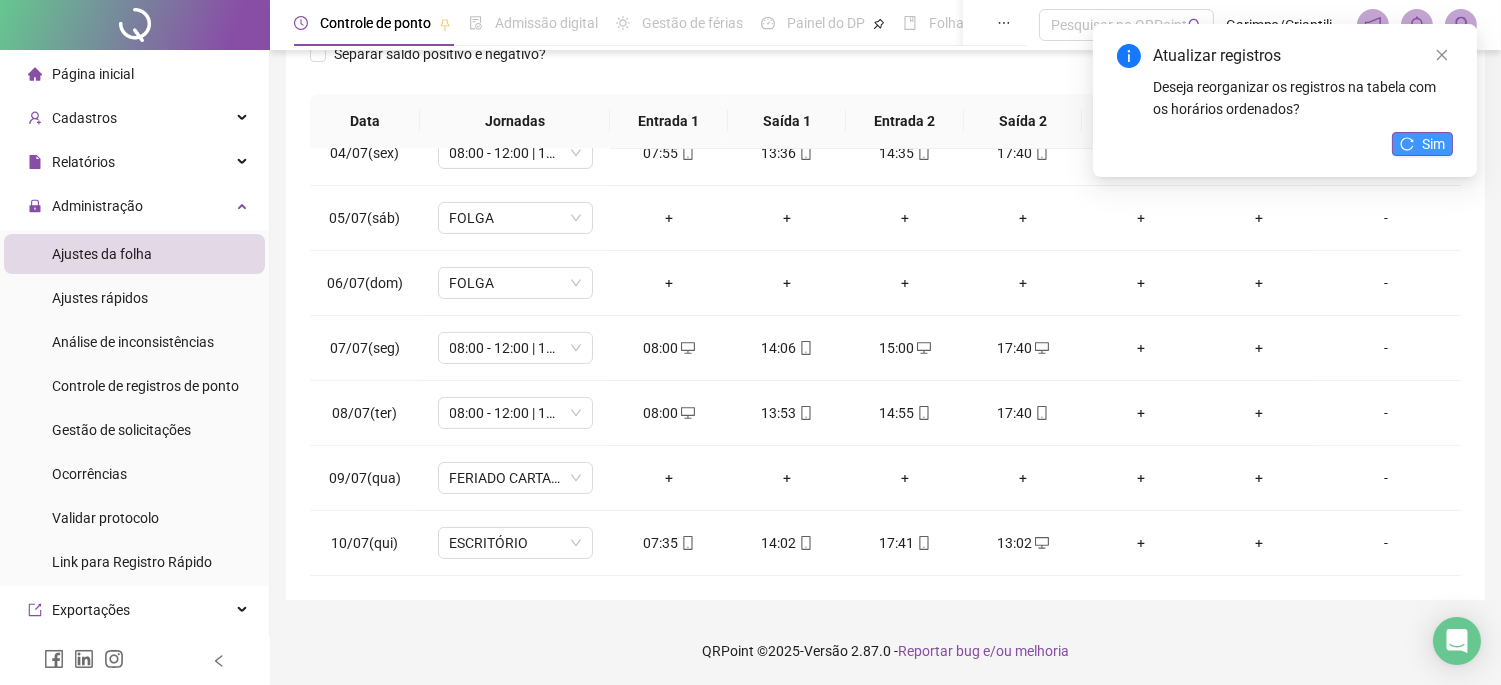 click on "Sim" at bounding box center [1433, 144] 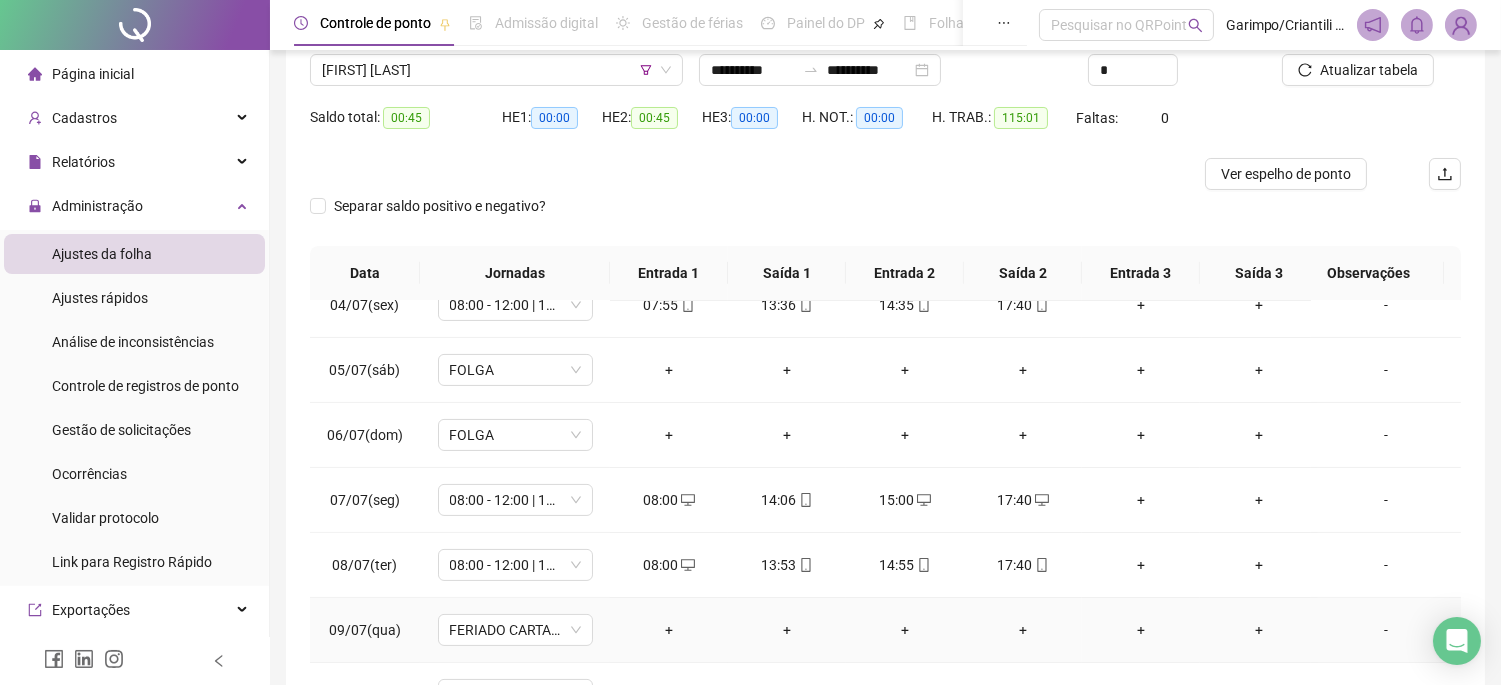 scroll, scrollTop: 312, scrollLeft: 0, axis: vertical 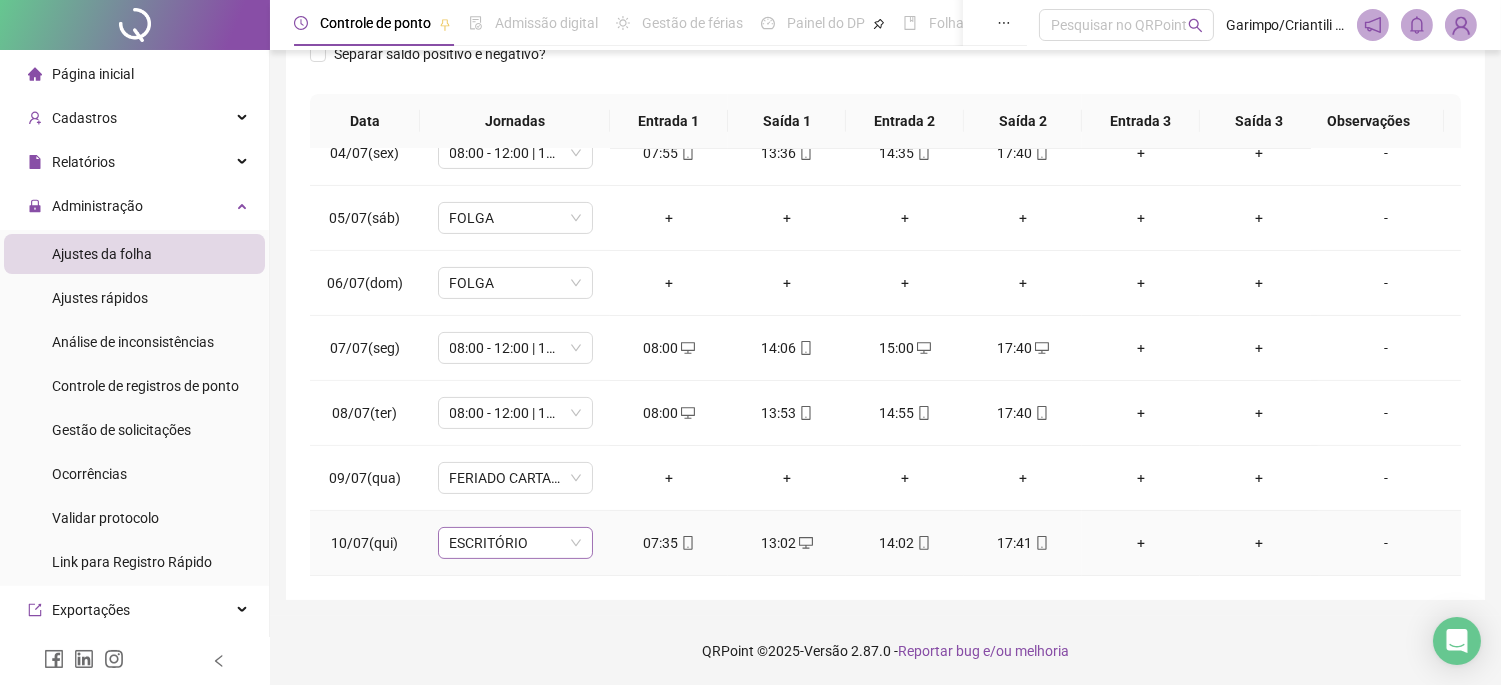 click on "ESCRITÓRIO" at bounding box center [515, 543] 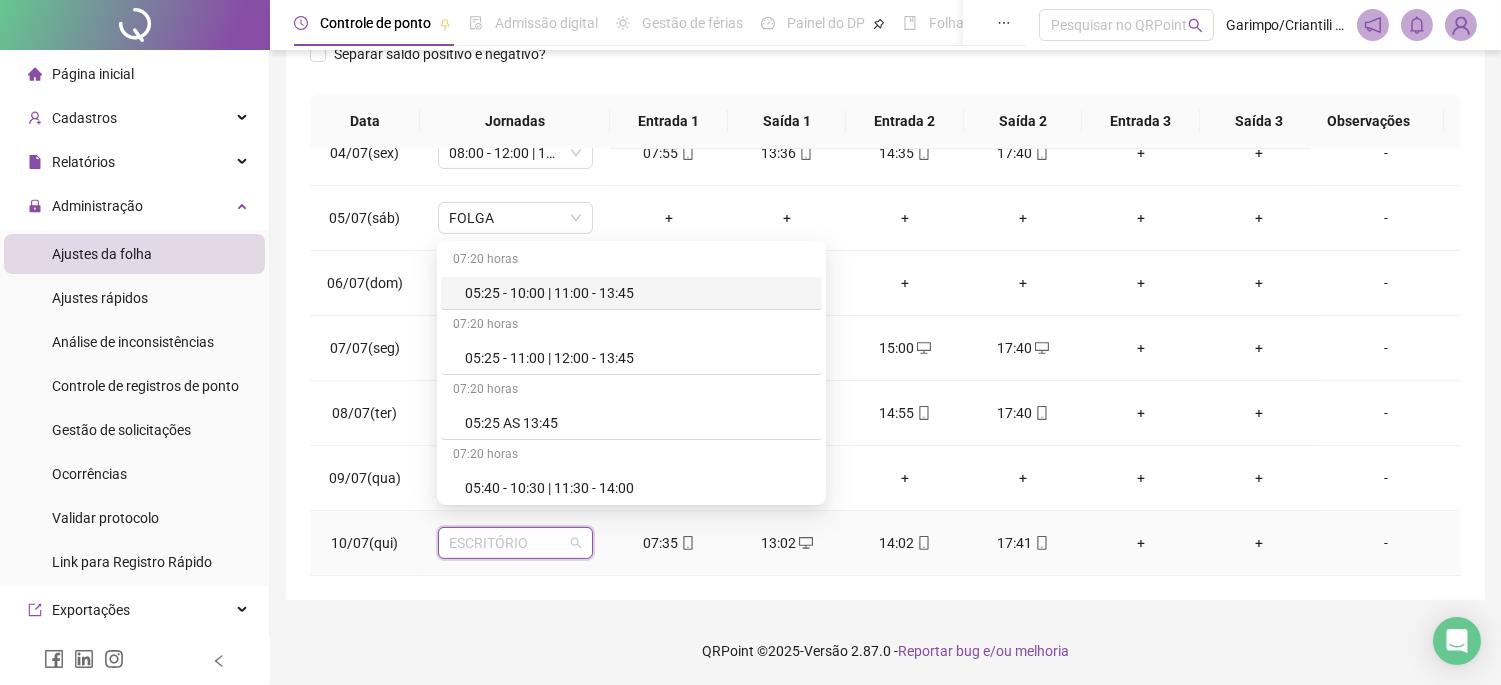 click on "**********" at bounding box center (885, 187) 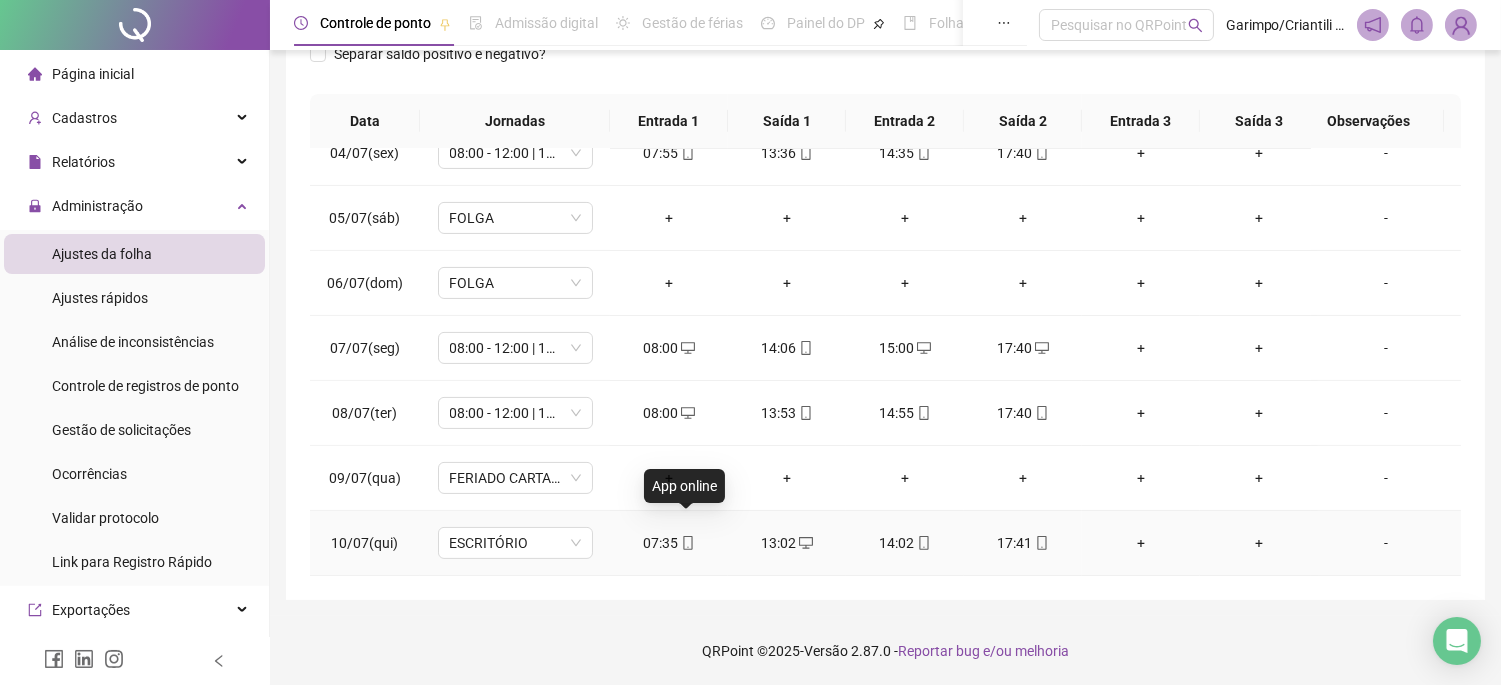 click 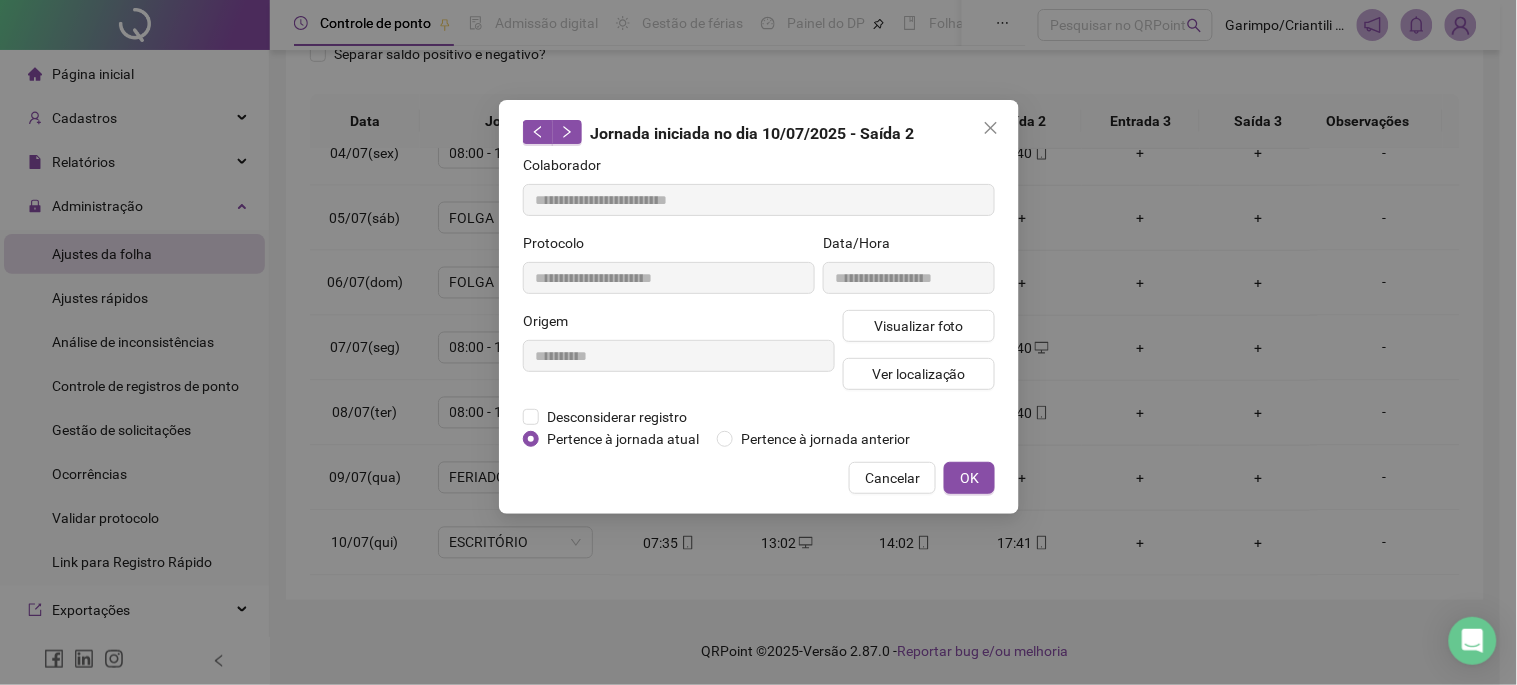 type on "**********" 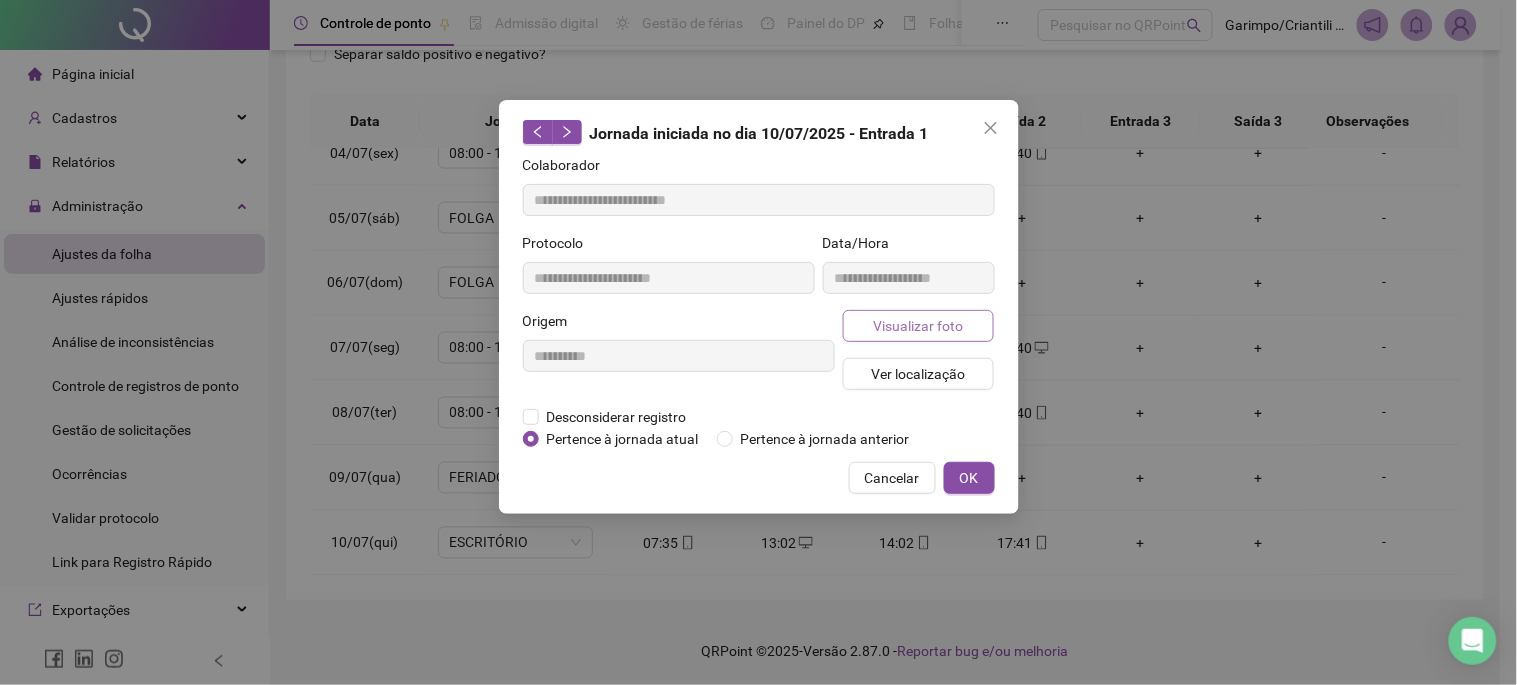 click on "Visualizar foto" at bounding box center (918, 326) 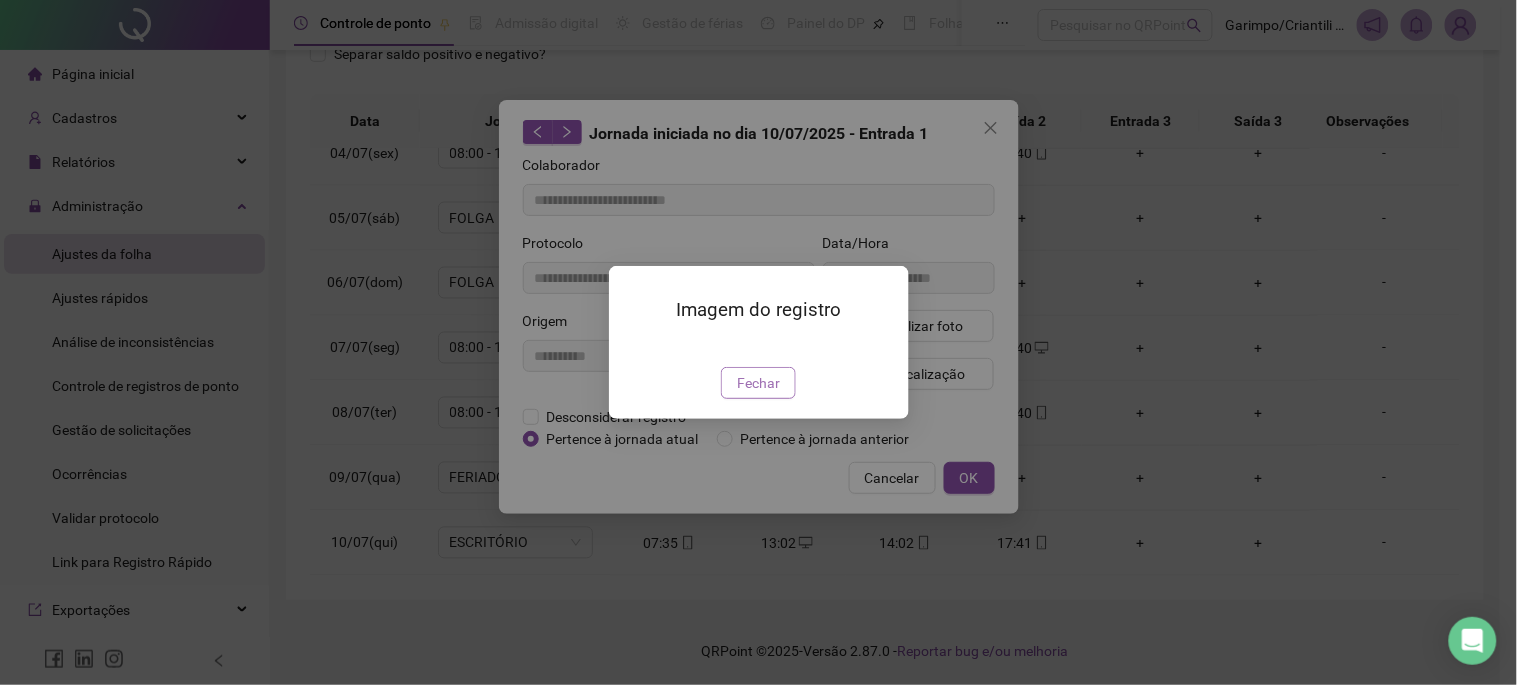 click on "Fechar" at bounding box center [758, 383] 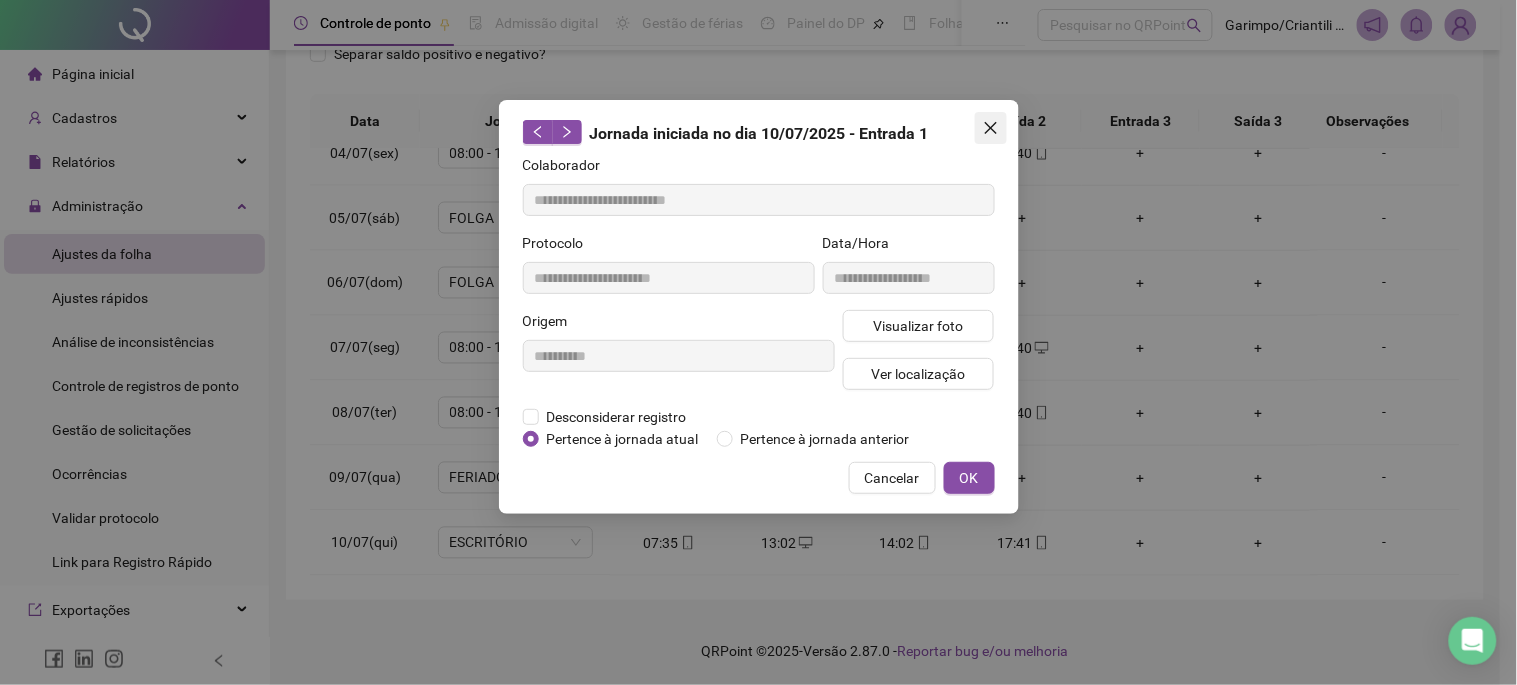 click at bounding box center (991, 128) 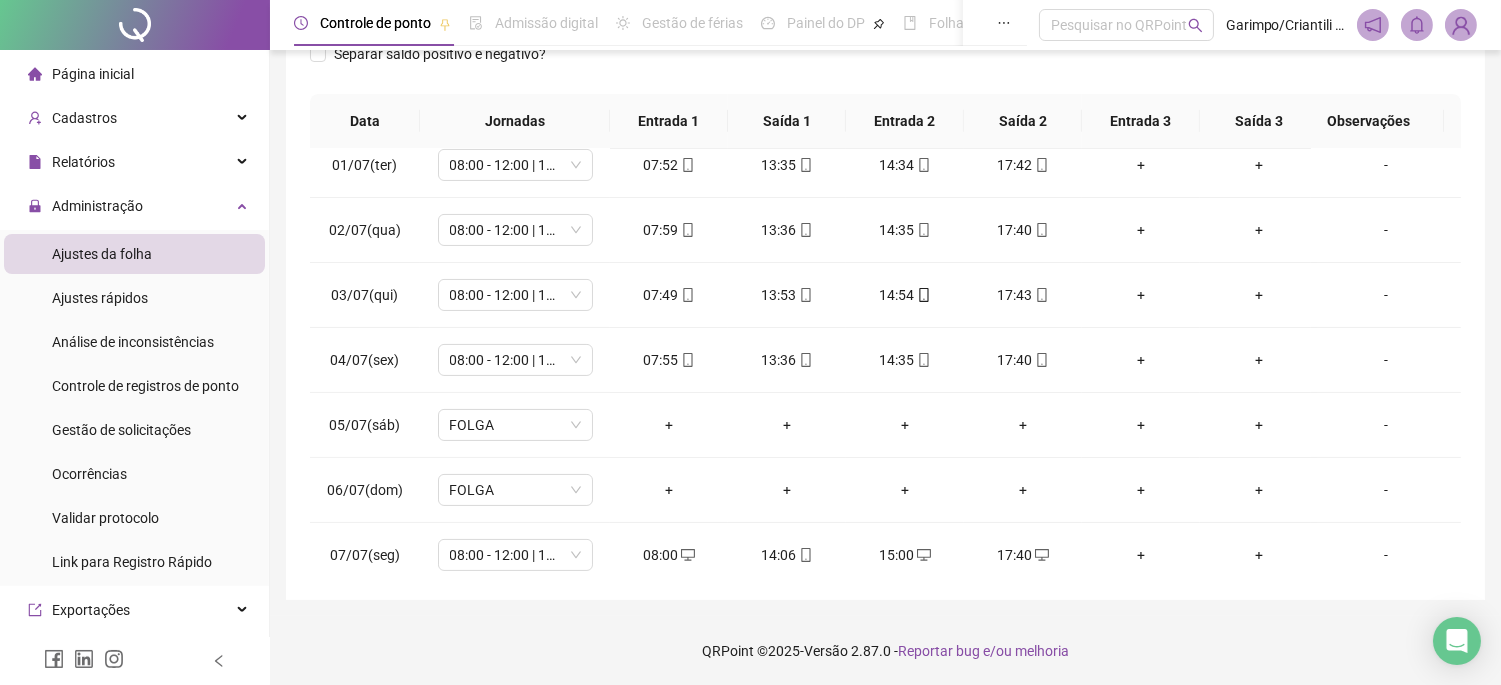 scroll, scrollTop: 892, scrollLeft: 0, axis: vertical 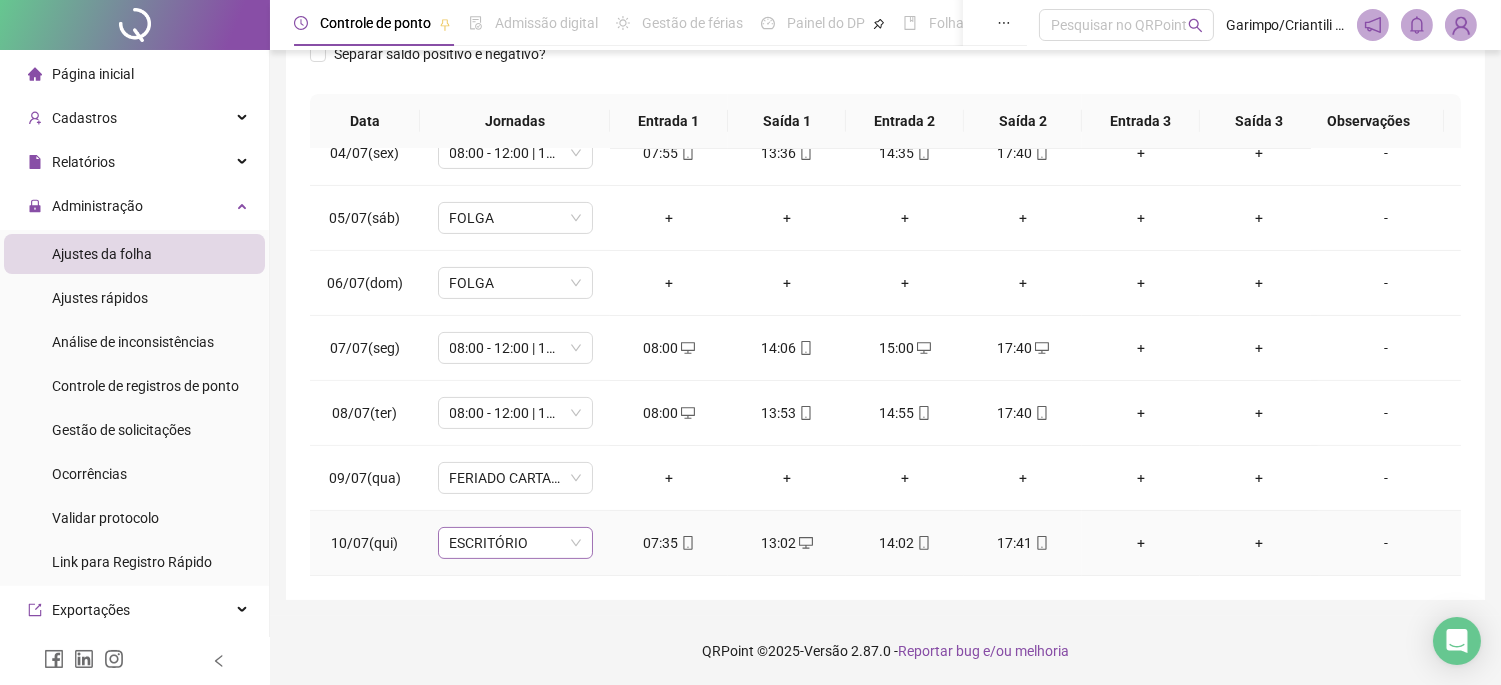 drag, startPoint x: 537, startPoint y: 530, endPoint x: 574, endPoint y: 597, distance: 76.537575 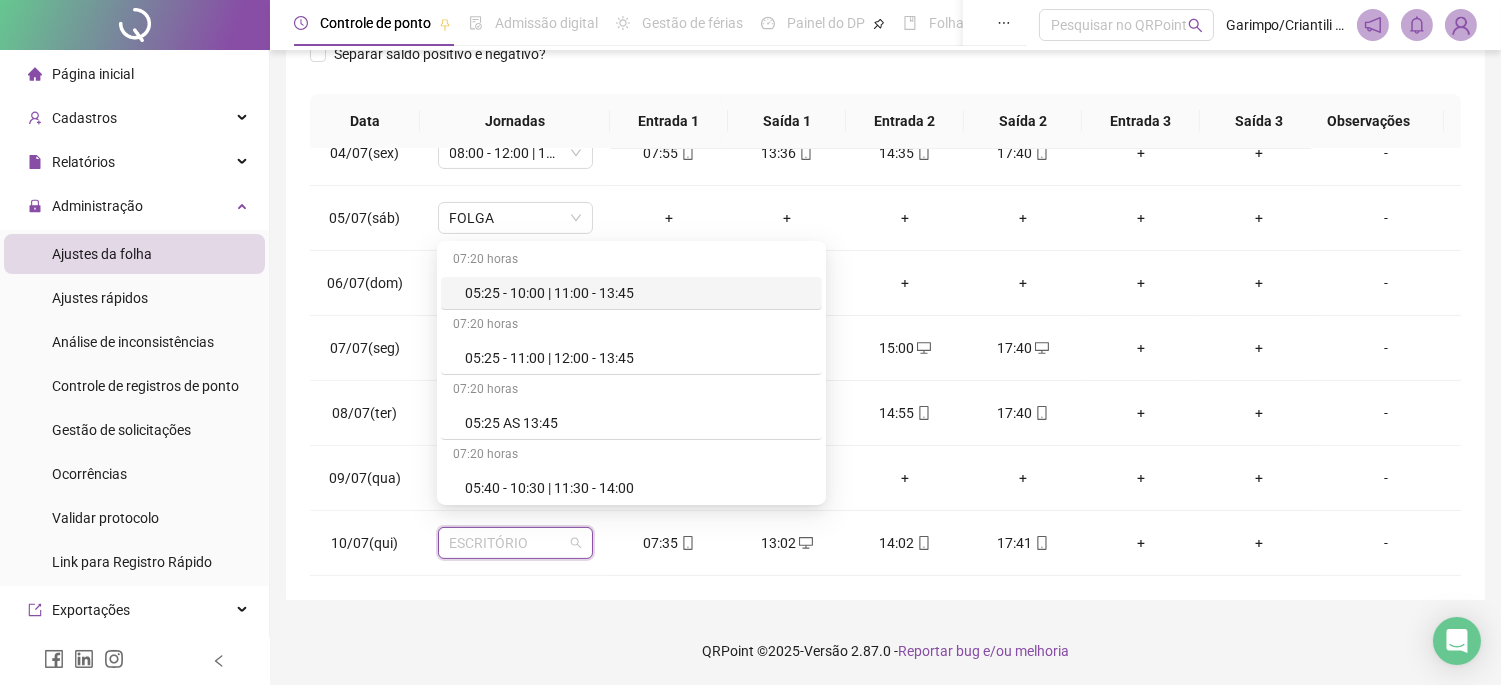 click on "QRPoint © 2025  -  Versão   2.87.0   -  Reportar bug e/ou melhoria" at bounding box center [885, 651] 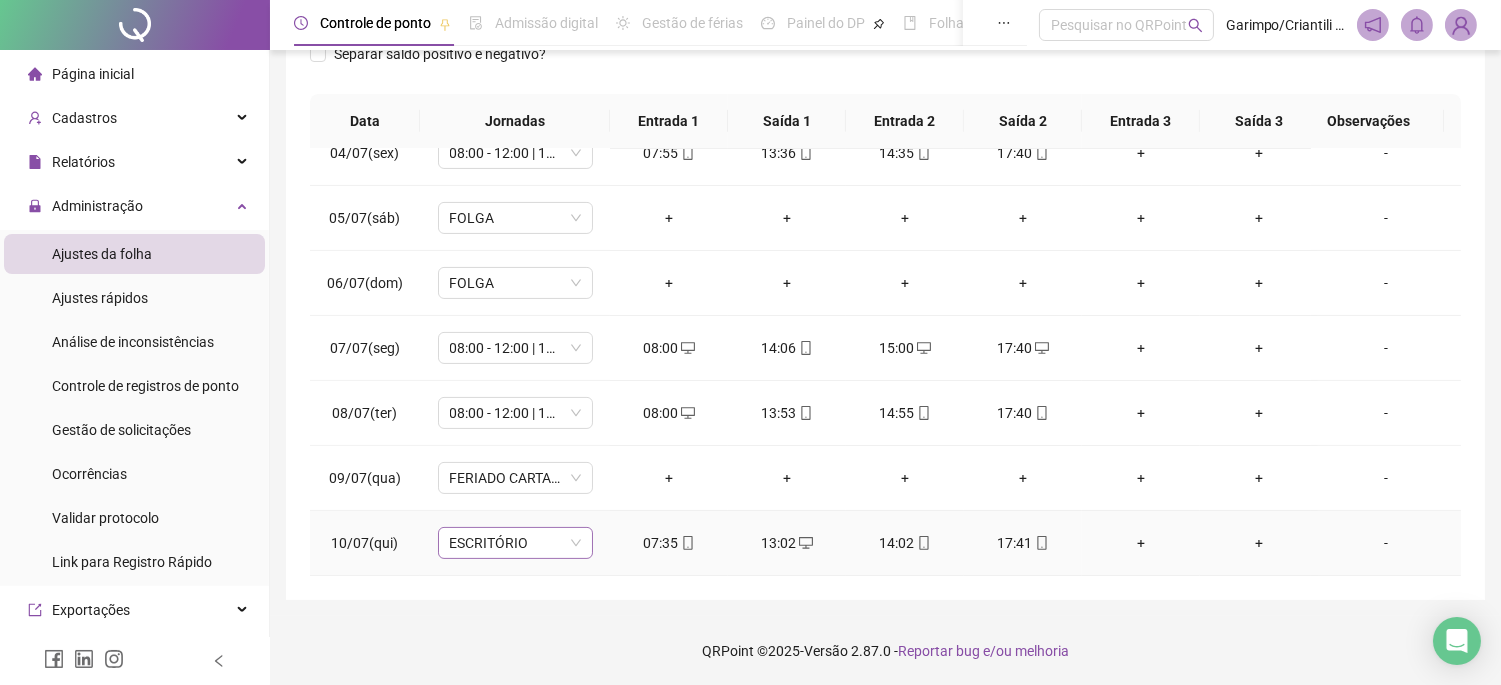 click on "ESCRITÓRIO" at bounding box center [515, 543] 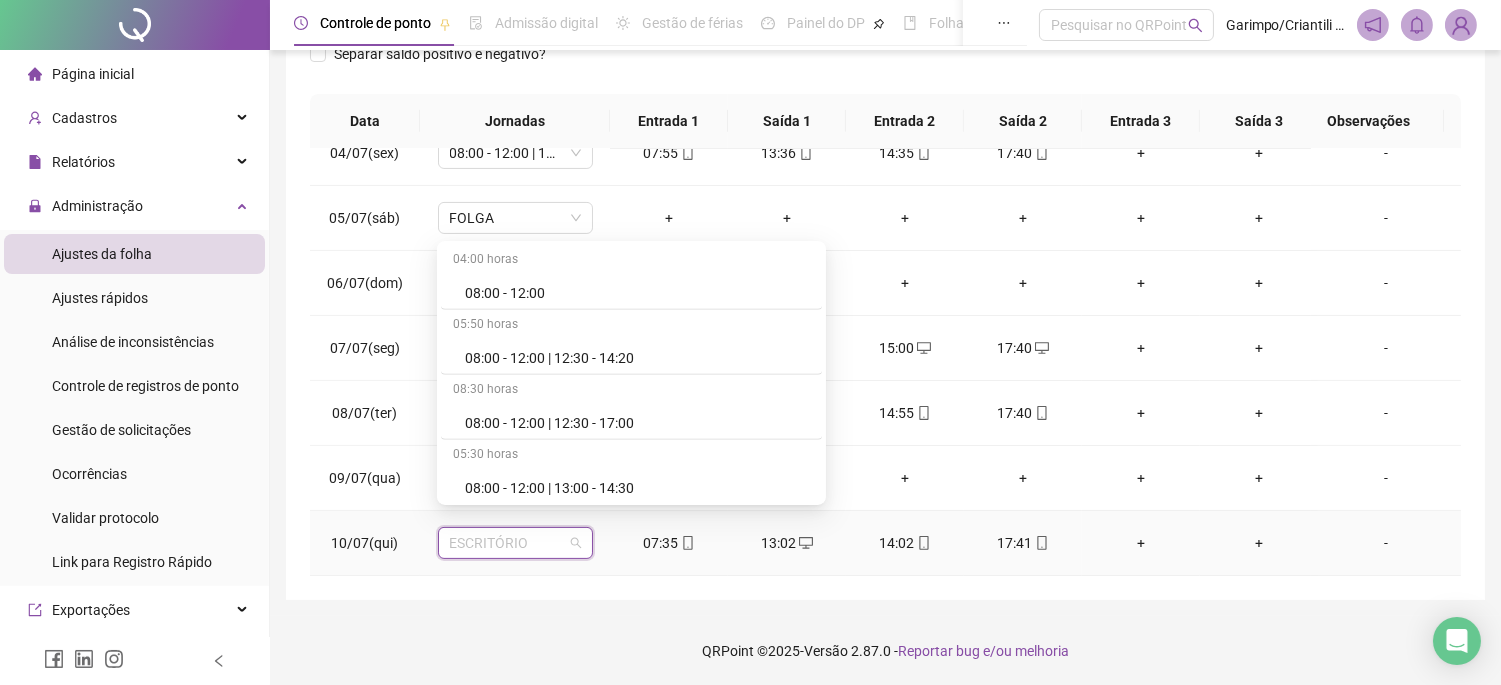 scroll, scrollTop: 2666, scrollLeft: 0, axis: vertical 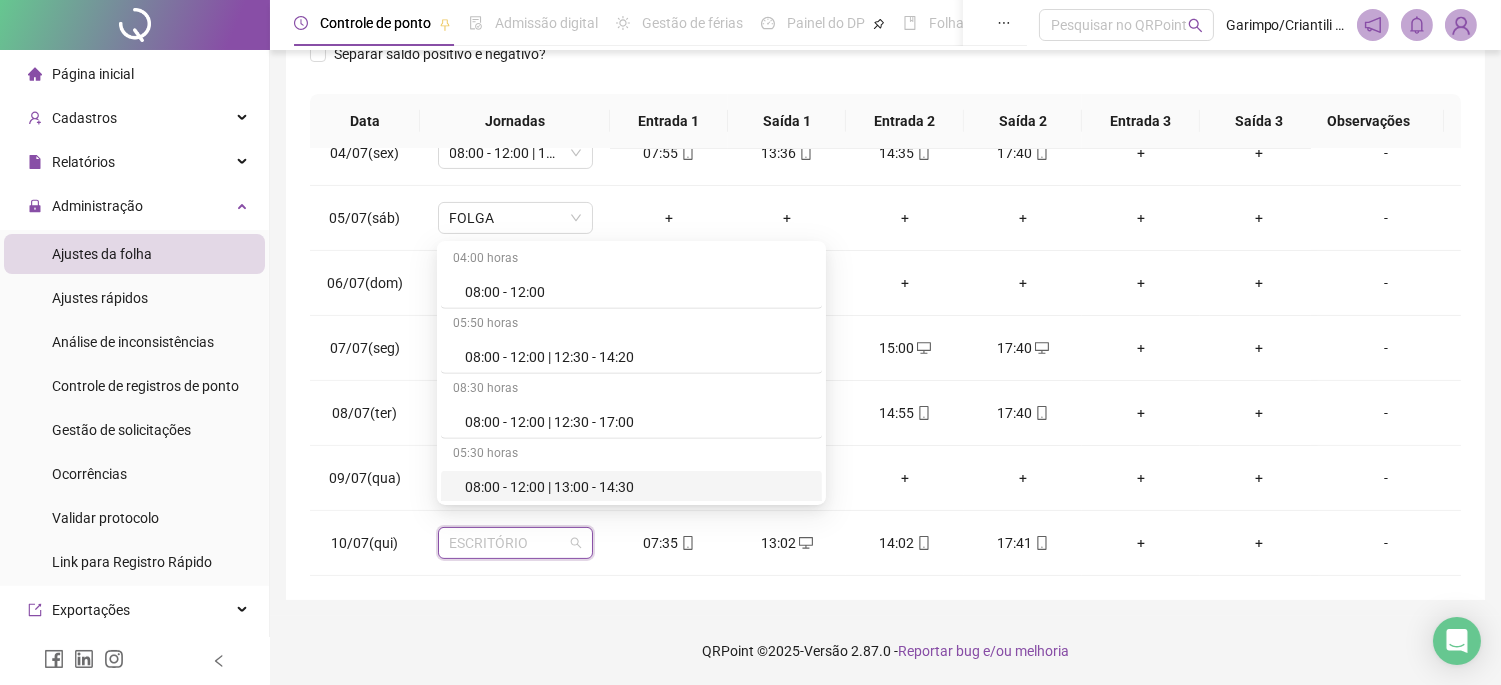 click on "**********" at bounding box center (885, 187) 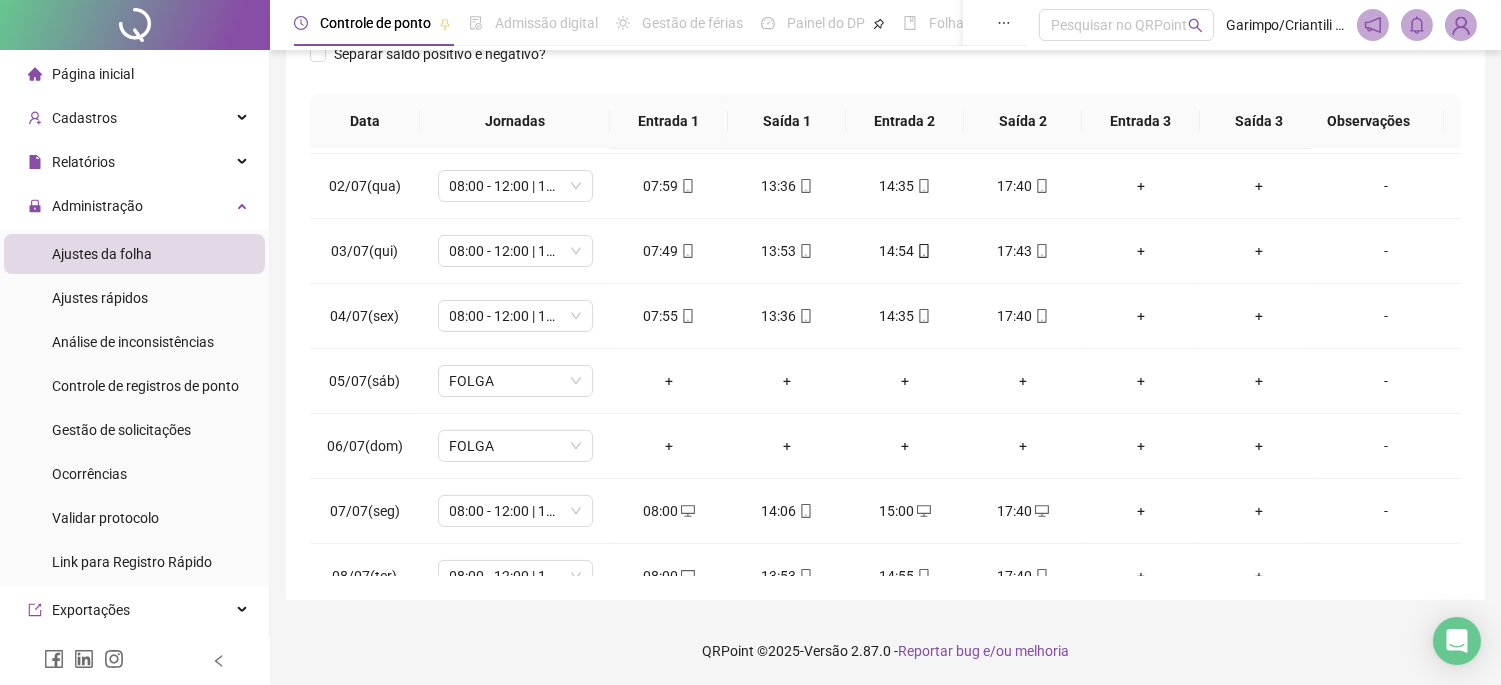 scroll, scrollTop: 670, scrollLeft: 0, axis: vertical 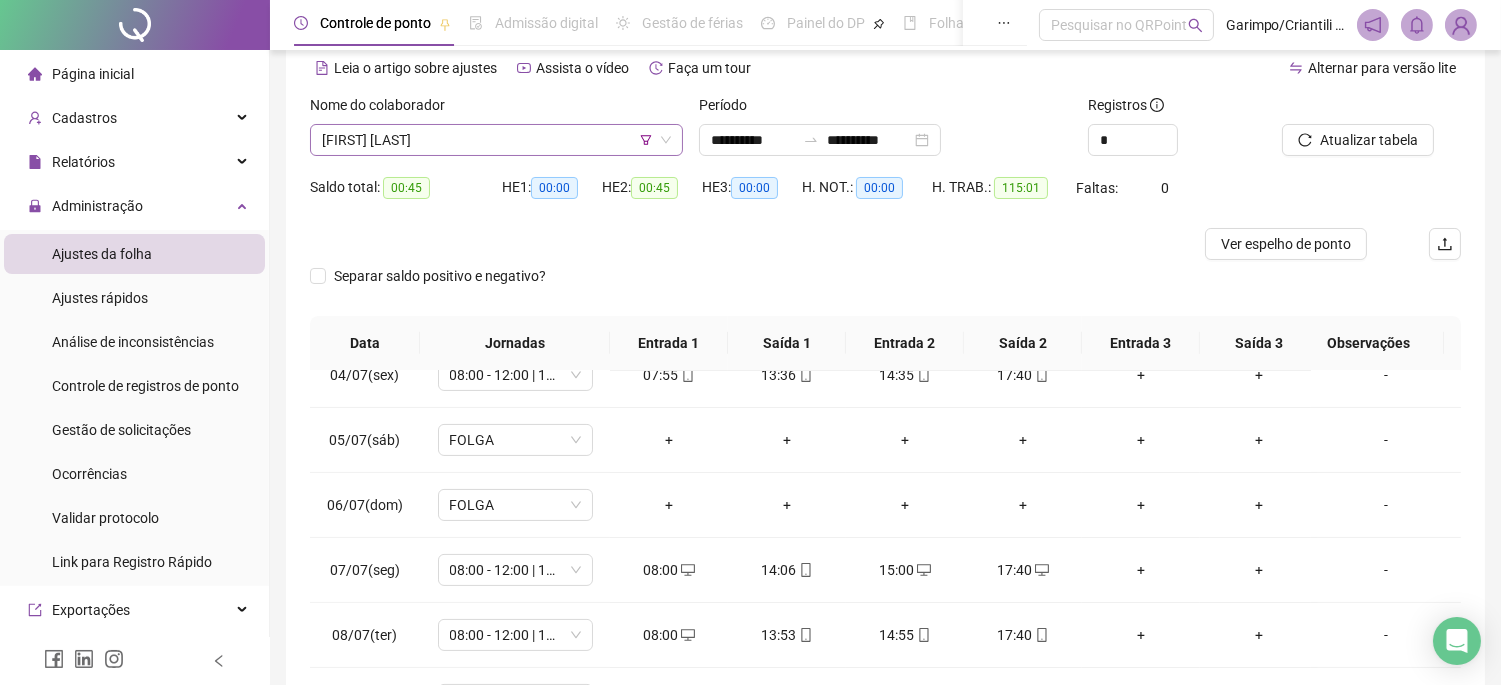 click on "[FIRST] [LAST]" at bounding box center [496, 140] 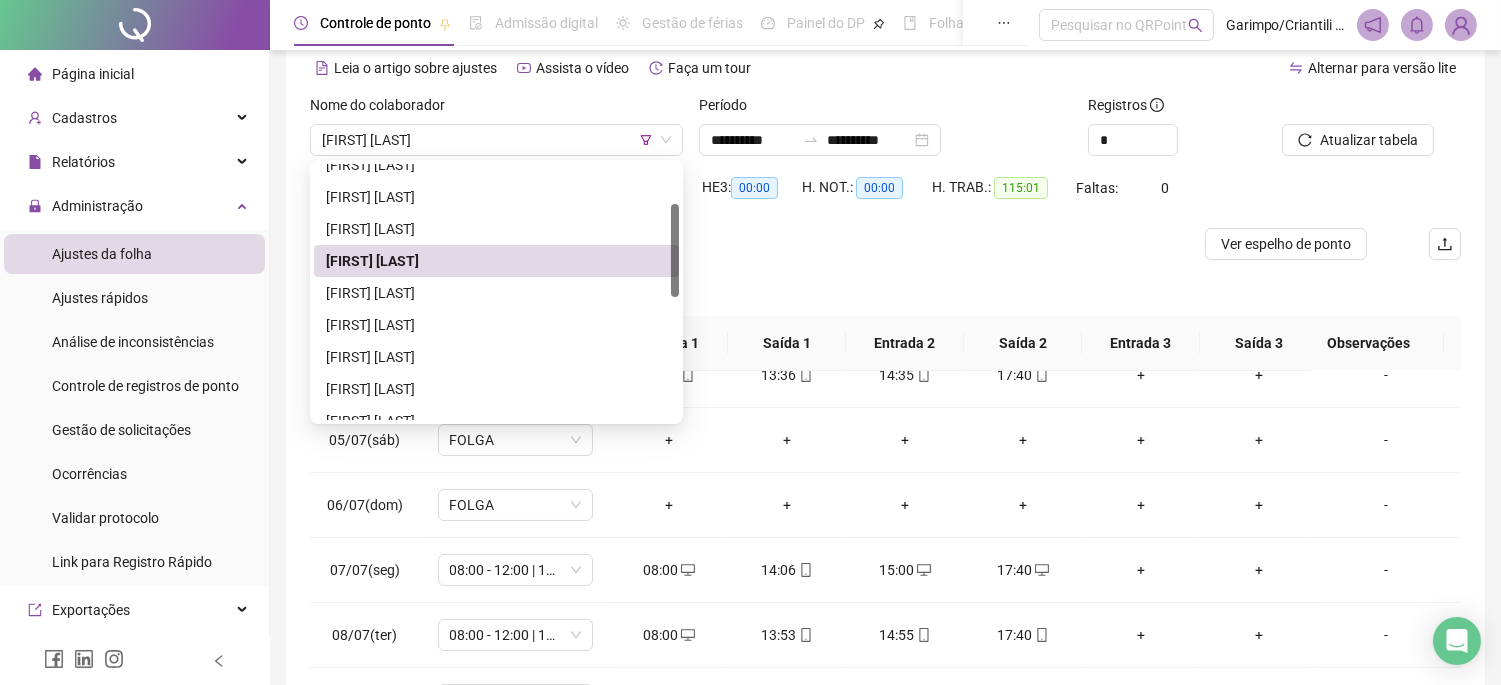 click on "HE 3:   00:00" at bounding box center (752, 200) 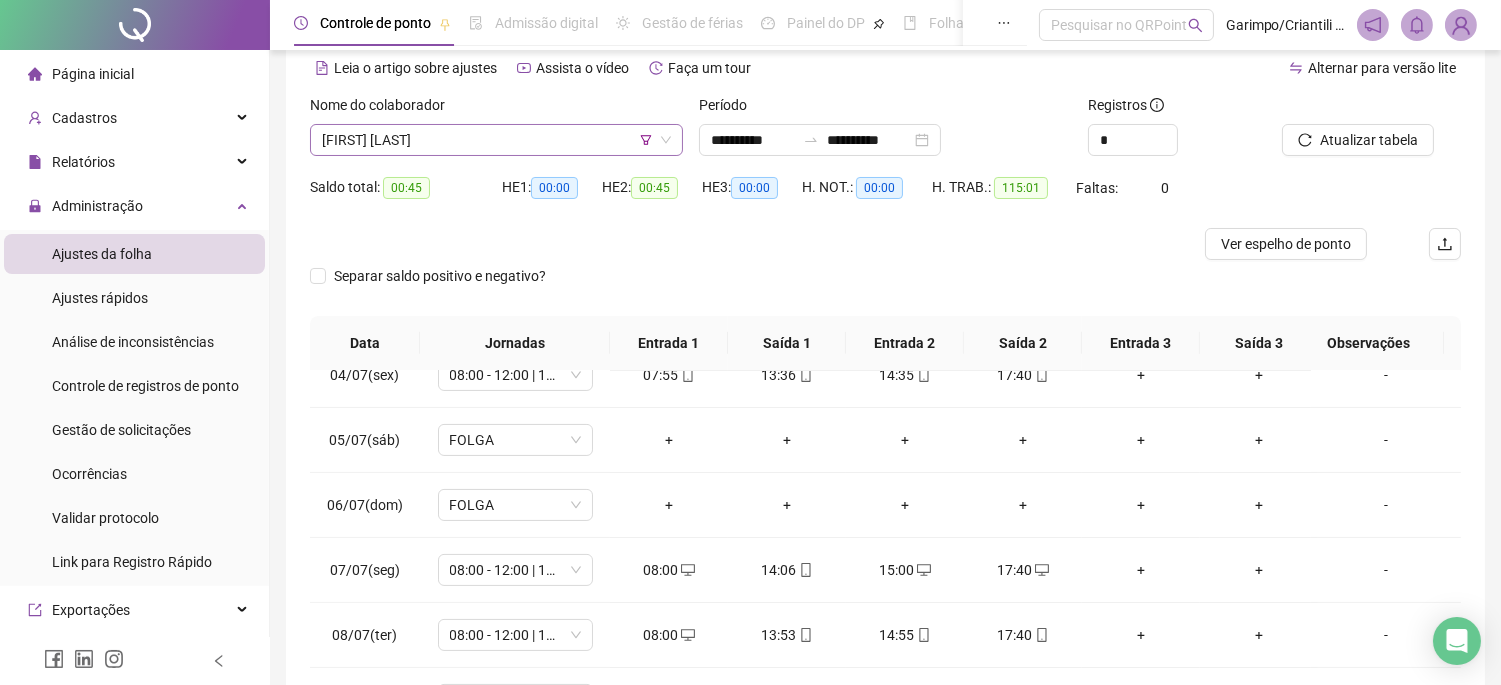 click on "[FIRST] [LAST]" at bounding box center (496, 140) 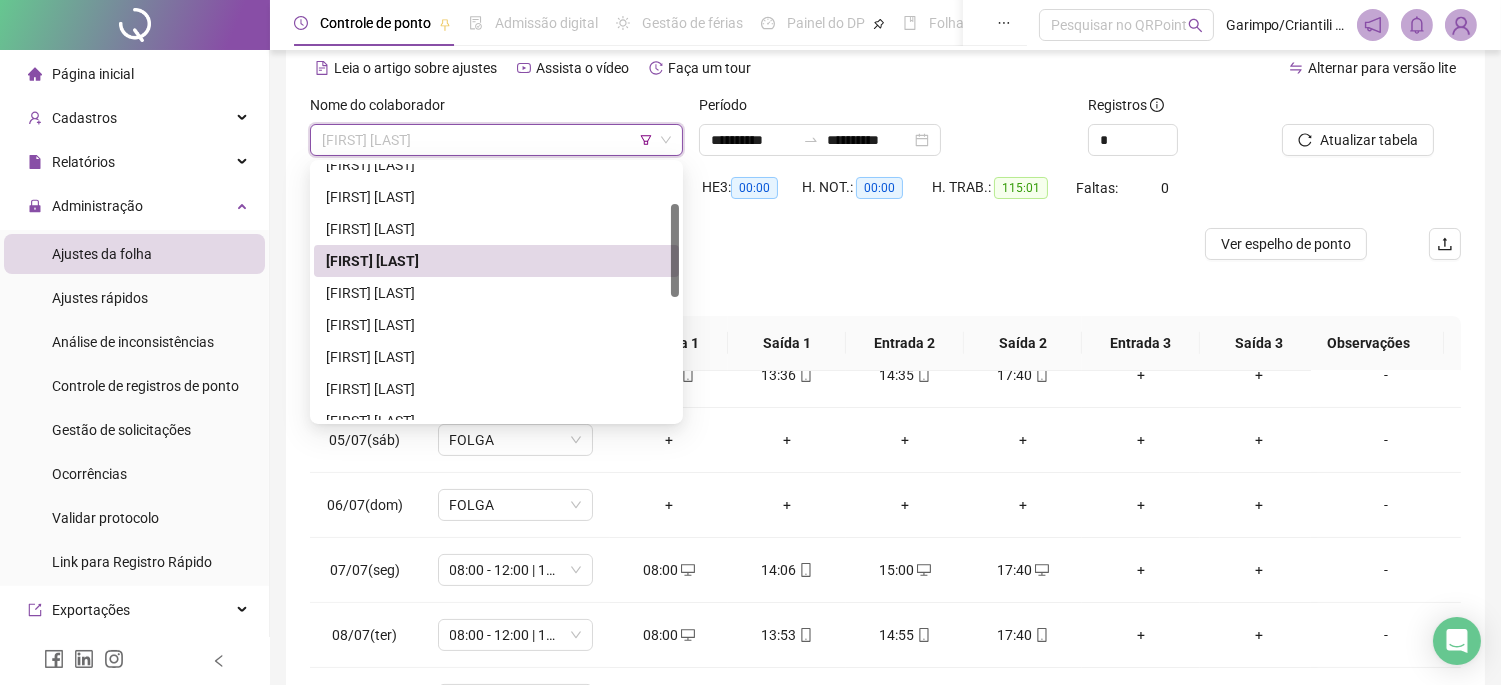 click 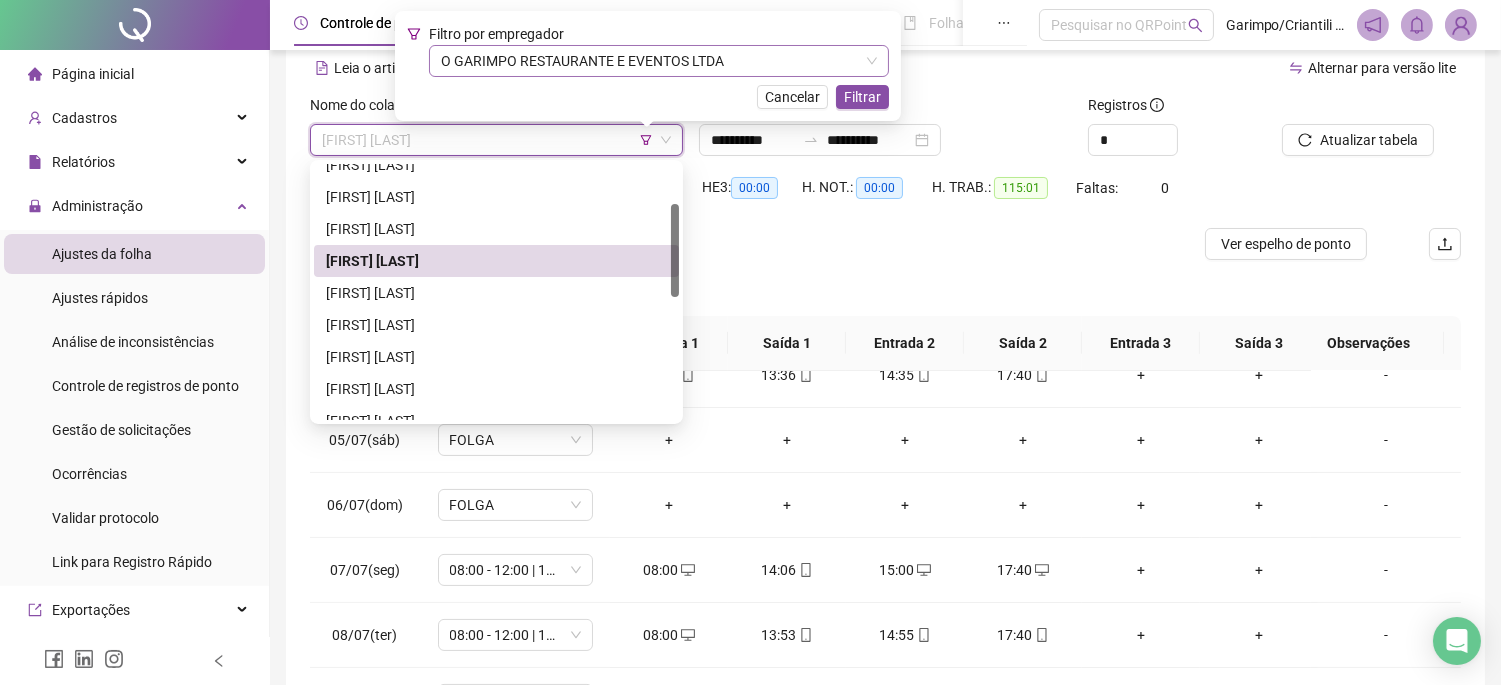 click on "O GARIMPO RESTAURANTE E EVENTOS LTDA" at bounding box center (659, 61) 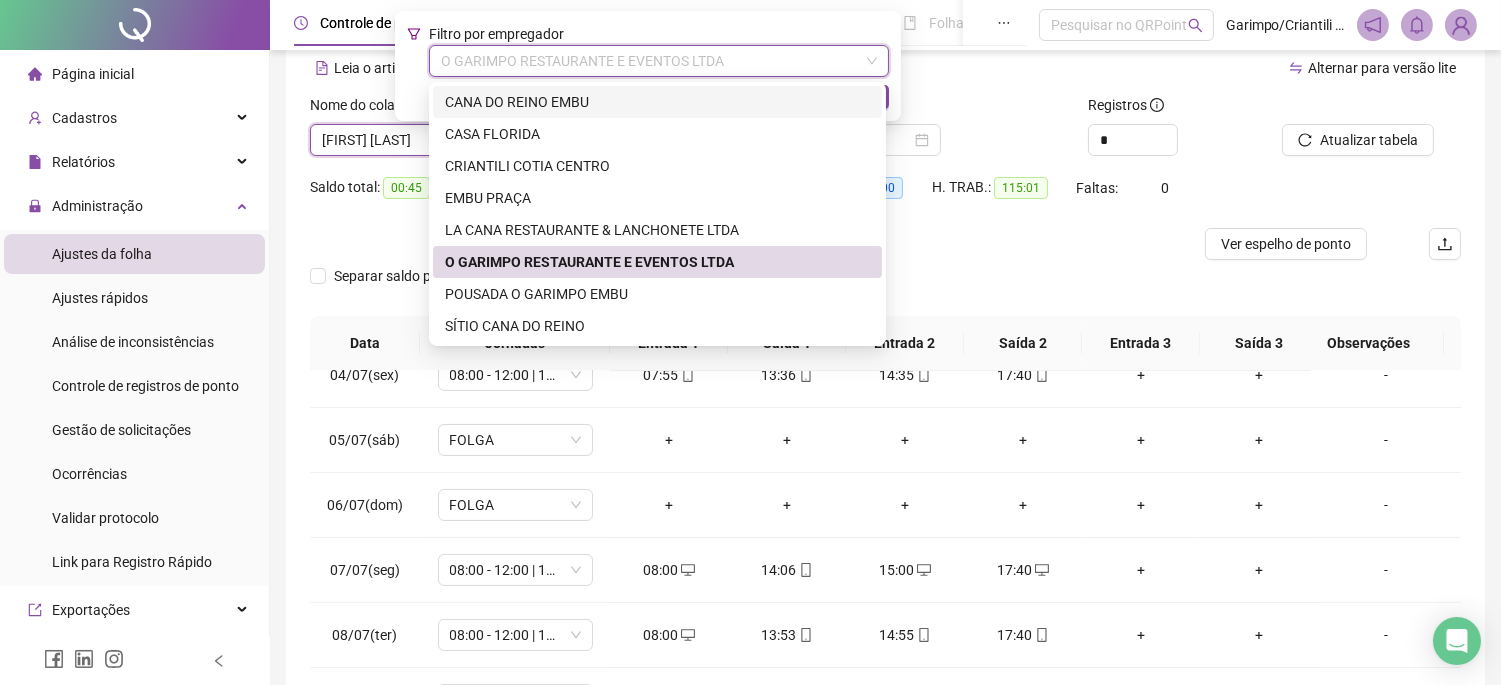 click on "d49e7b2a36315929b43becff1ad315b93e8961e65c1d359448858e566a7e1c9f c7e837d5c44279350941f2e406d95d62b42b188b2b732096ab005b75fabb9da3 CANA DO REINO EMBU CASA FLORIDA CRIANTILI COTIA CENTRO EMBU PRAÇA LA CANA RESTAURANTE & LANCHONETE LTDA O GARIMPO RESTAURANTE E EVENTOS LTDA POUSADA O GARIMPO EMBU SÍTIO CANA DO REINO" at bounding box center (657, 214) 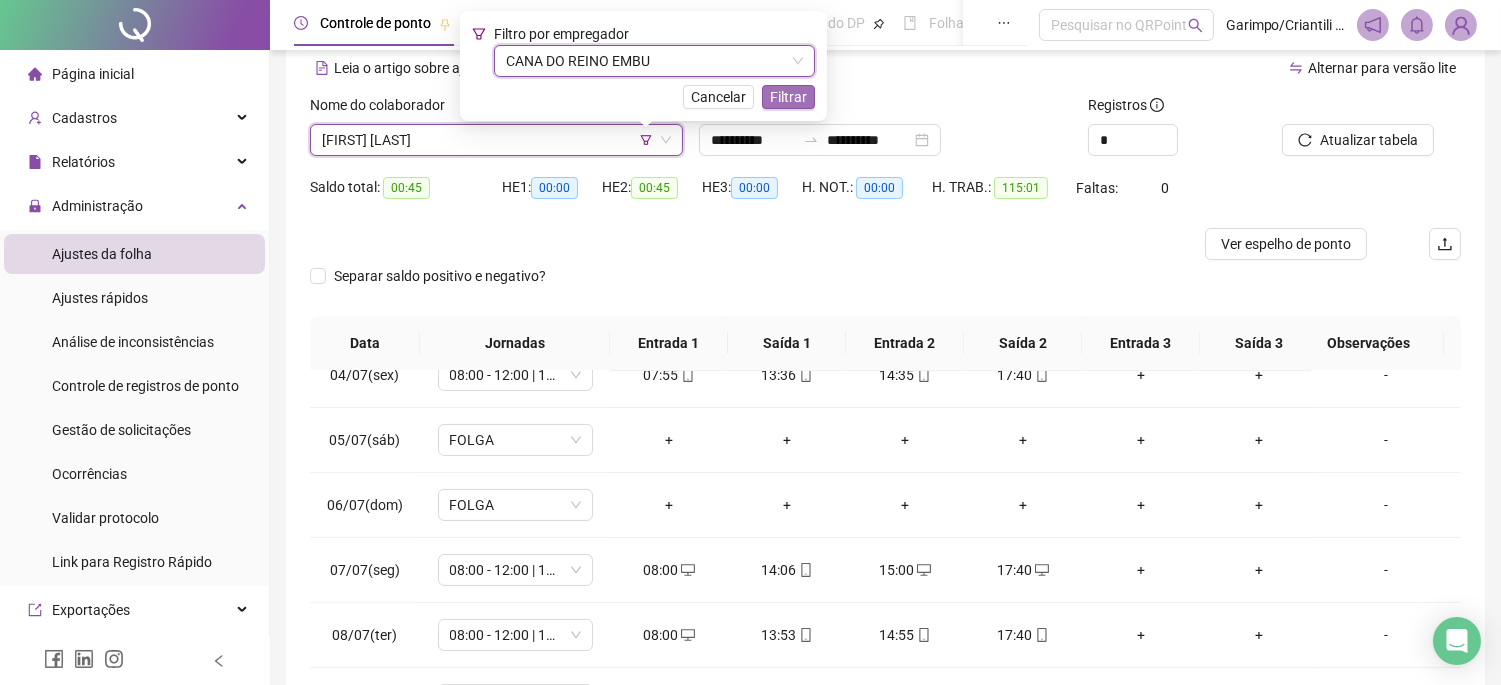 click on "Filtrar" at bounding box center (788, 97) 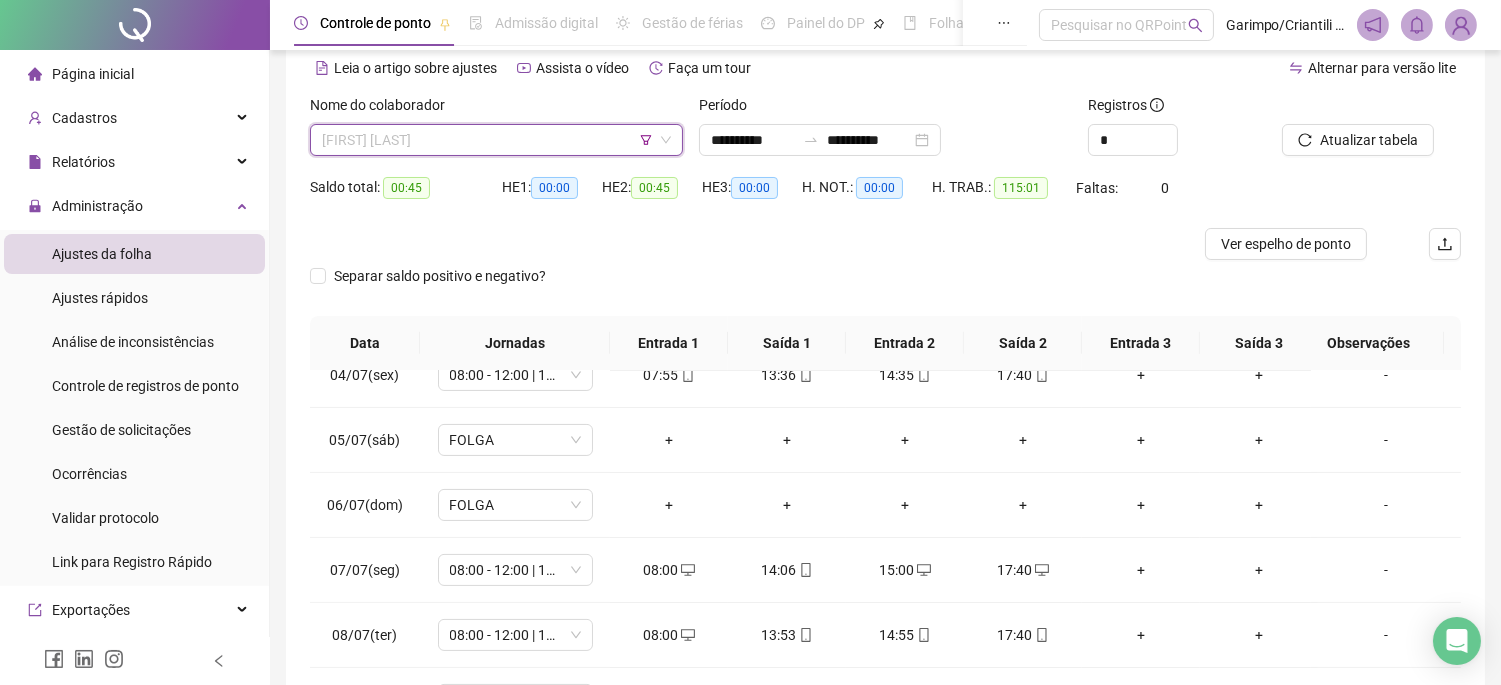 scroll, scrollTop: 0, scrollLeft: 0, axis: both 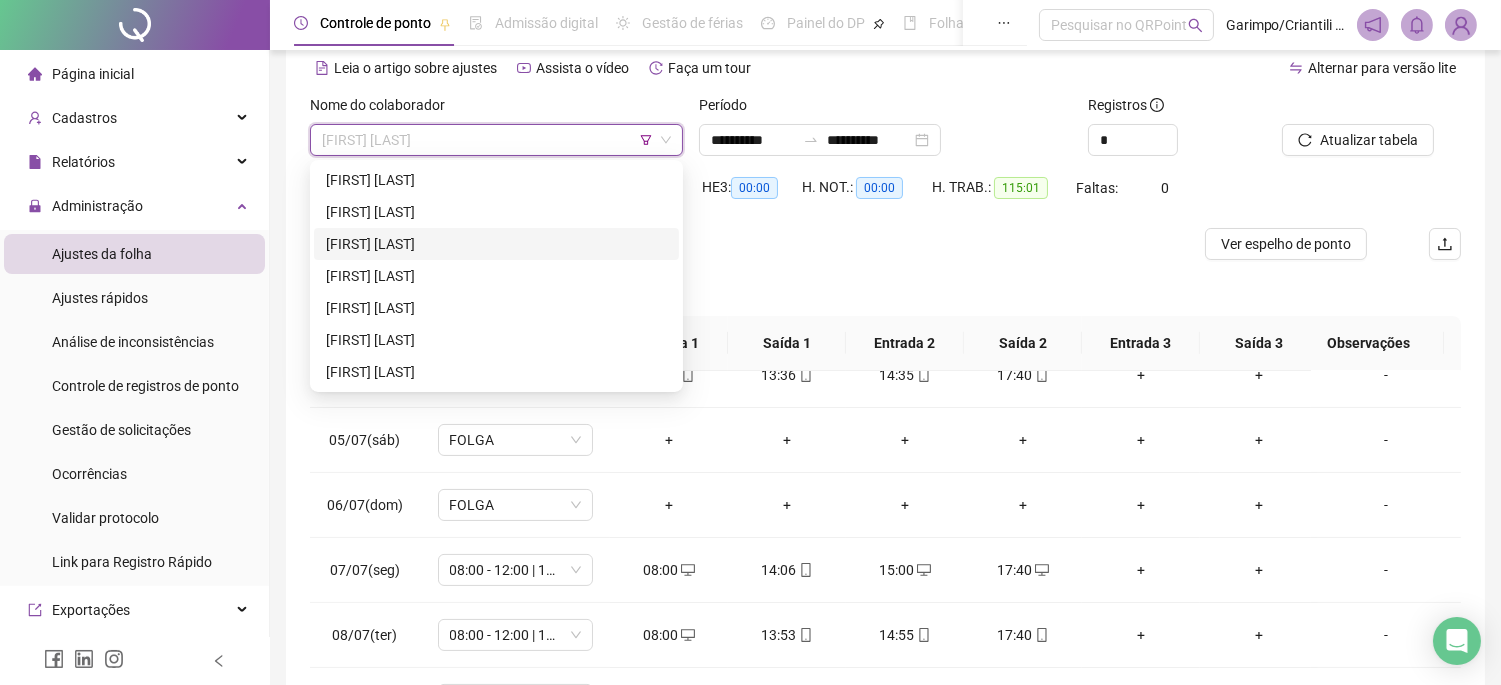 click on "[FIRST] [LAST]" at bounding box center (496, 244) 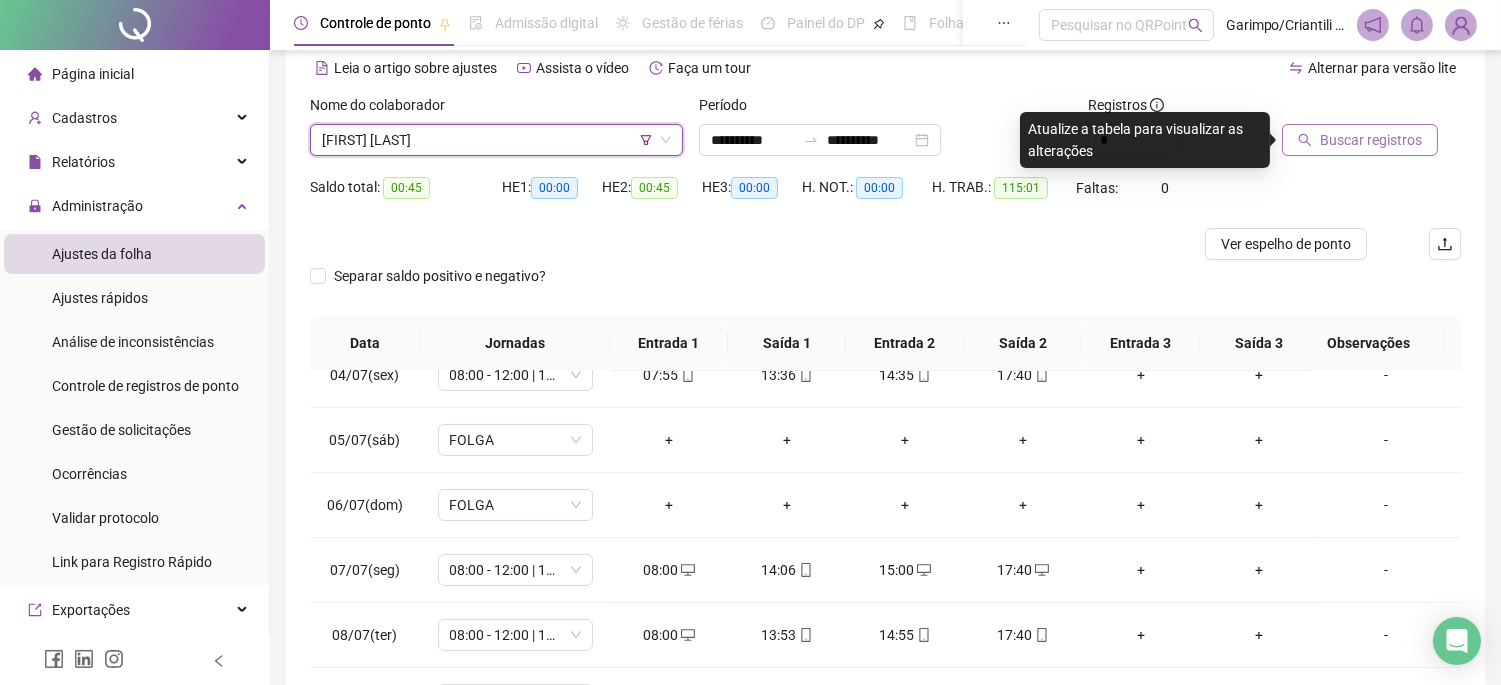 click on "Buscar registros" at bounding box center (1371, 140) 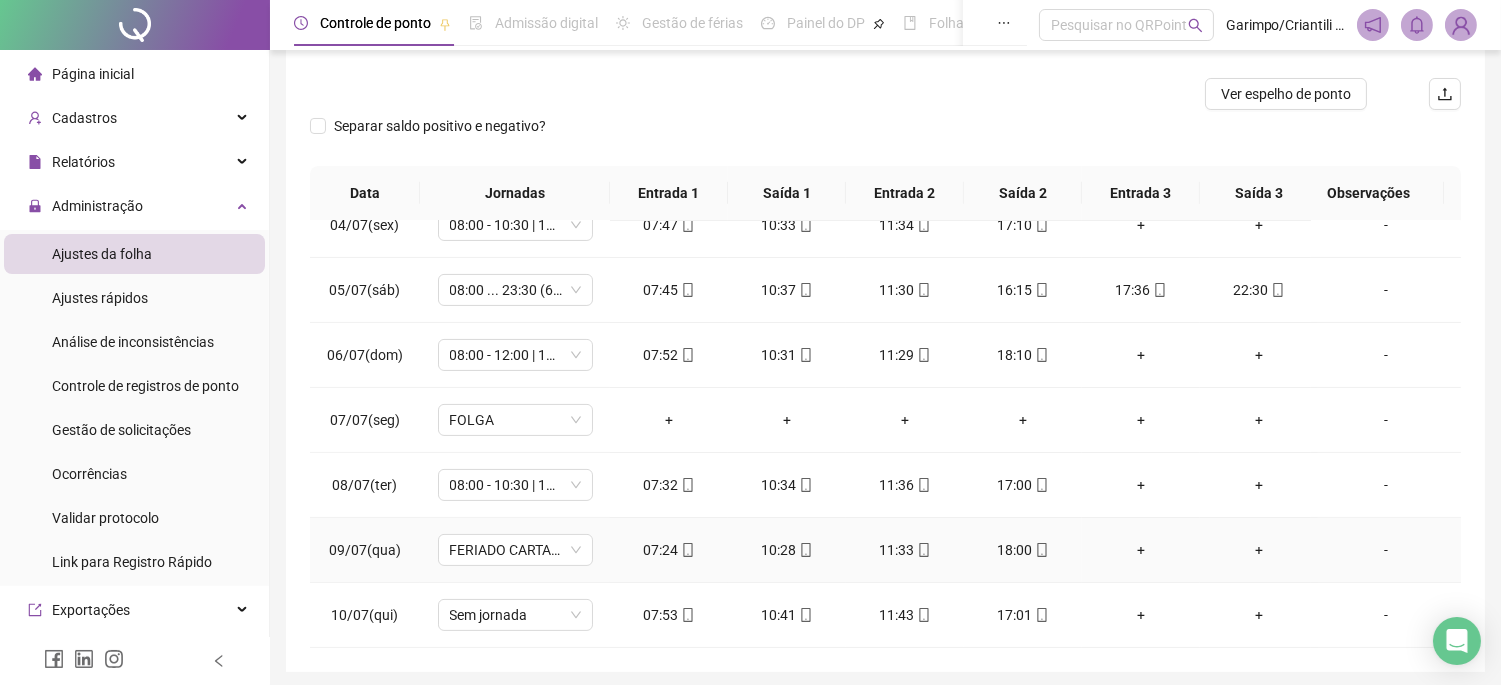 scroll, scrollTop: 312, scrollLeft: 0, axis: vertical 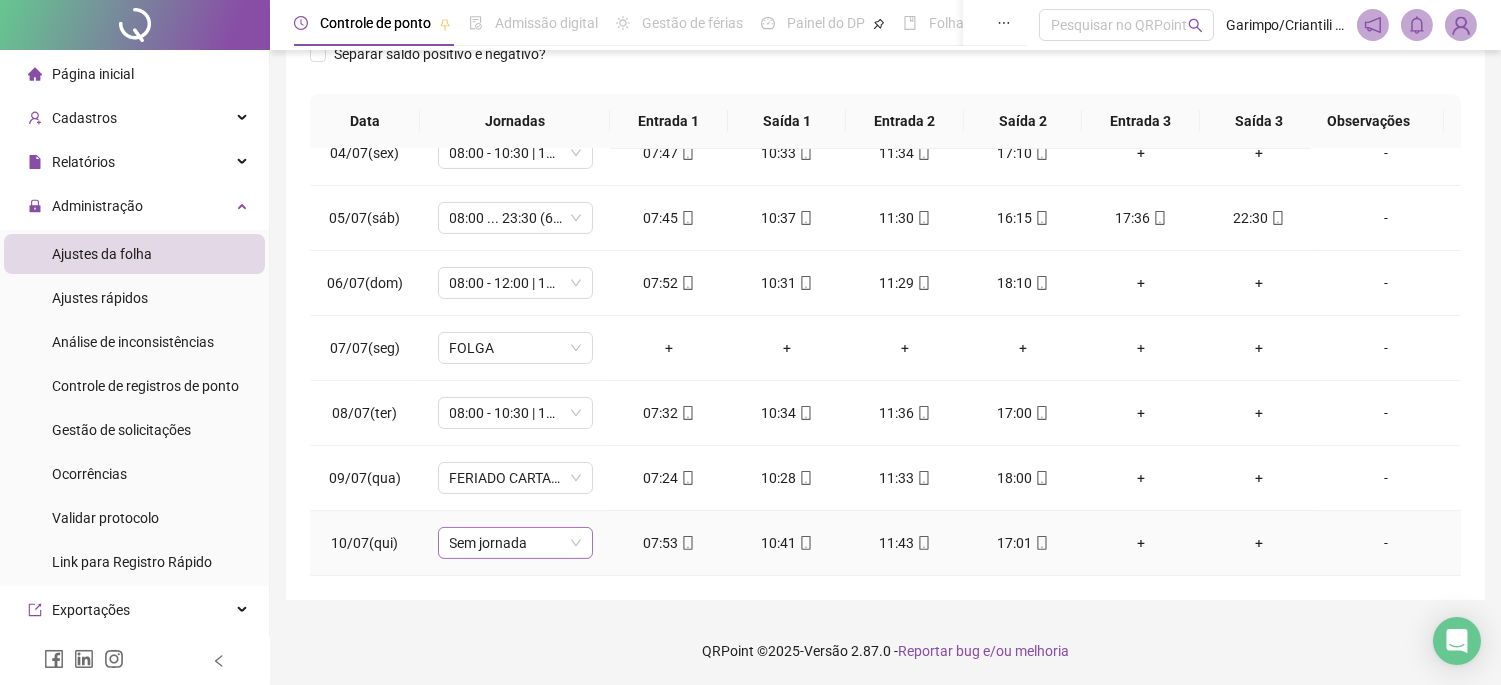 click on "Sem jornada" at bounding box center (515, 543) 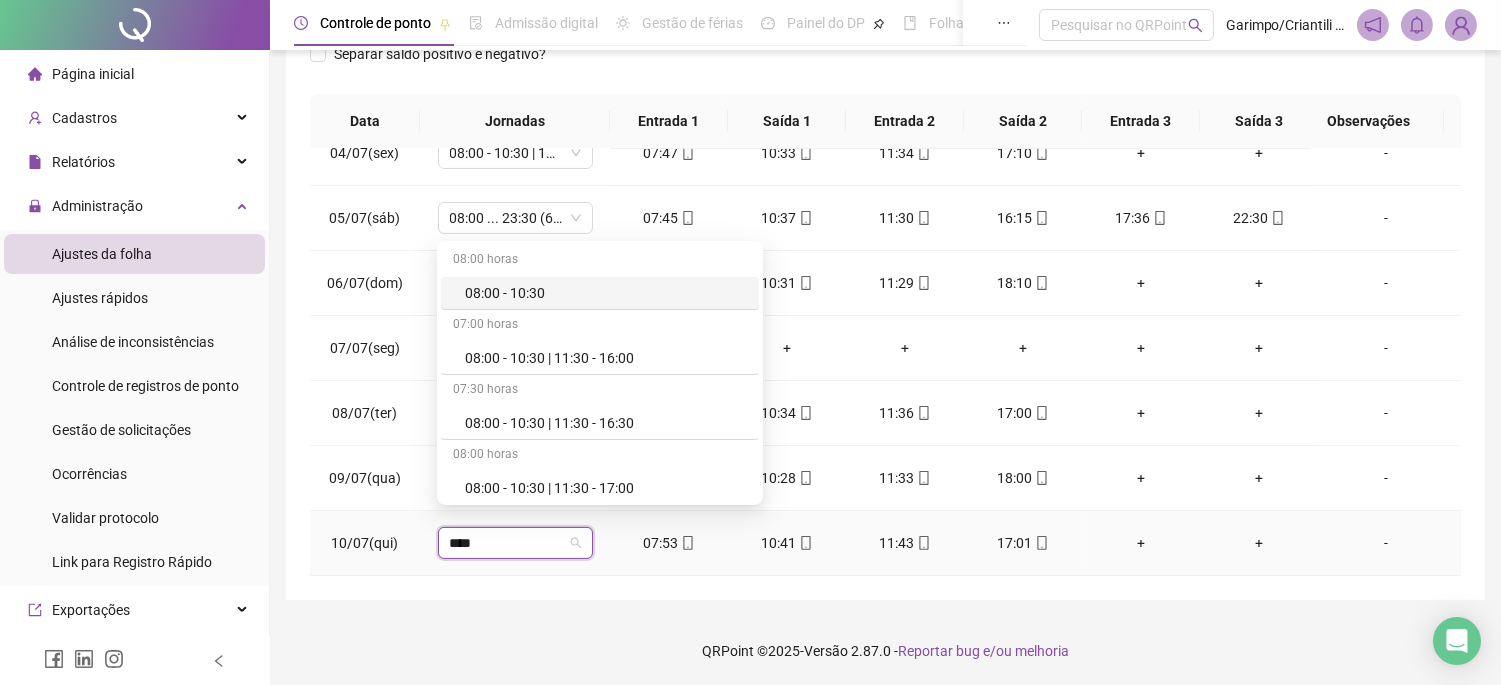 type on "*****" 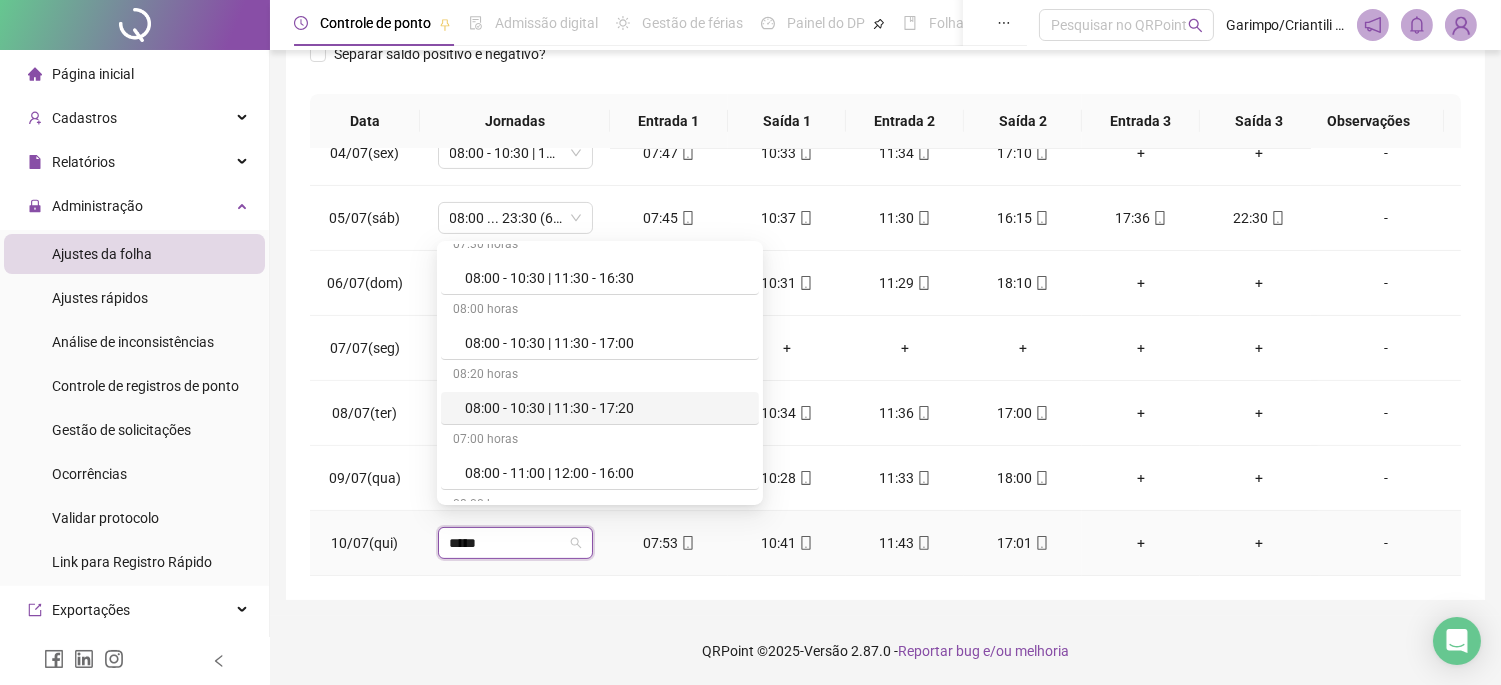 scroll, scrollTop: 111, scrollLeft: 0, axis: vertical 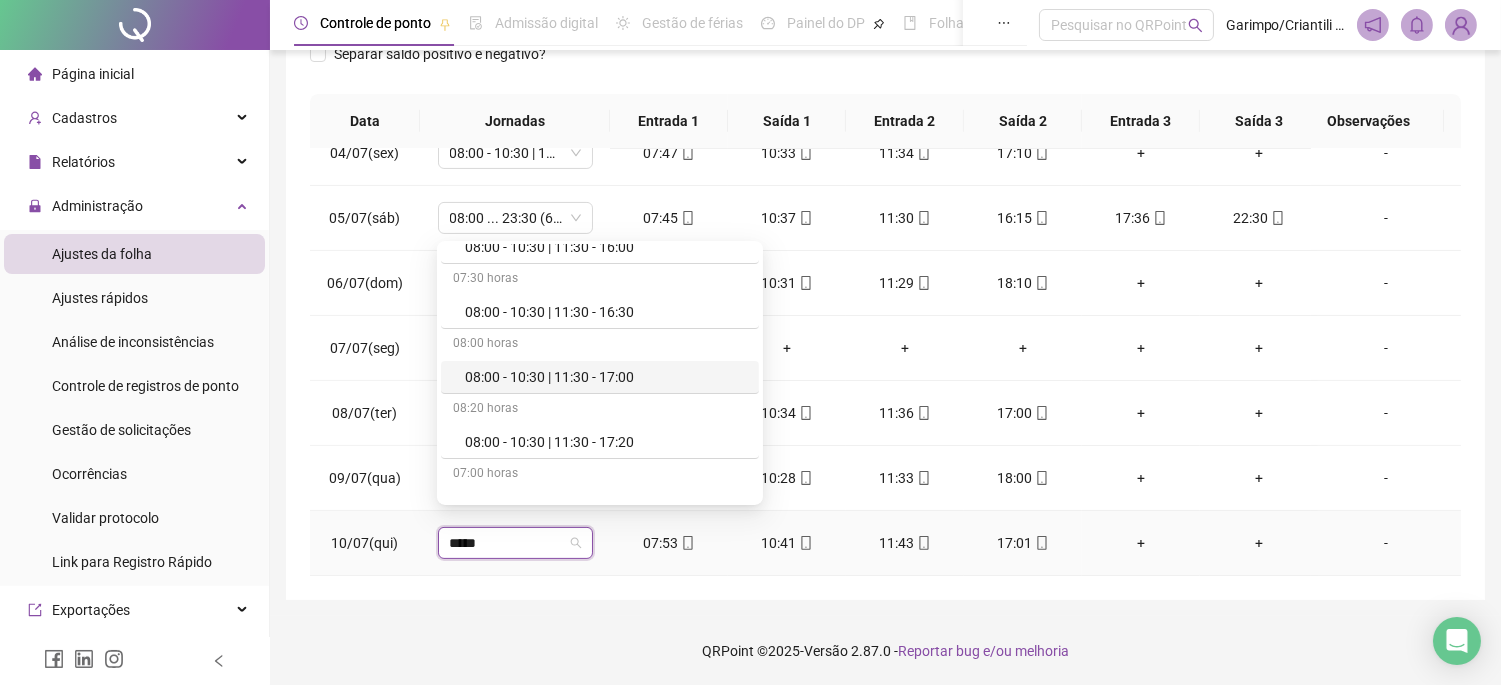 click on "08:00 - 10:30 | 11:30 - 17:00" at bounding box center [606, 377] 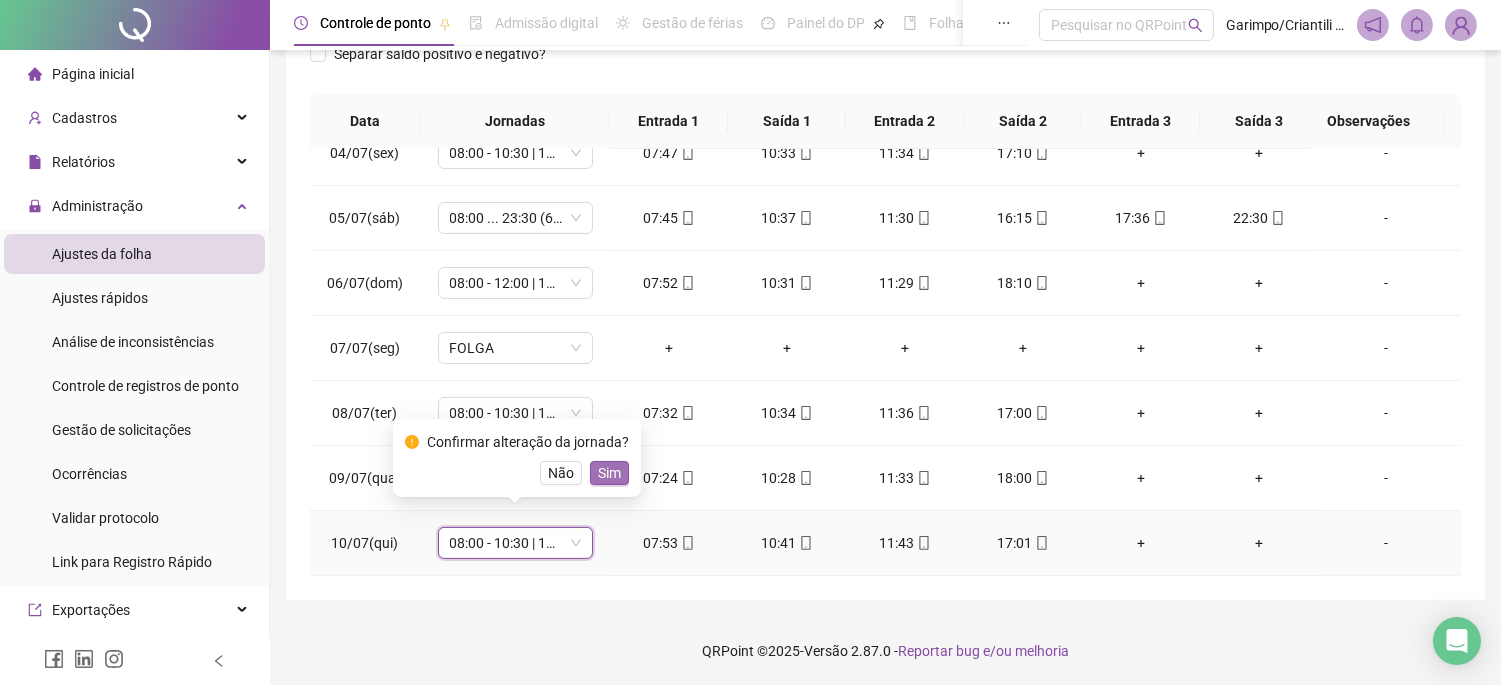 click on "Sim" at bounding box center (609, 473) 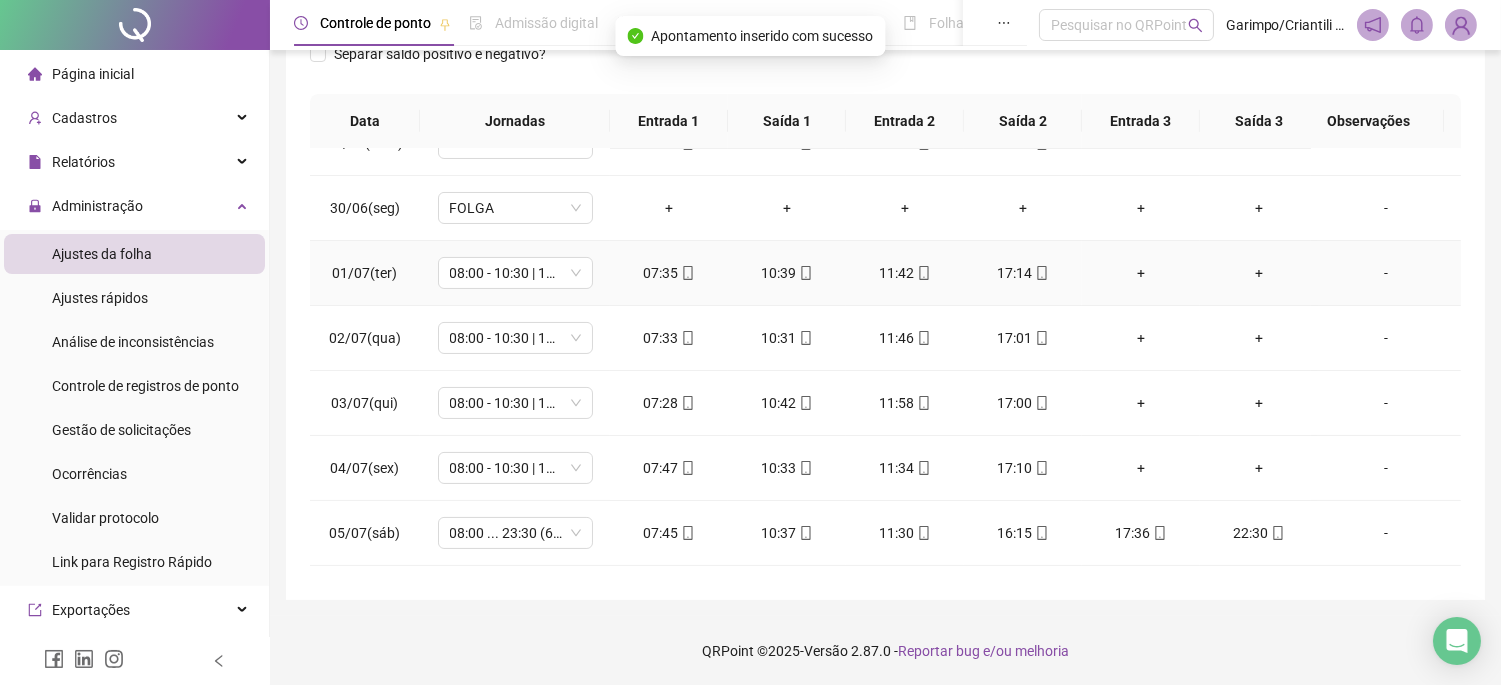 scroll, scrollTop: 114, scrollLeft: 0, axis: vertical 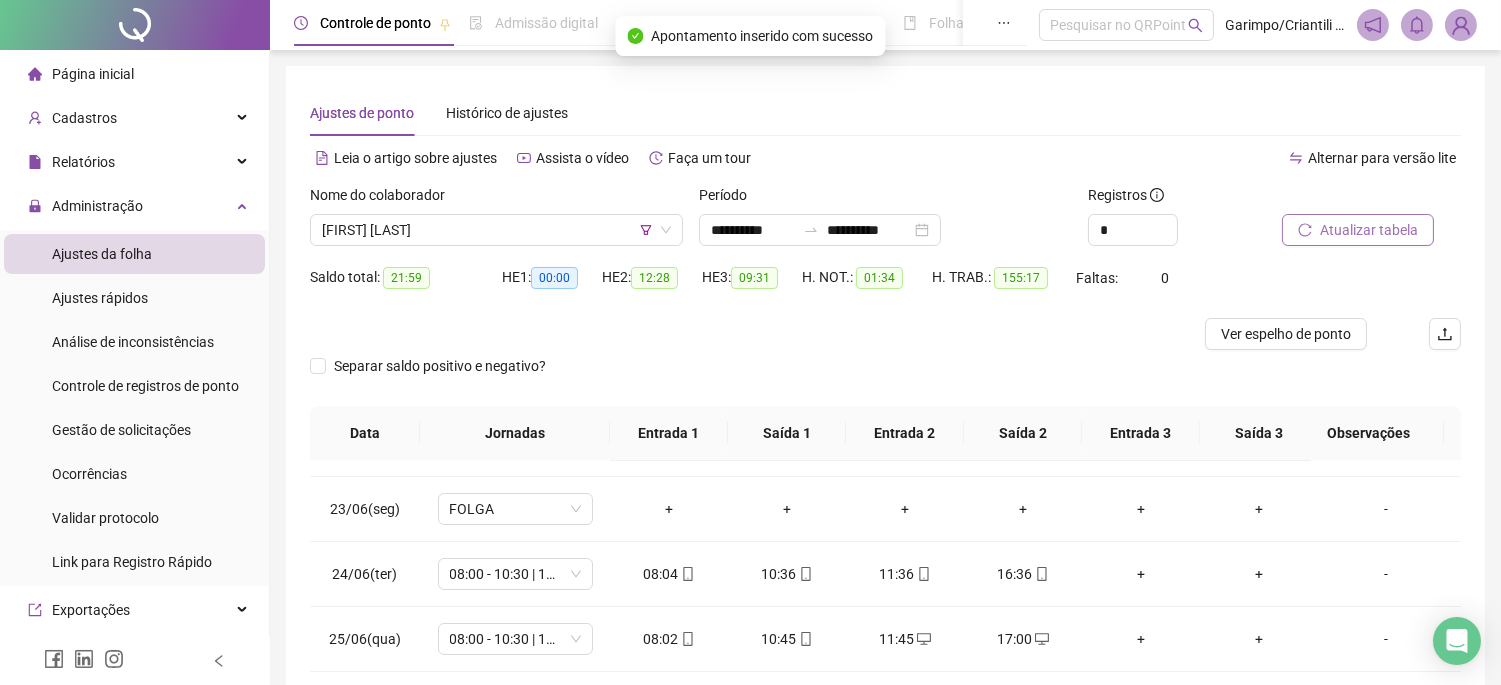 click on "Atualizar tabela" at bounding box center [1369, 230] 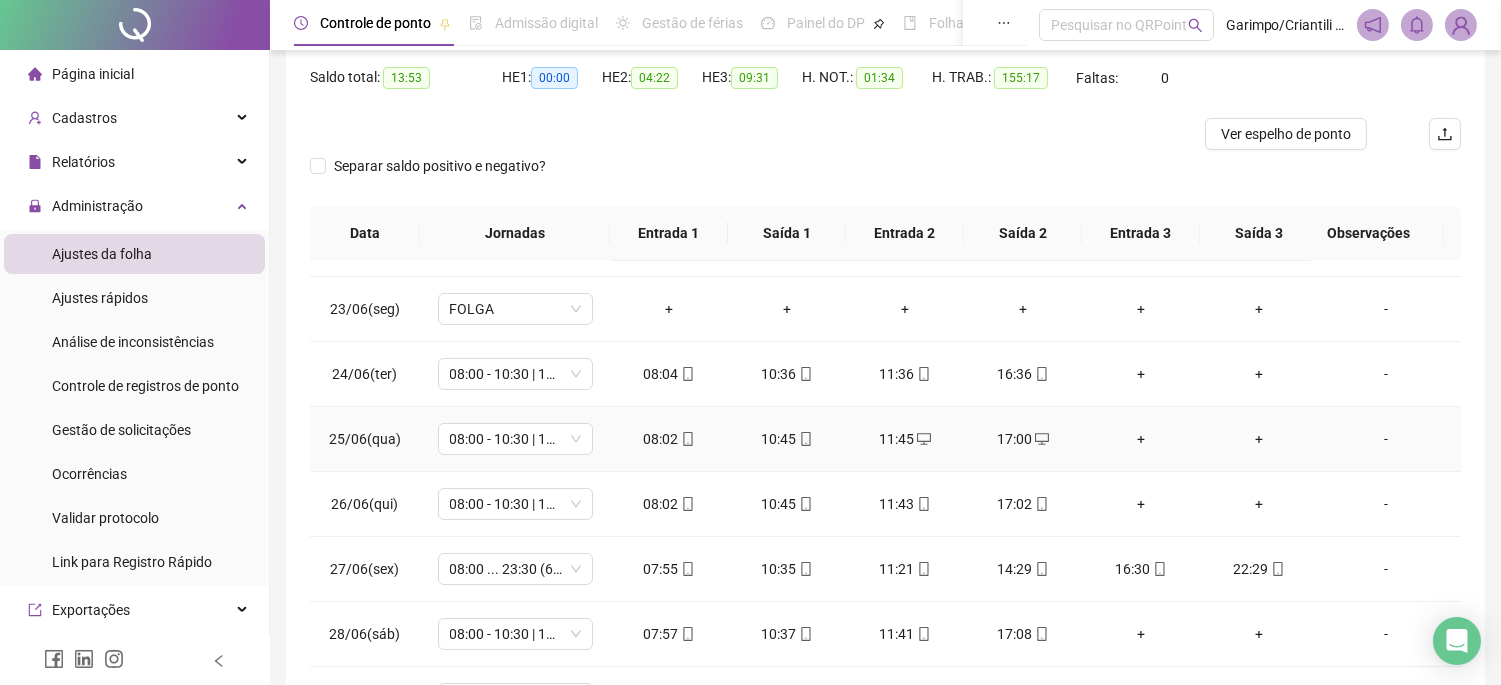scroll, scrollTop: 312, scrollLeft: 0, axis: vertical 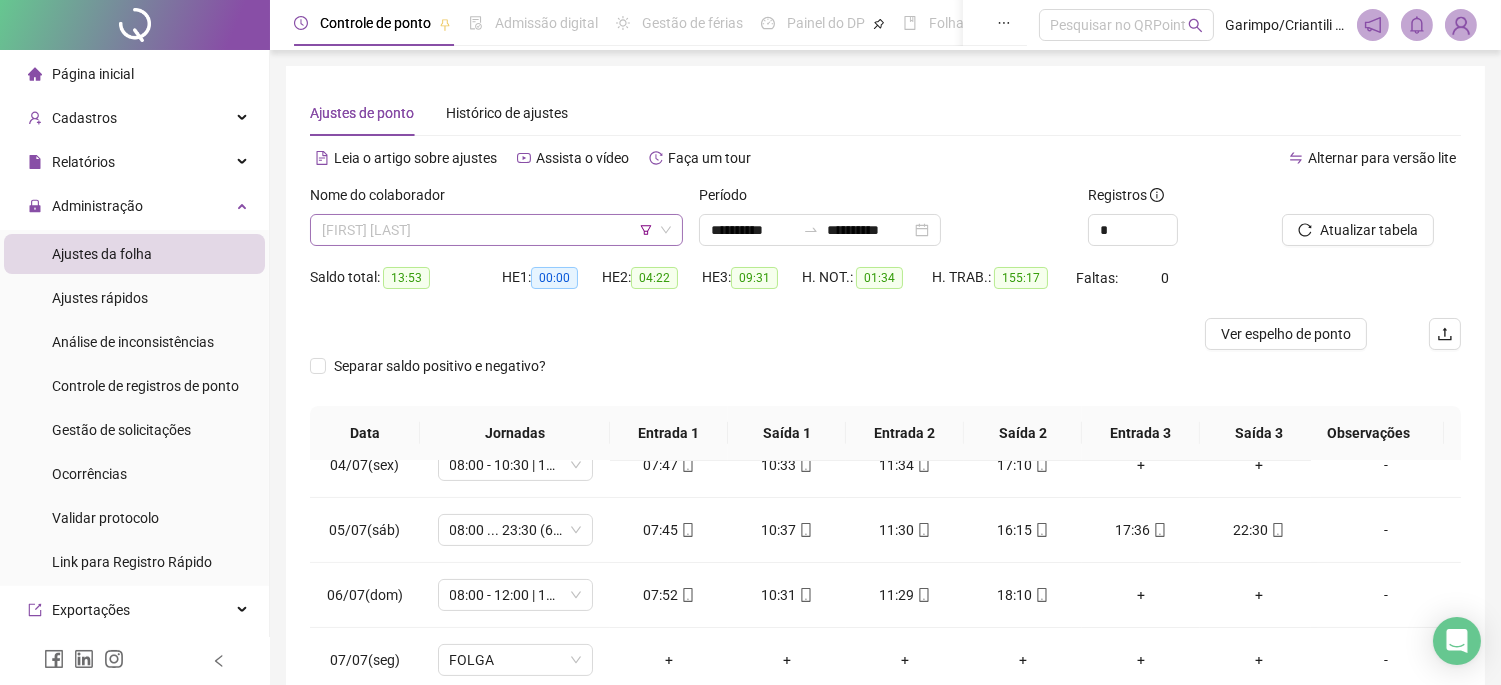 click on "[FIRST] [LAST]" at bounding box center (496, 230) 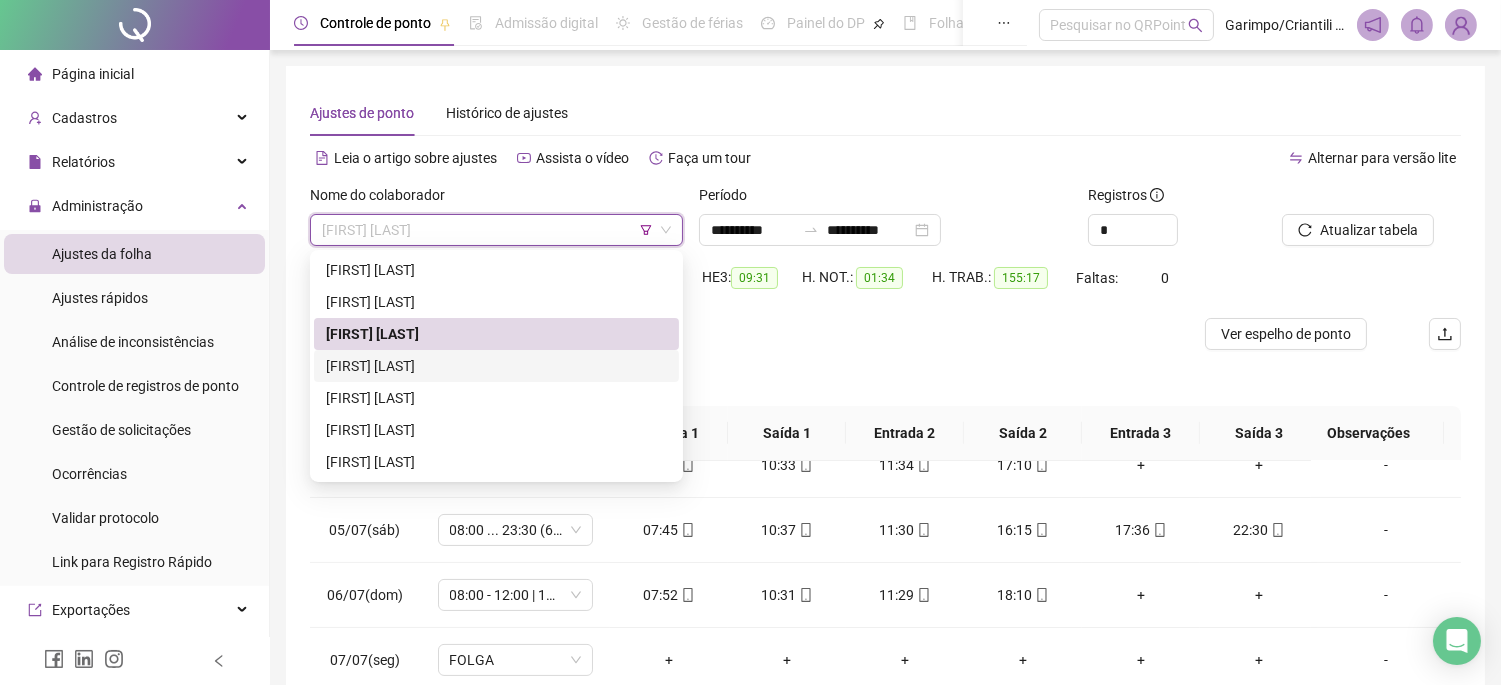 click on "[FIRST] [LAST]" at bounding box center [496, 366] 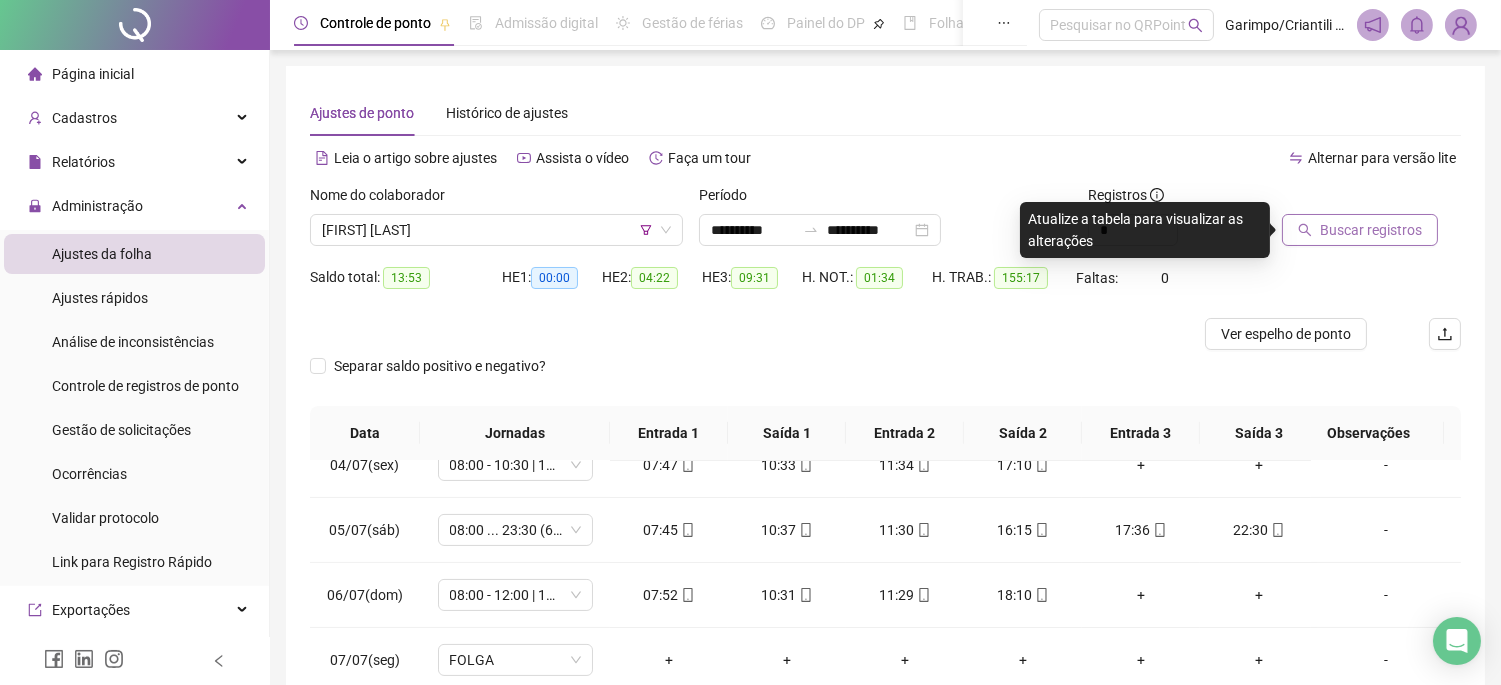 click on "Buscar registros" at bounding box center (1360, 230) 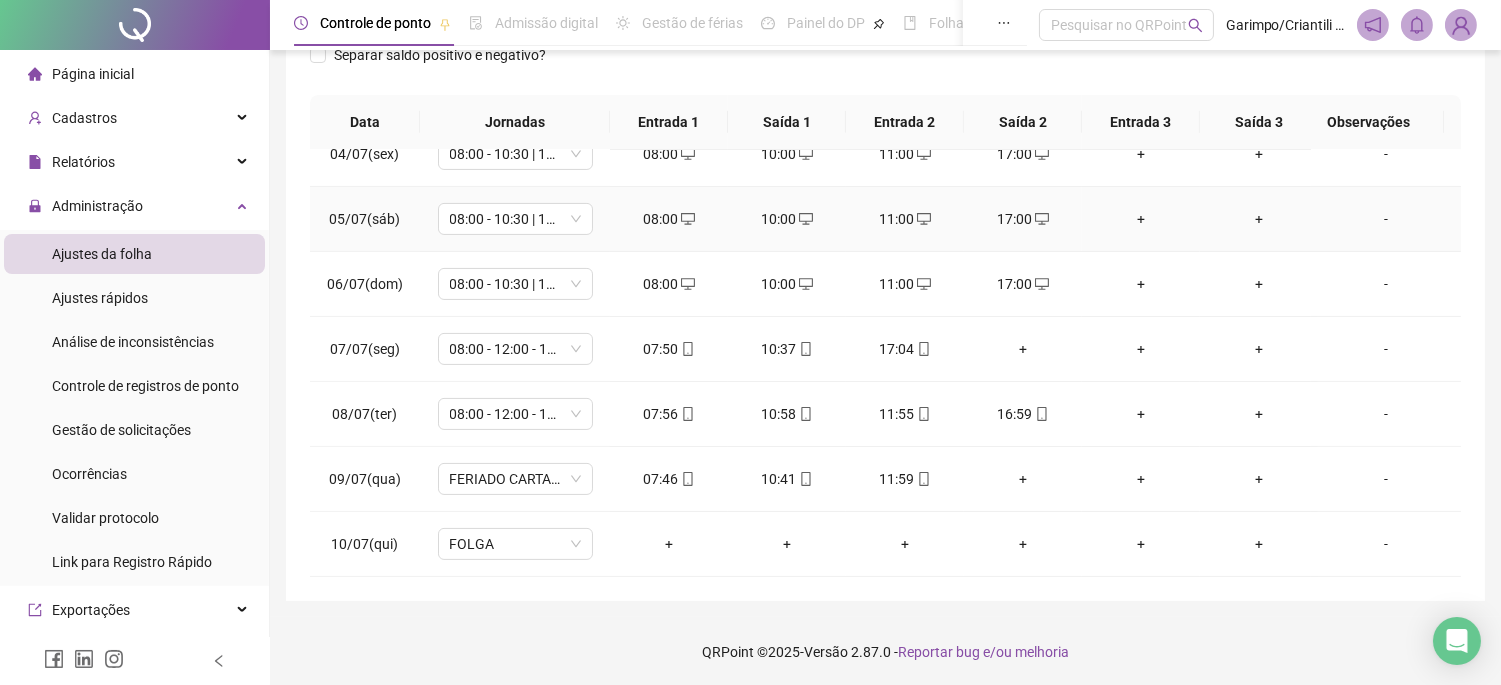 scroll, scrollTop: 312, scrollLeft: 0, axis: vertical 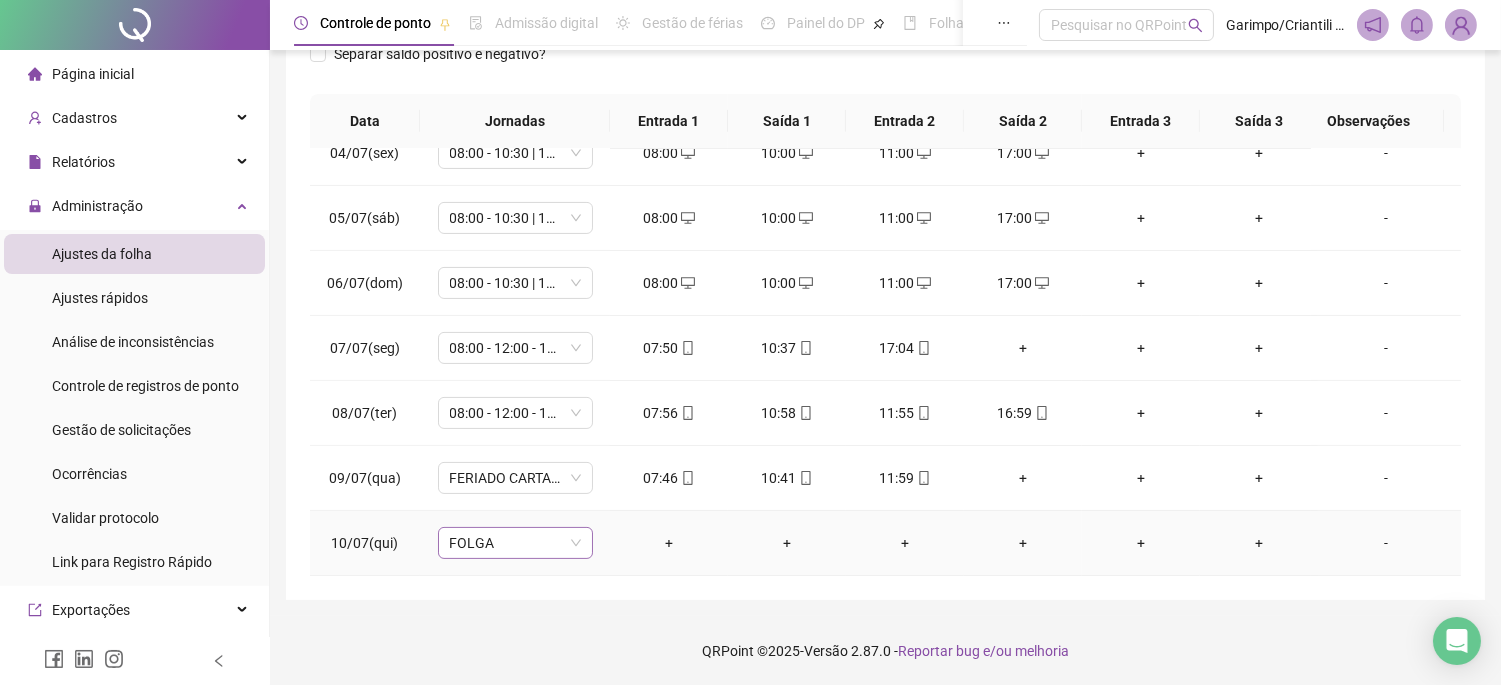 click on "FOLGA" at bounding box center [515, 543] 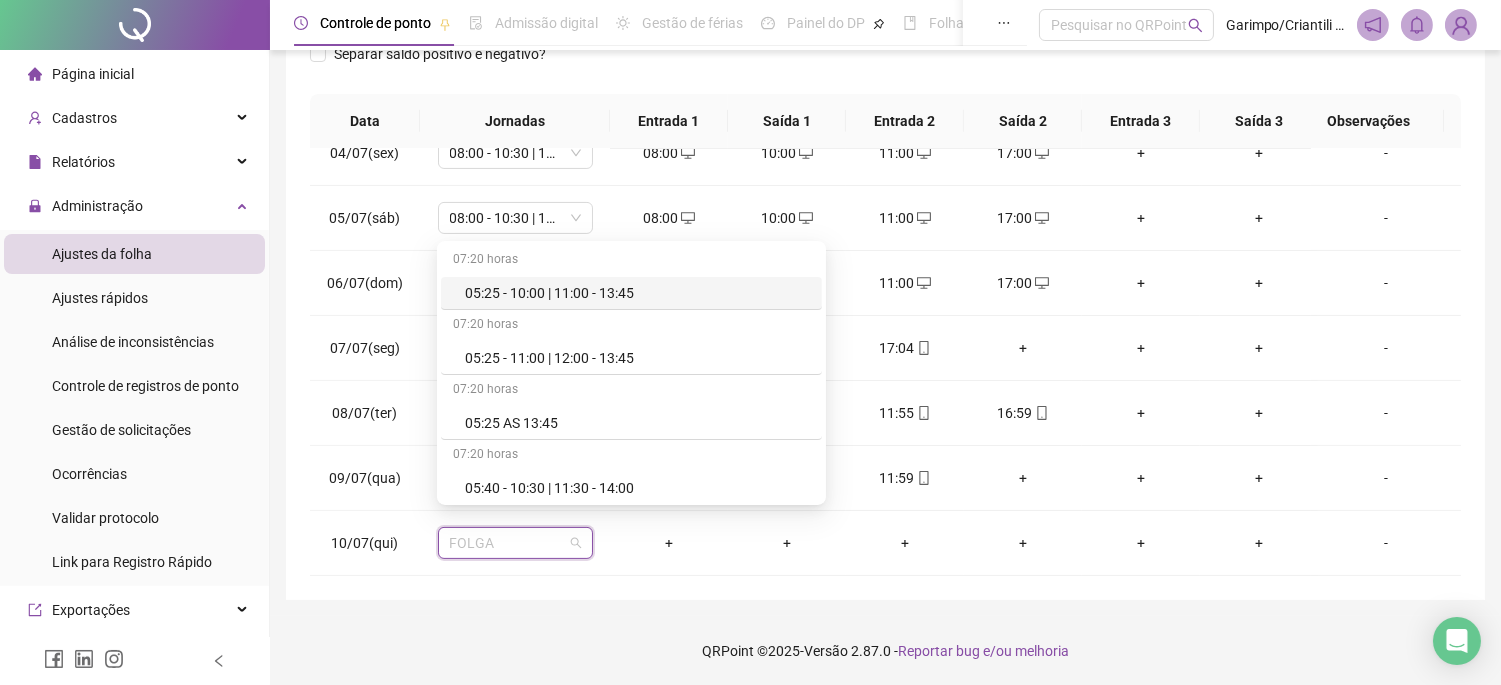 click on "QRPoint © 2025  -  Versão   2.87.0   -  Reportar bug e/ou melhoria" at bounding box center [885, 651] 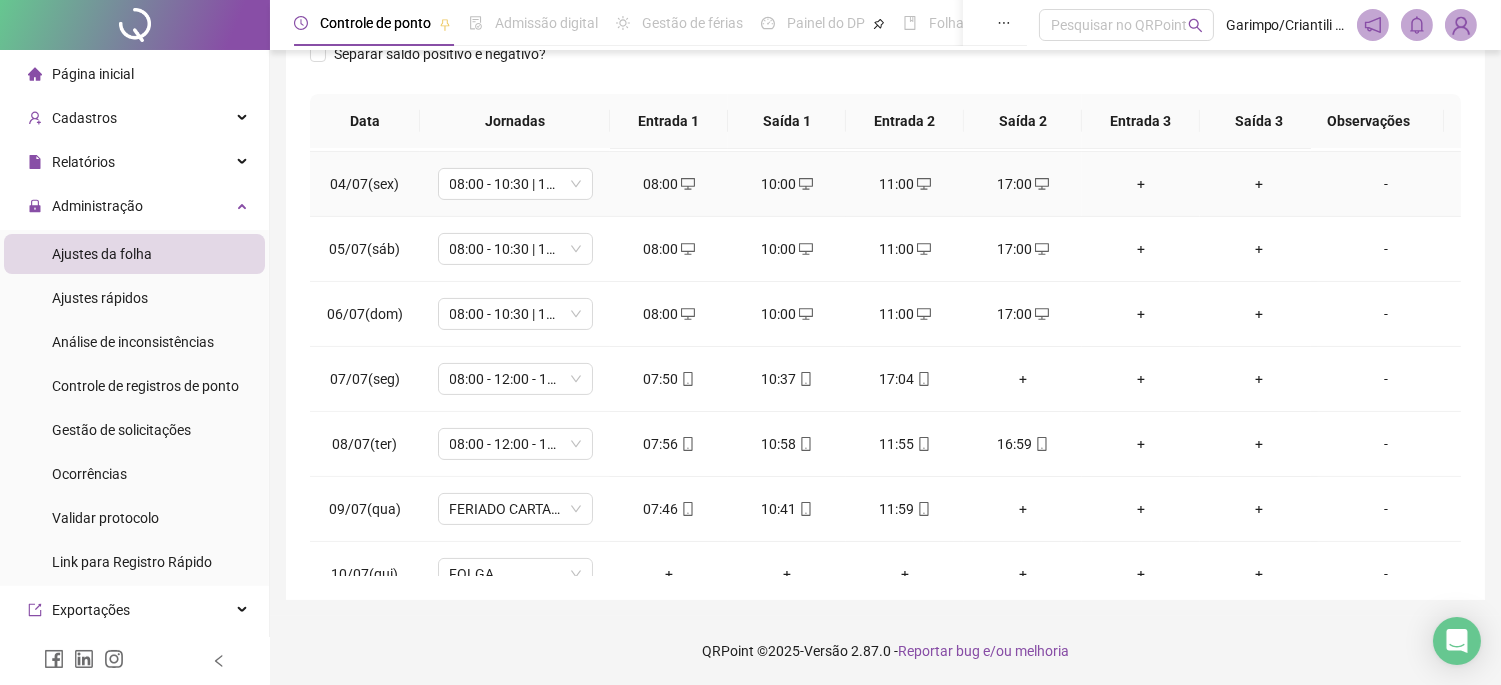 scroll, scrollTop: 892, scrollLeft: 0, axis: vertical 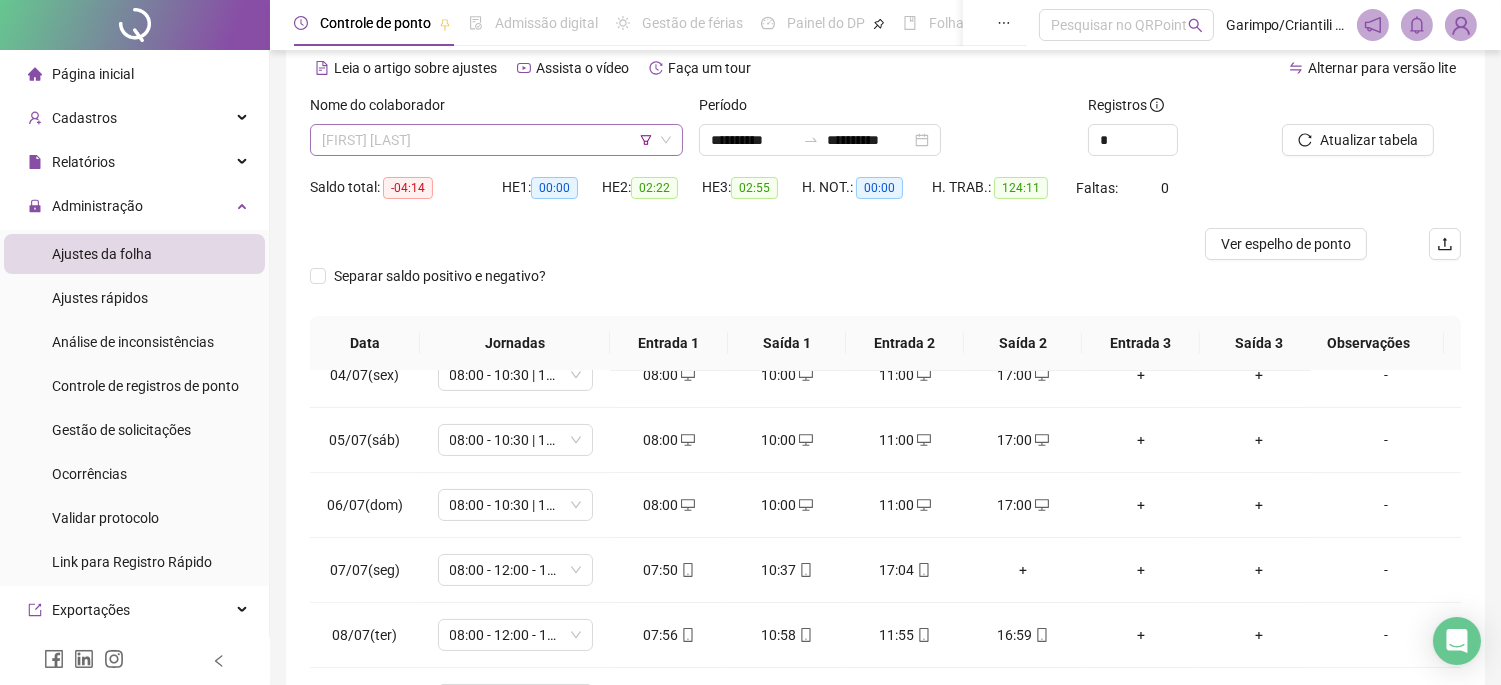 click on "[FIRST] [LAST]" at bounding box center (496, 140) 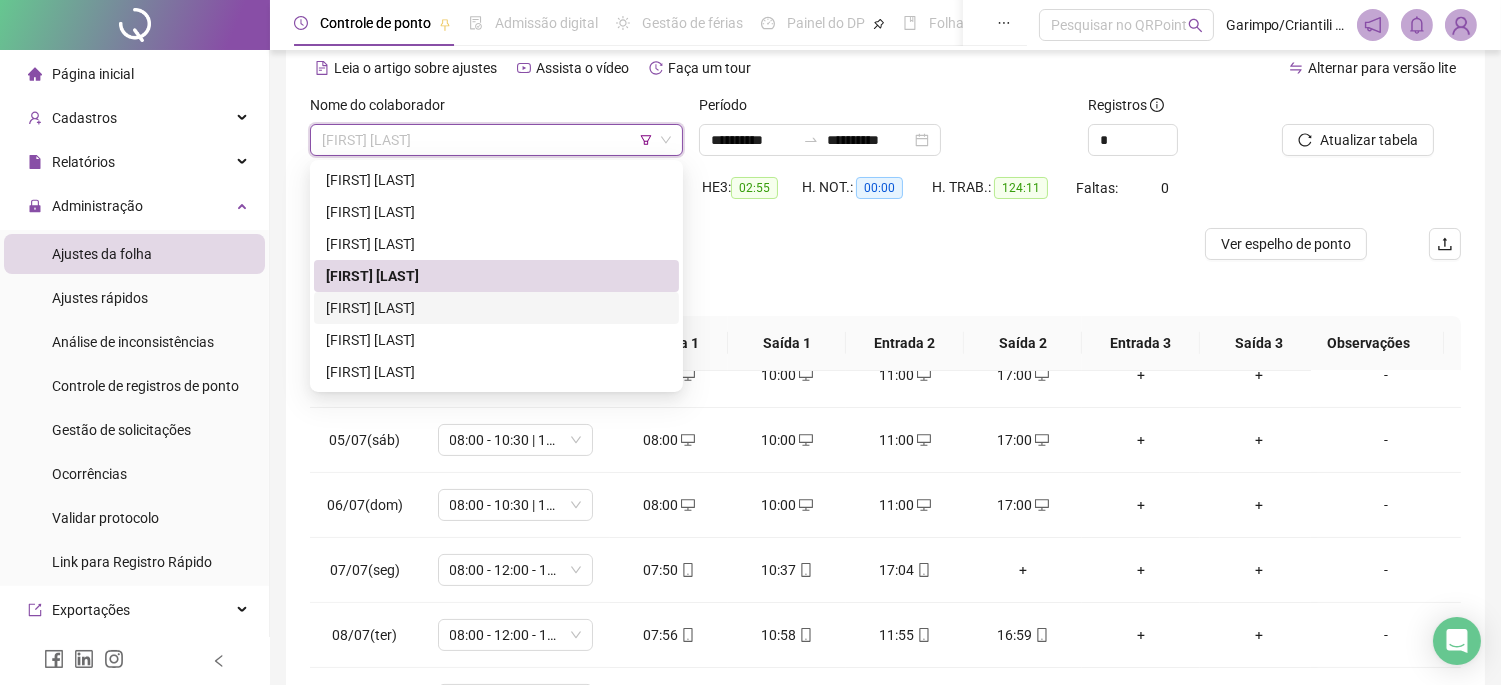 click on "[FIRST] [LAST]" at bounding box center [496, 308] 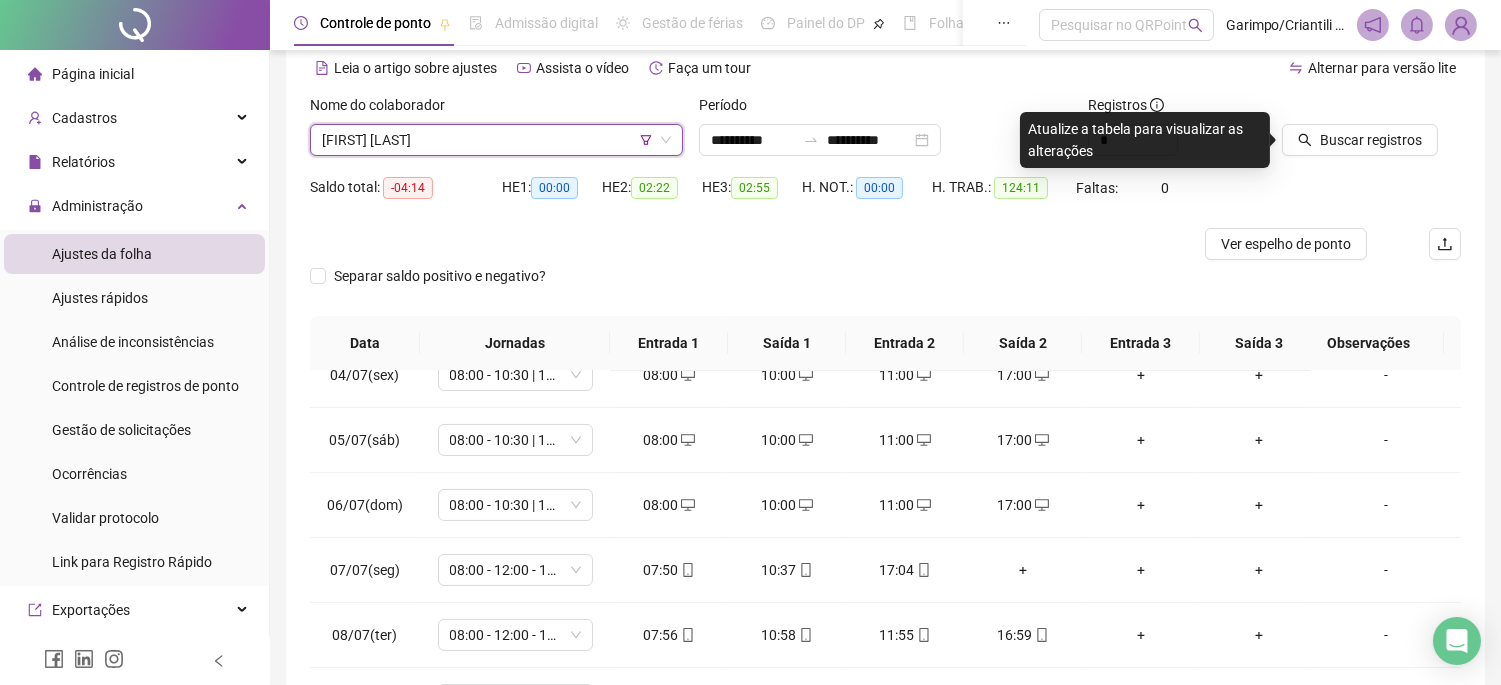 click on "[FIRST] [LAST]" at bounding box center (496, 140) 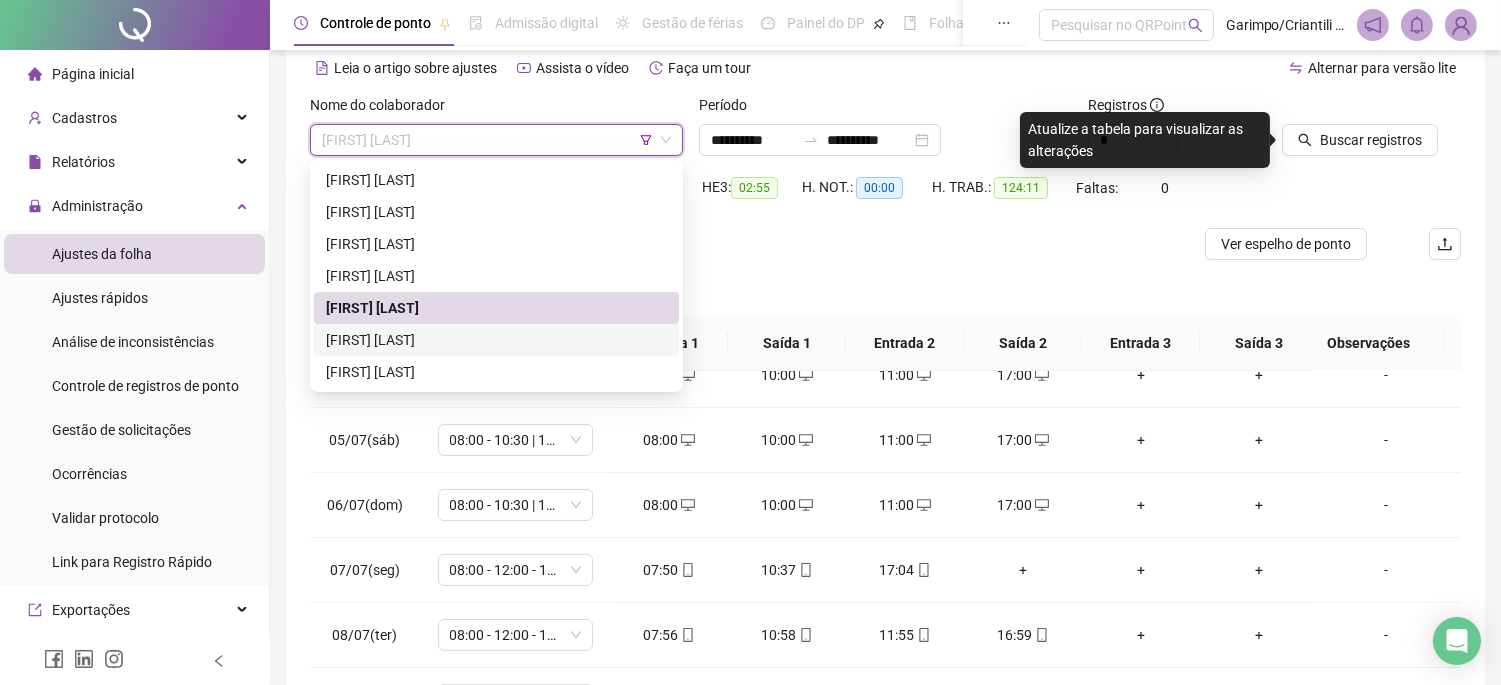 click on "[FIRST] [LAST]" at bounding box center [496, 340] 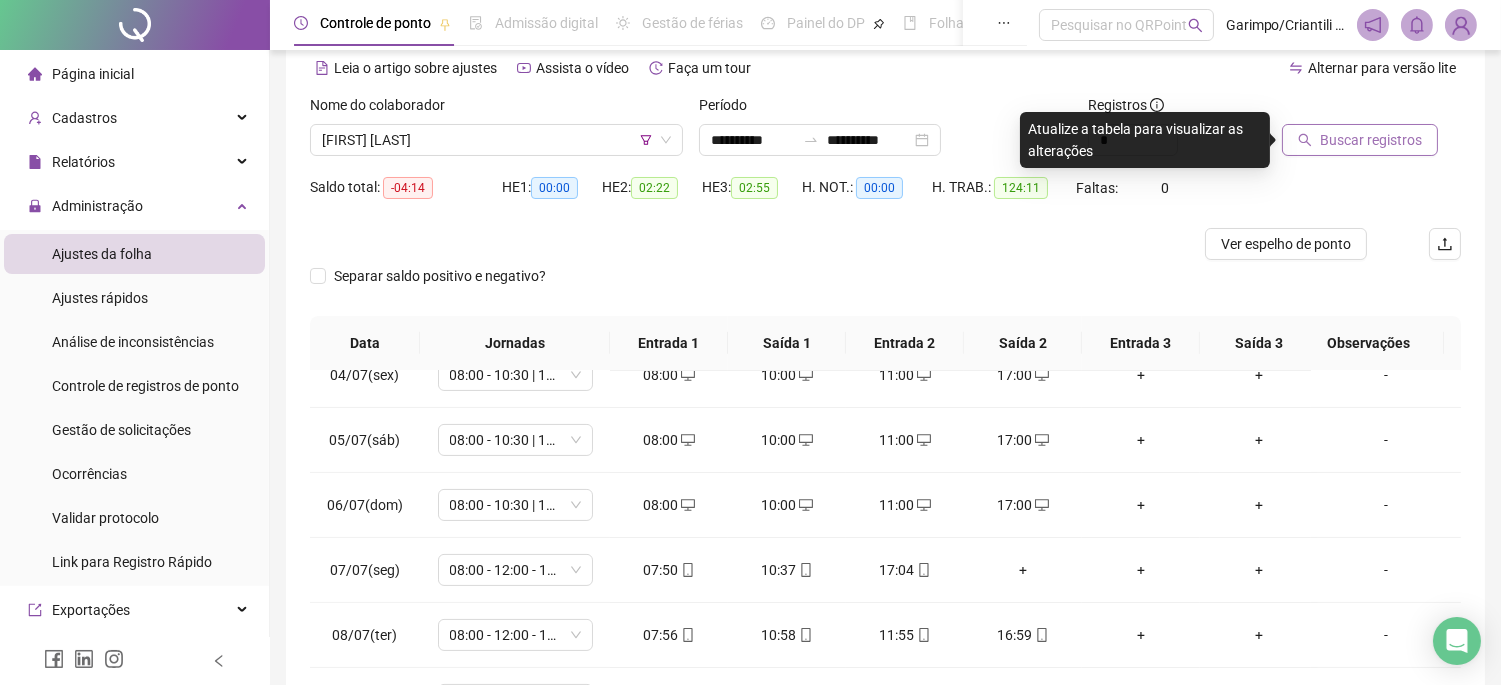 click on "Buscar registros" at bounding box center (1360, 140) 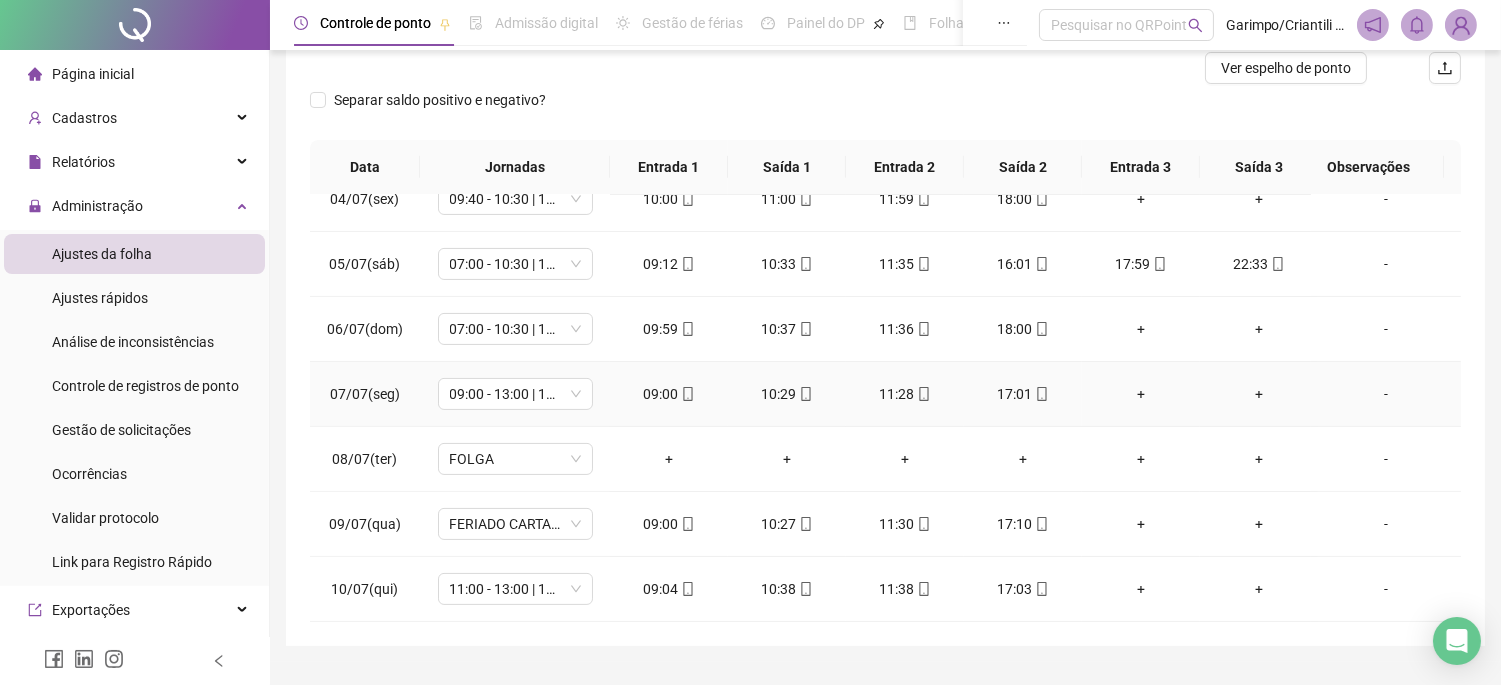 scroll, scrollTop: 312, scrollLeft: 0, axis: vertical 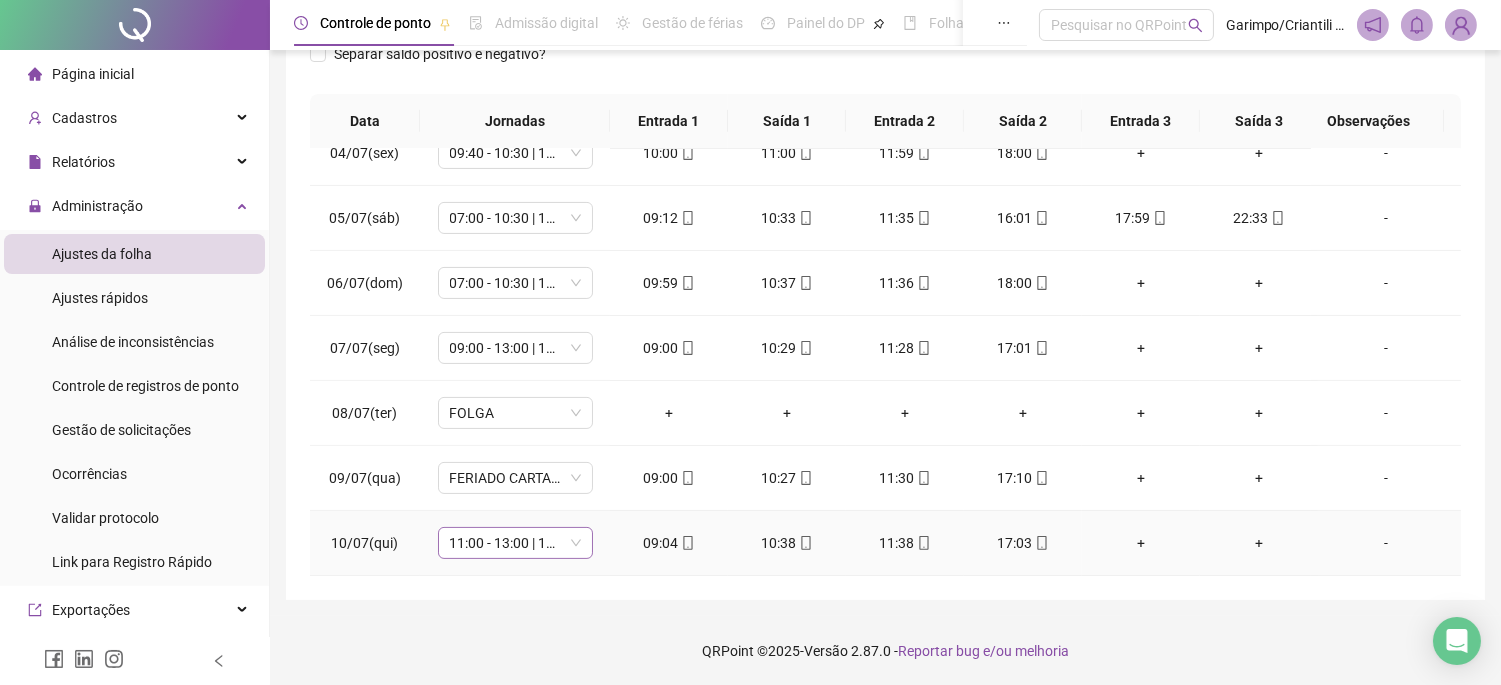 click on "11:00 - 13:00 | 15:00 - 20:20" at bounding box center (515, 543) 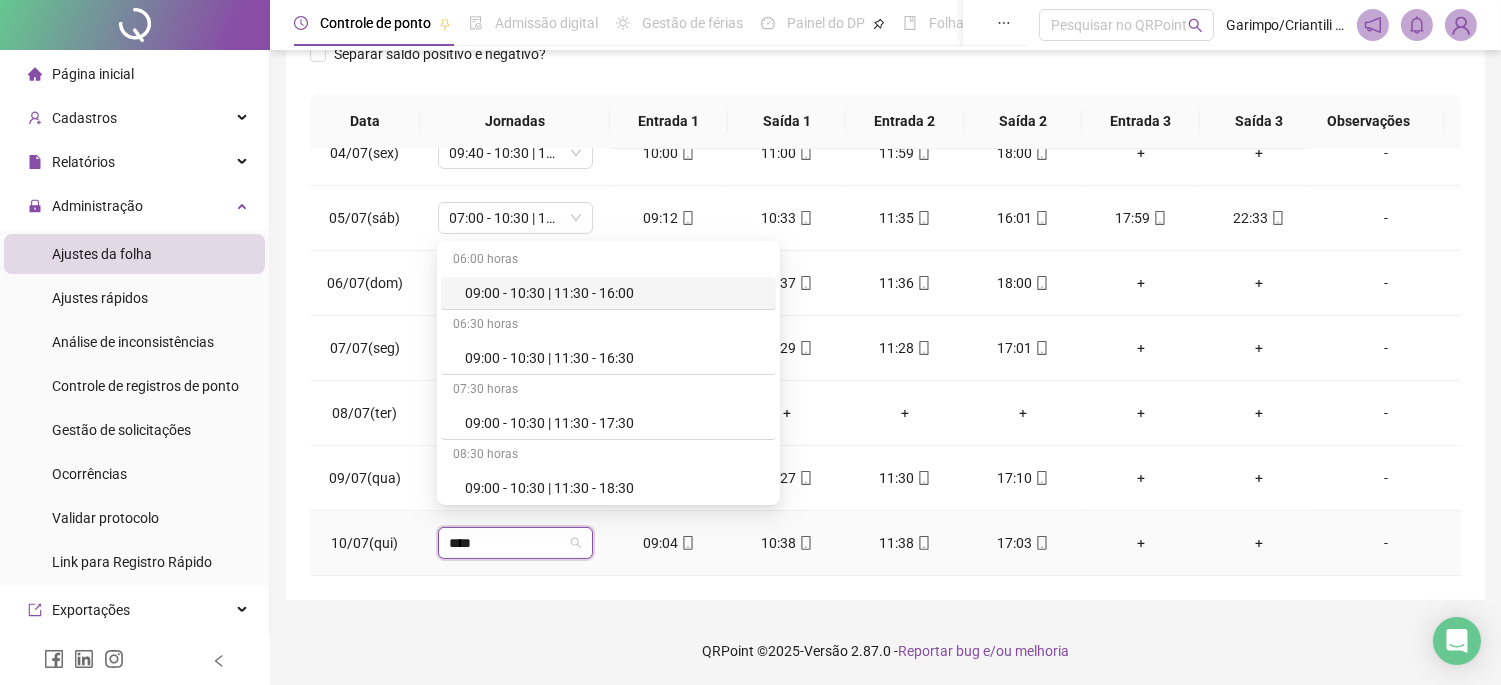 type on "*****" 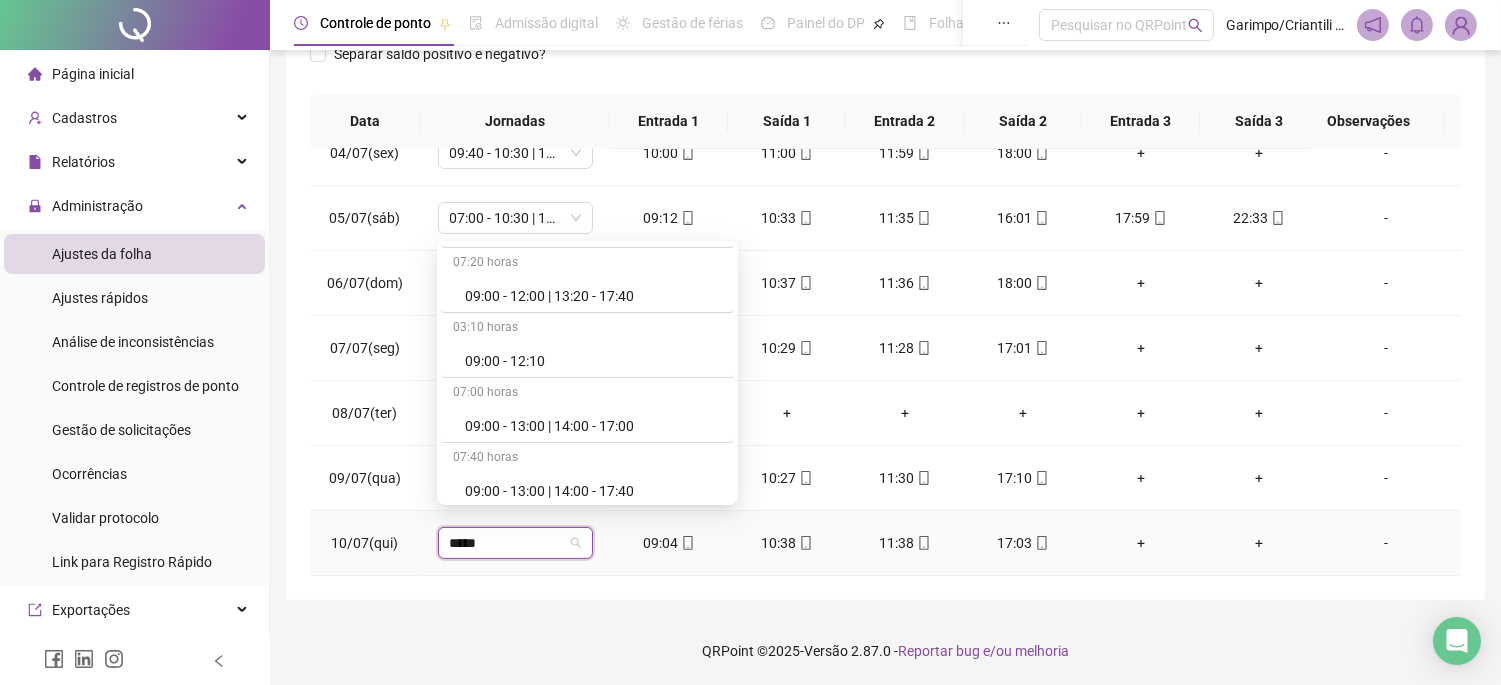 scroll, scrollTop: 888, scrollLeft: 0, axis: vertical 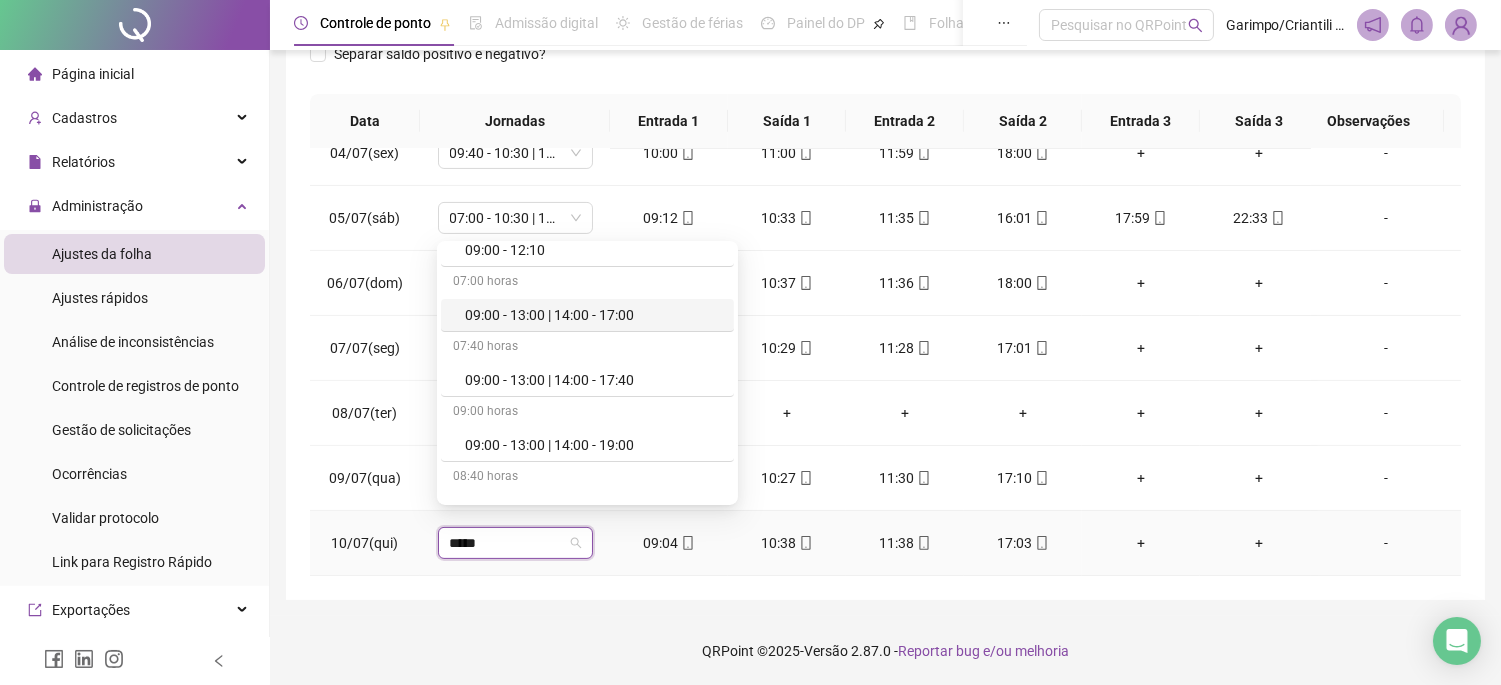 click on "09:00 - 13:00 | 14:00 - 17:00" at bounding box center (593, 315) 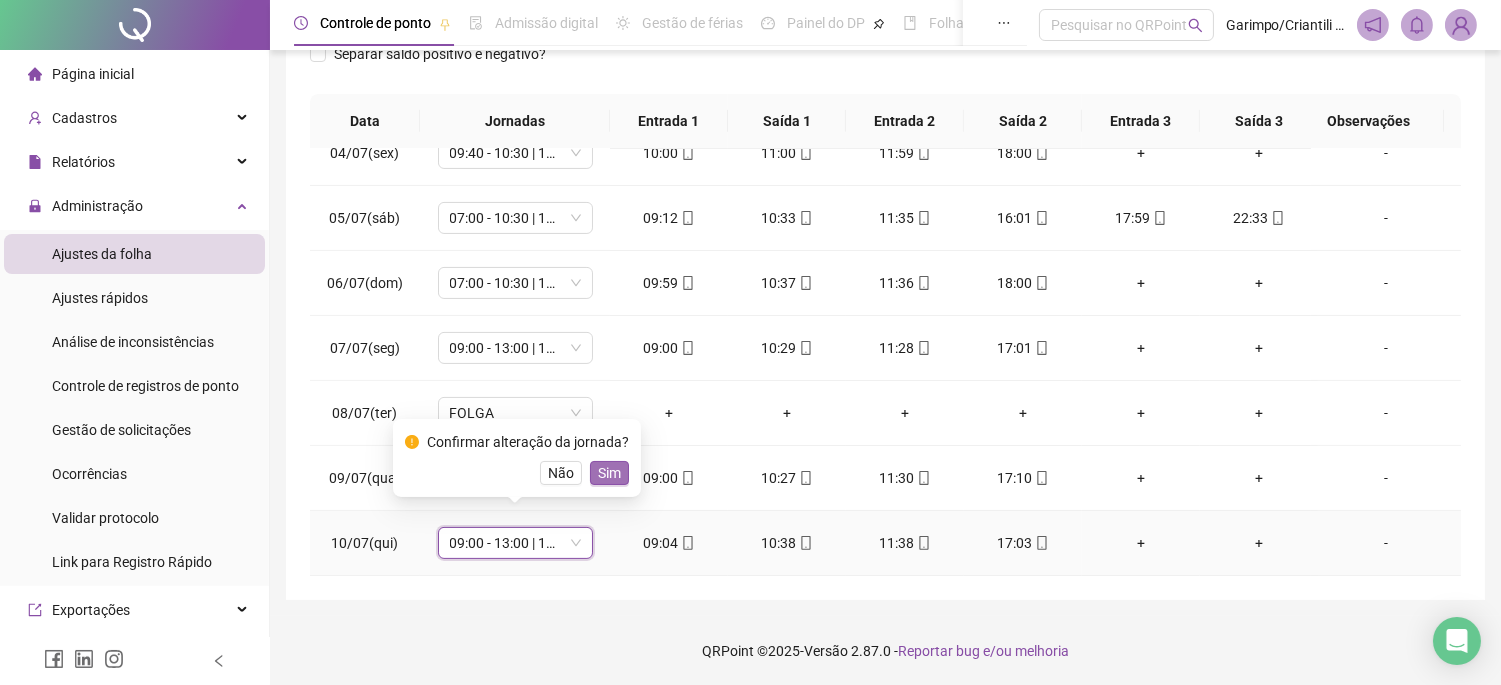 click on "Sim" at bounding box center [609, 473] 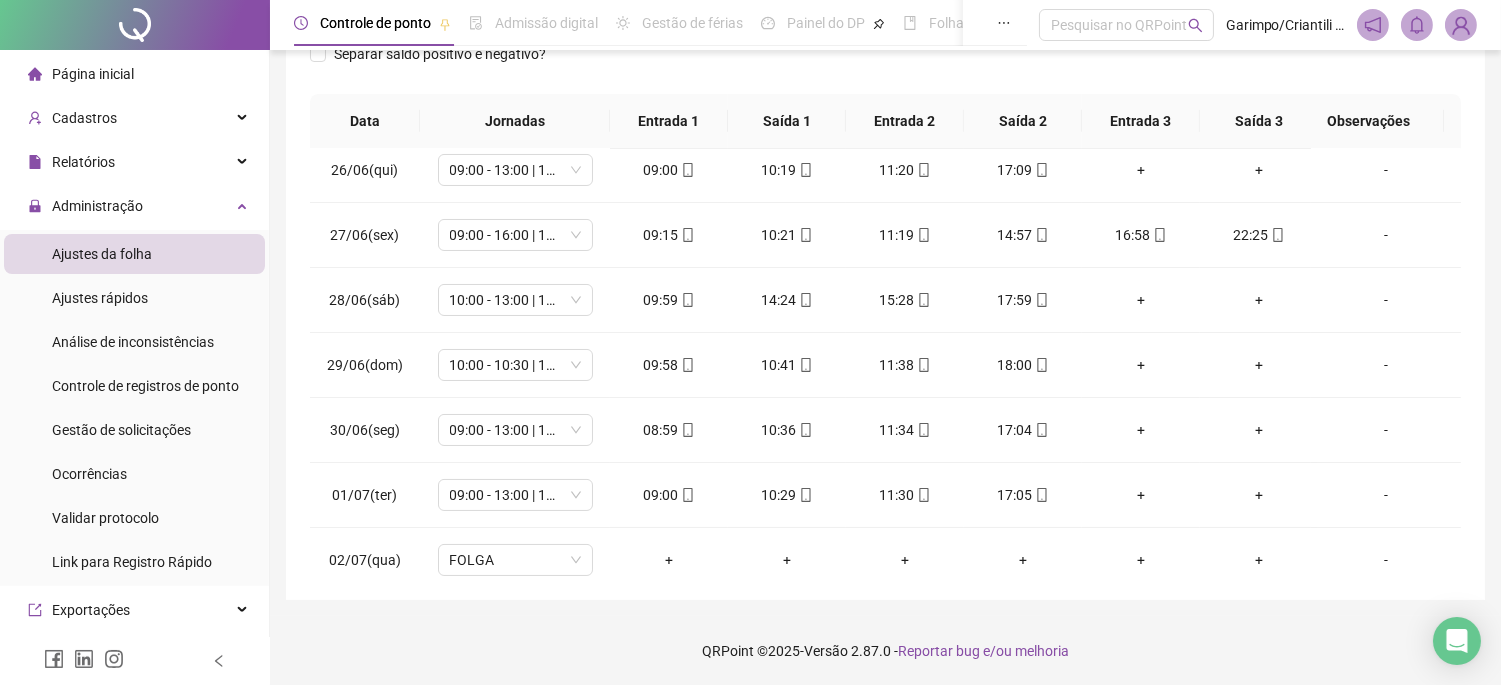 scroll, scrollTop: 0, scrollLeft: 0, axis: both 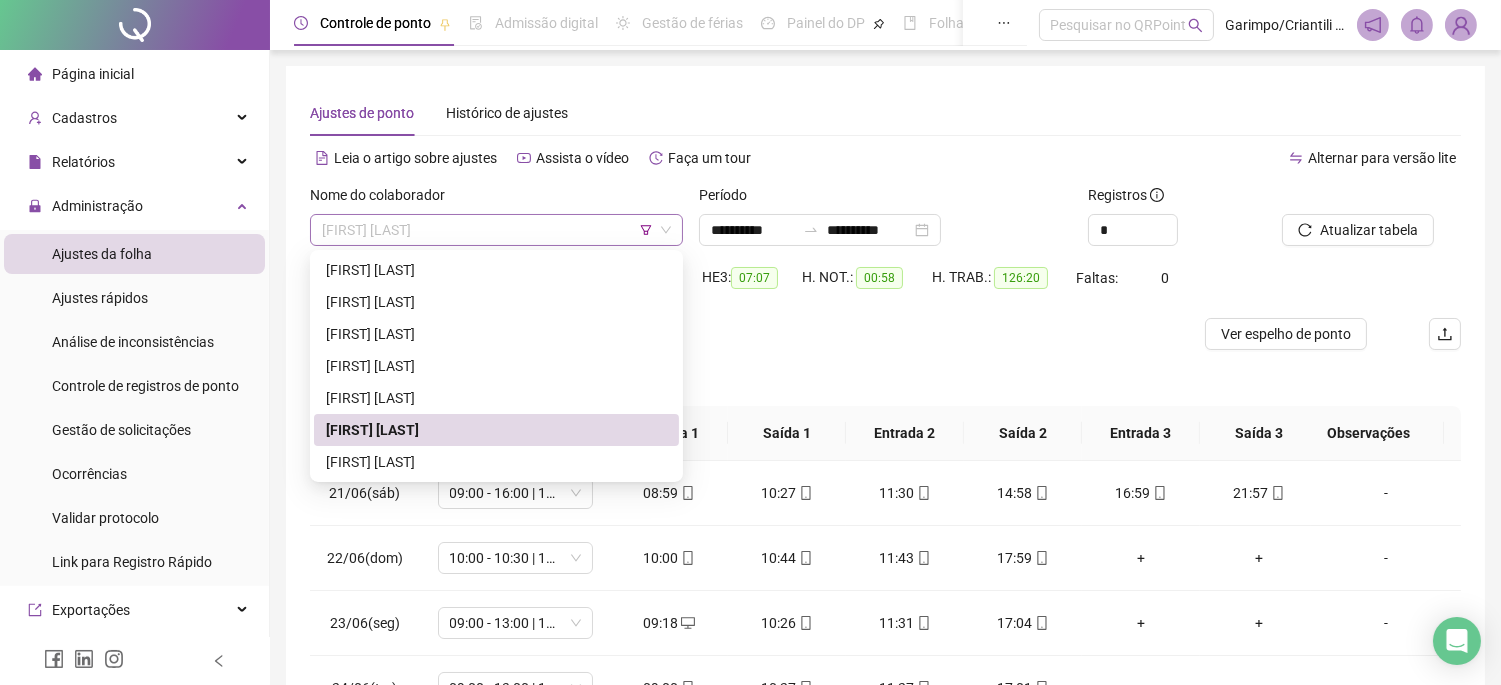 click on "[FIRST] [LAST]" at bounding box center (496, 230) 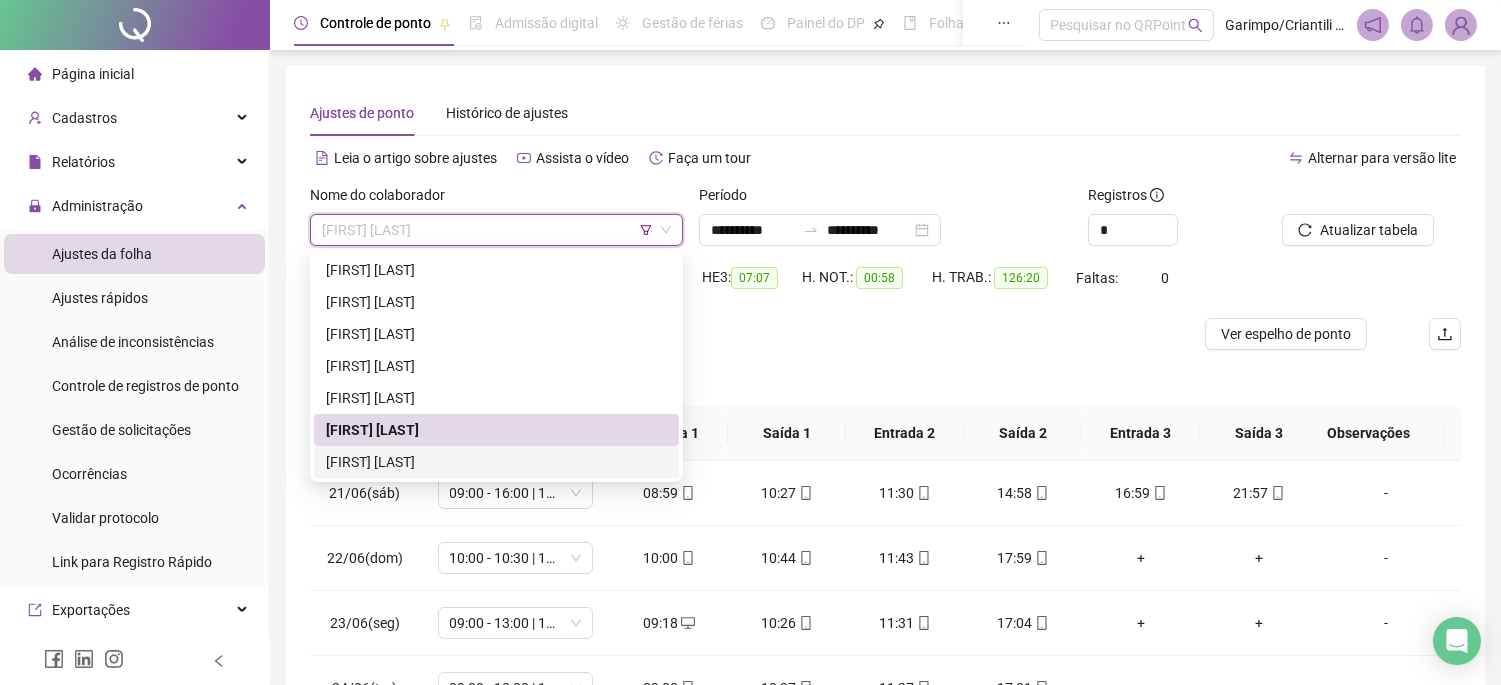 click on "[FIRST] [LAST]" at bounding box center [496, 462] 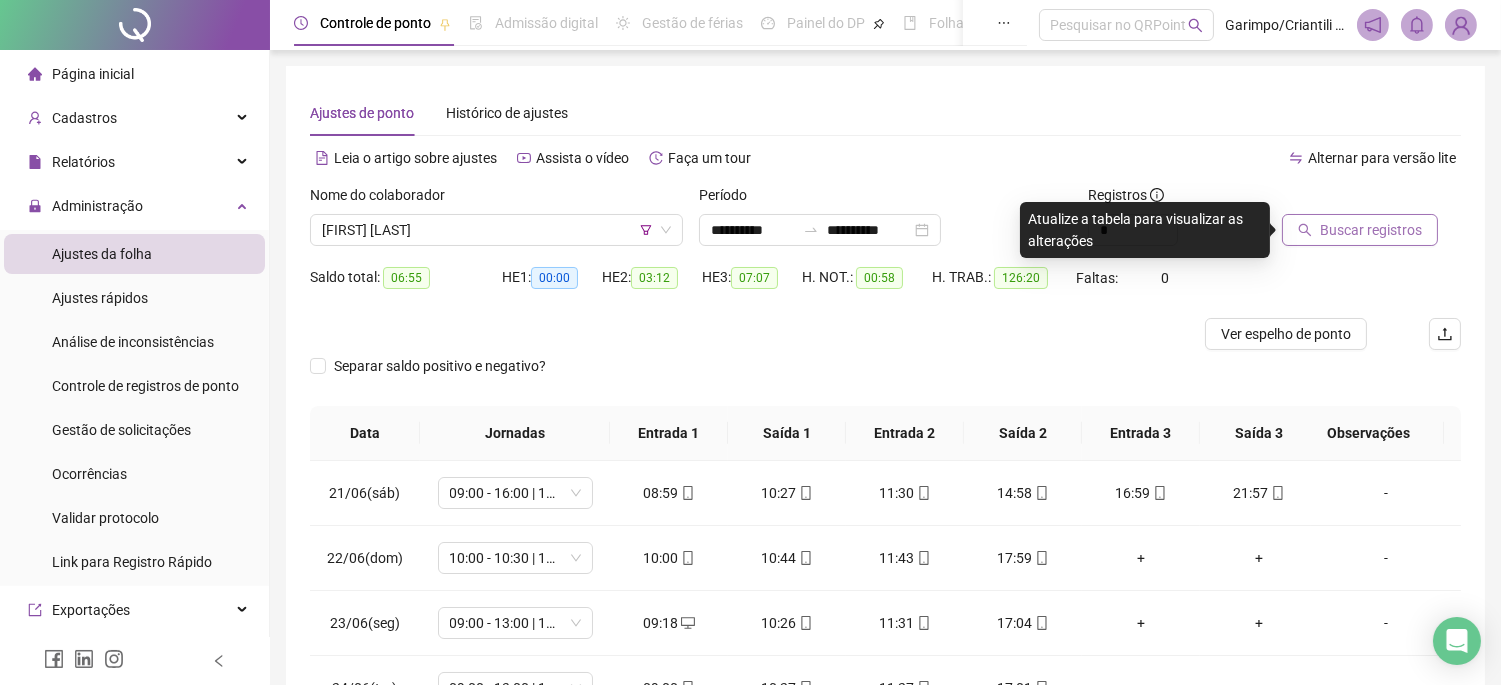 click on "Buscar registros" at bounding box center [1371, 230] 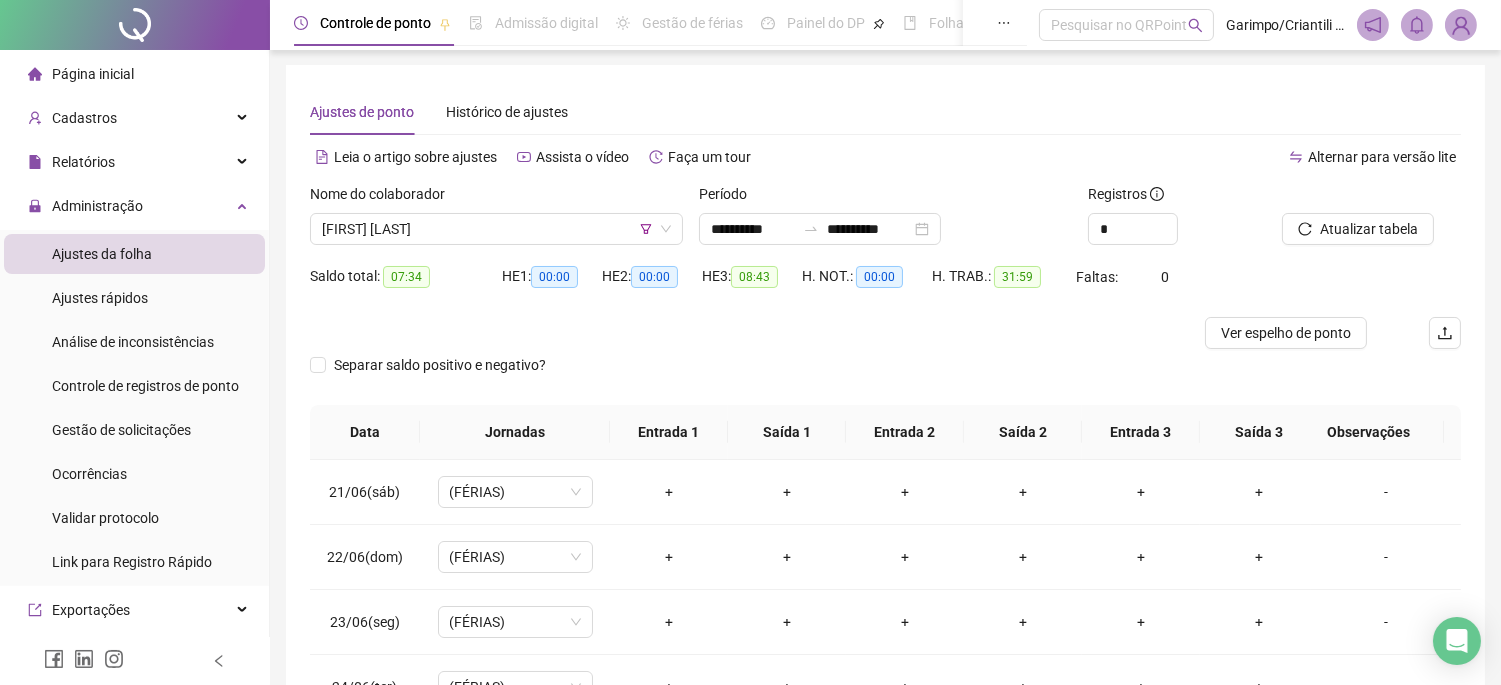 scroll, scrollTop: 312, scrollLeft: 0, axis: vertical 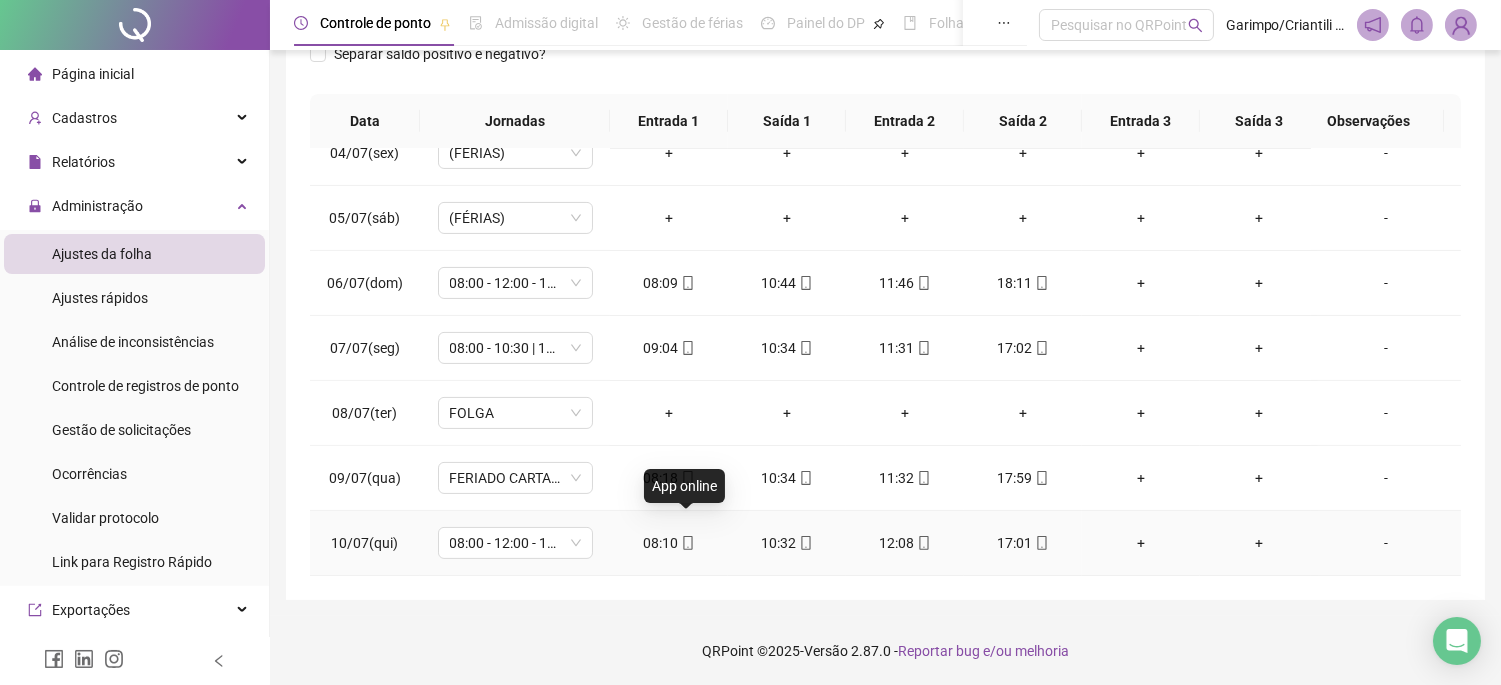 click 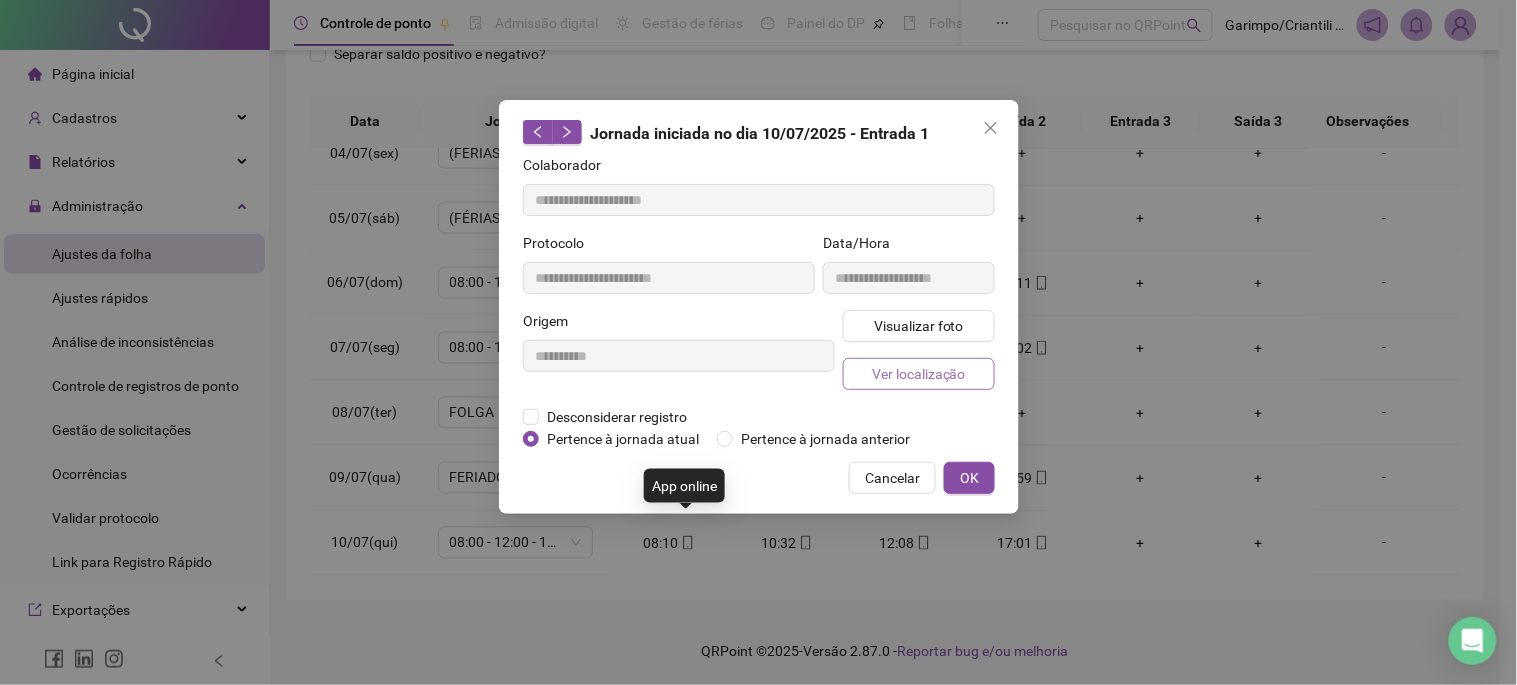 type on "**********" 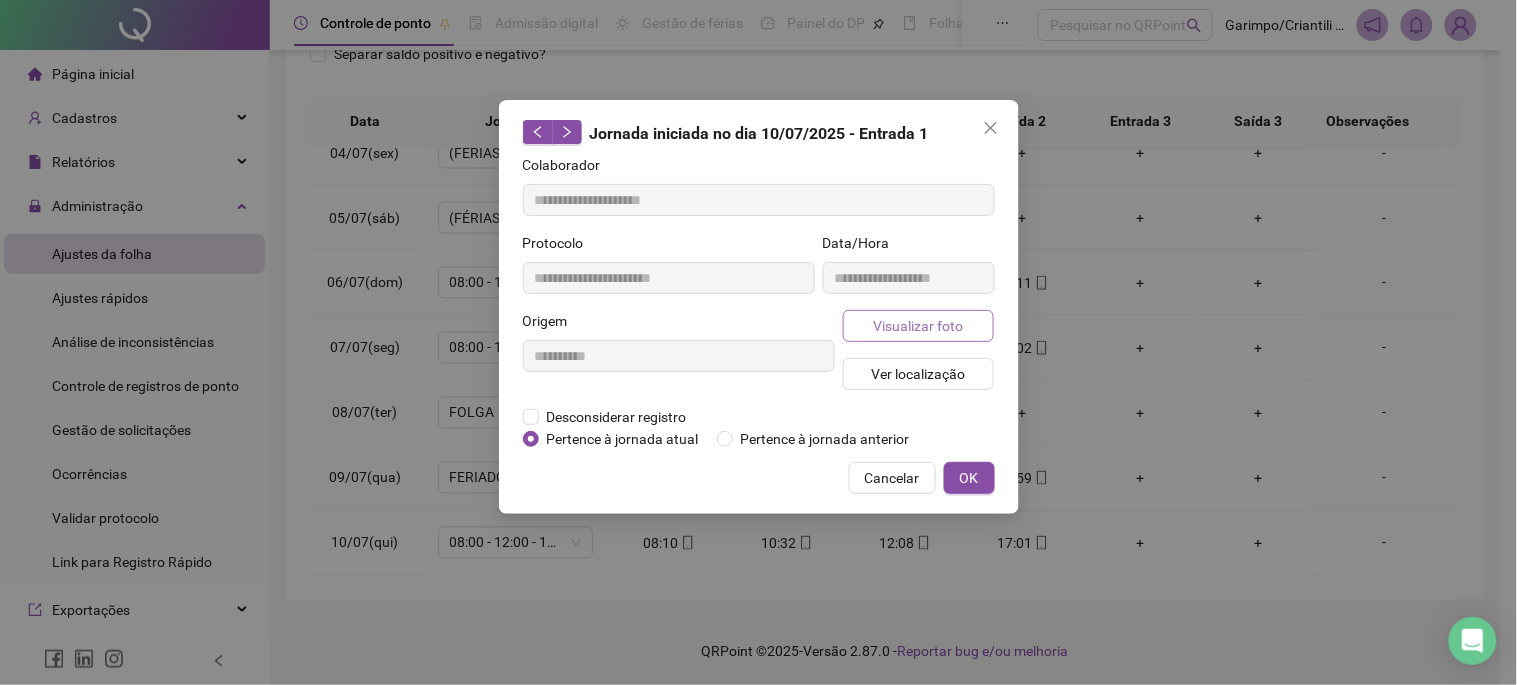 click on "Visualizar foto" at bounding box center (919, 326) 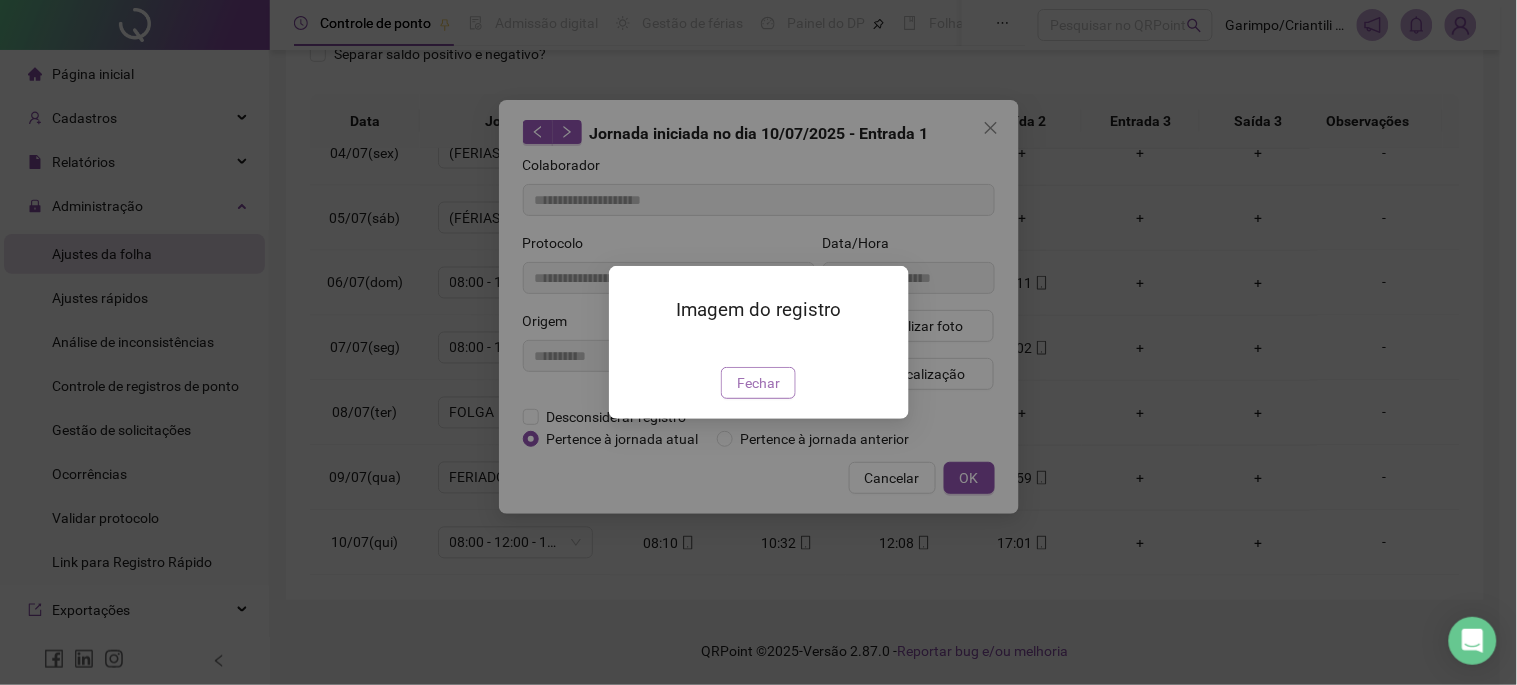 click on "Fechar" at bounding box center (758, 383) 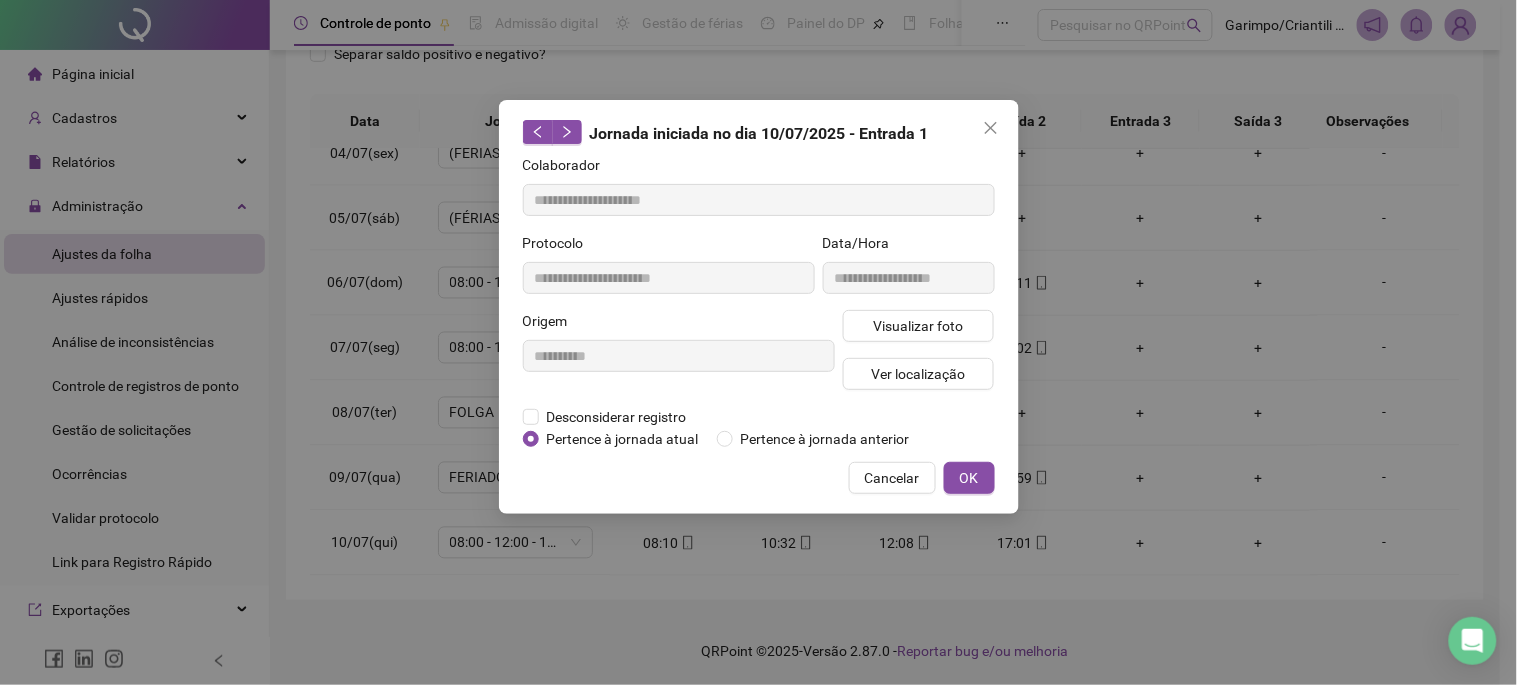 click at bounding box center (991, 128) 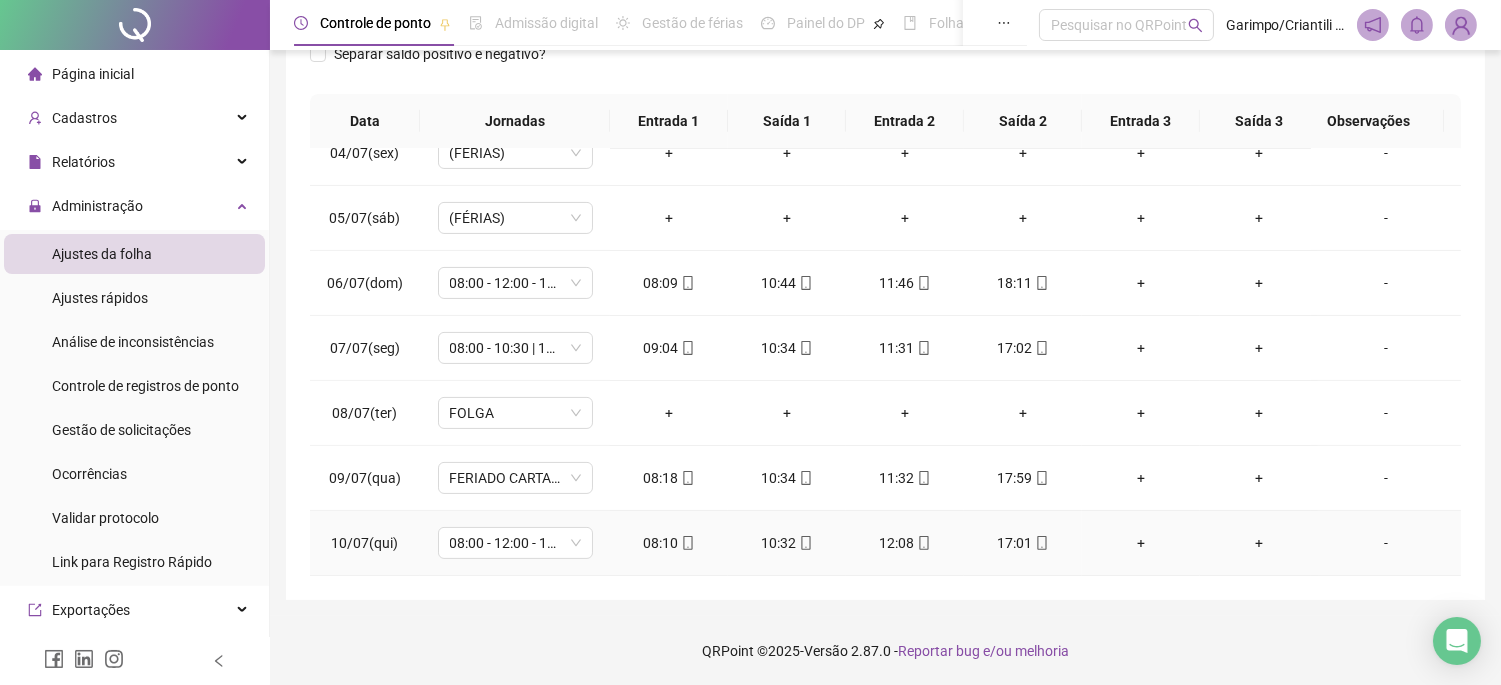 click on "10:32" at bounding box center (787, 543) 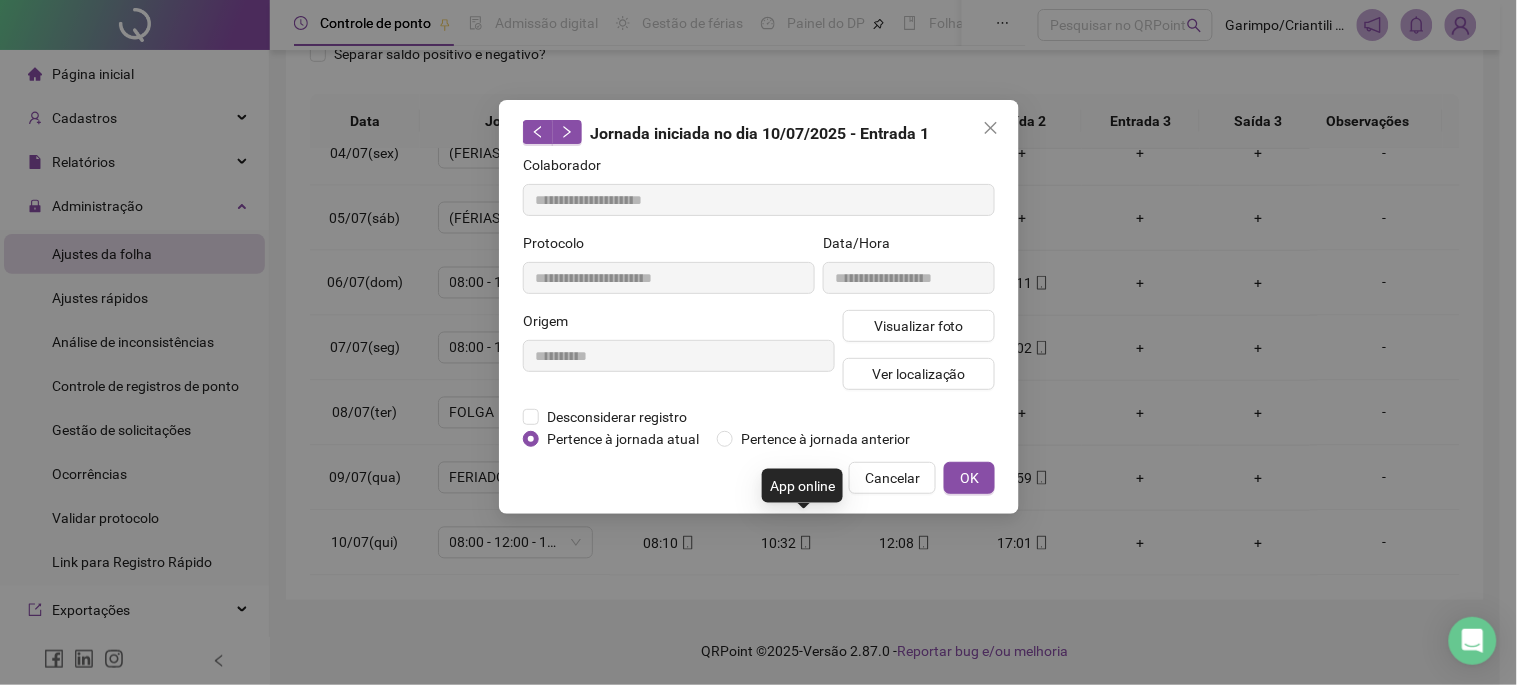 type on "**********" 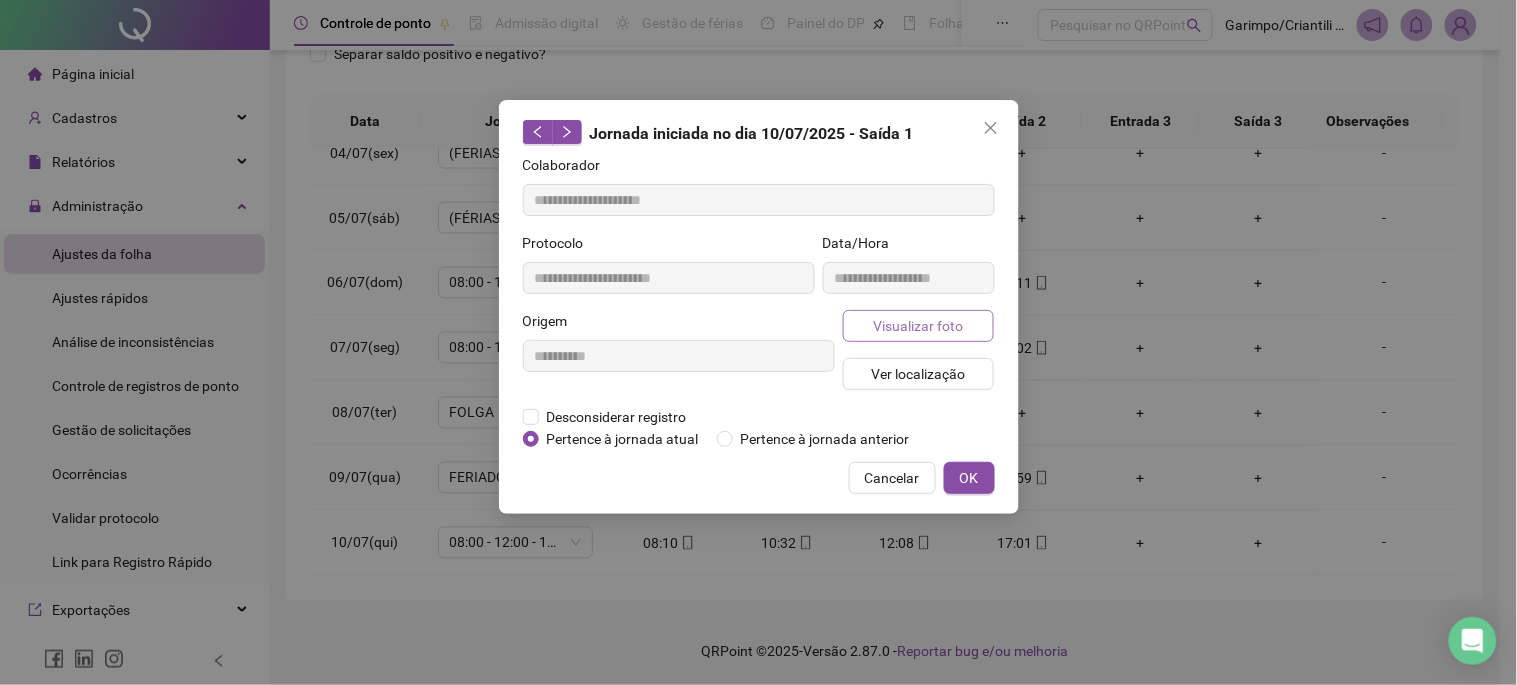 click on "Visualizar foto" at bounding box center (918, 326) 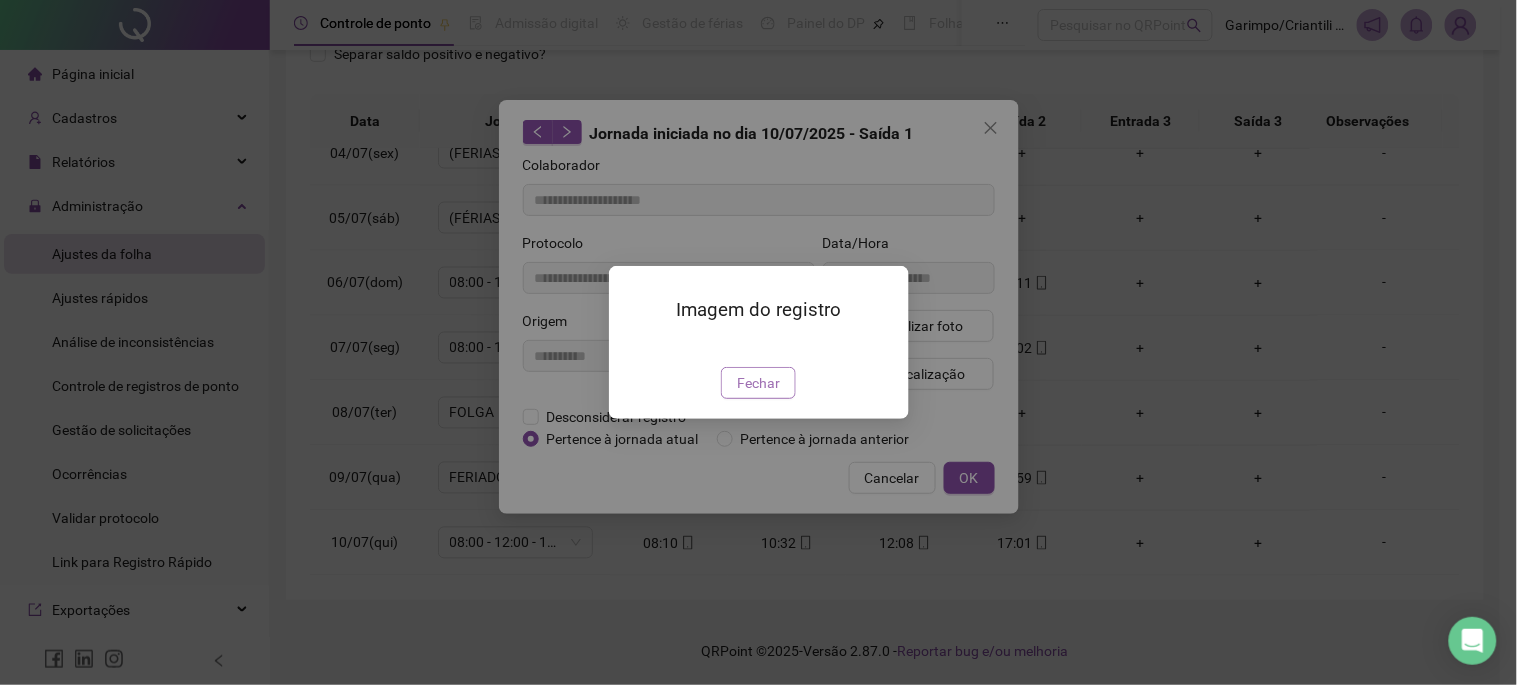 click on "Fechar" at bounding box center [758, 383] 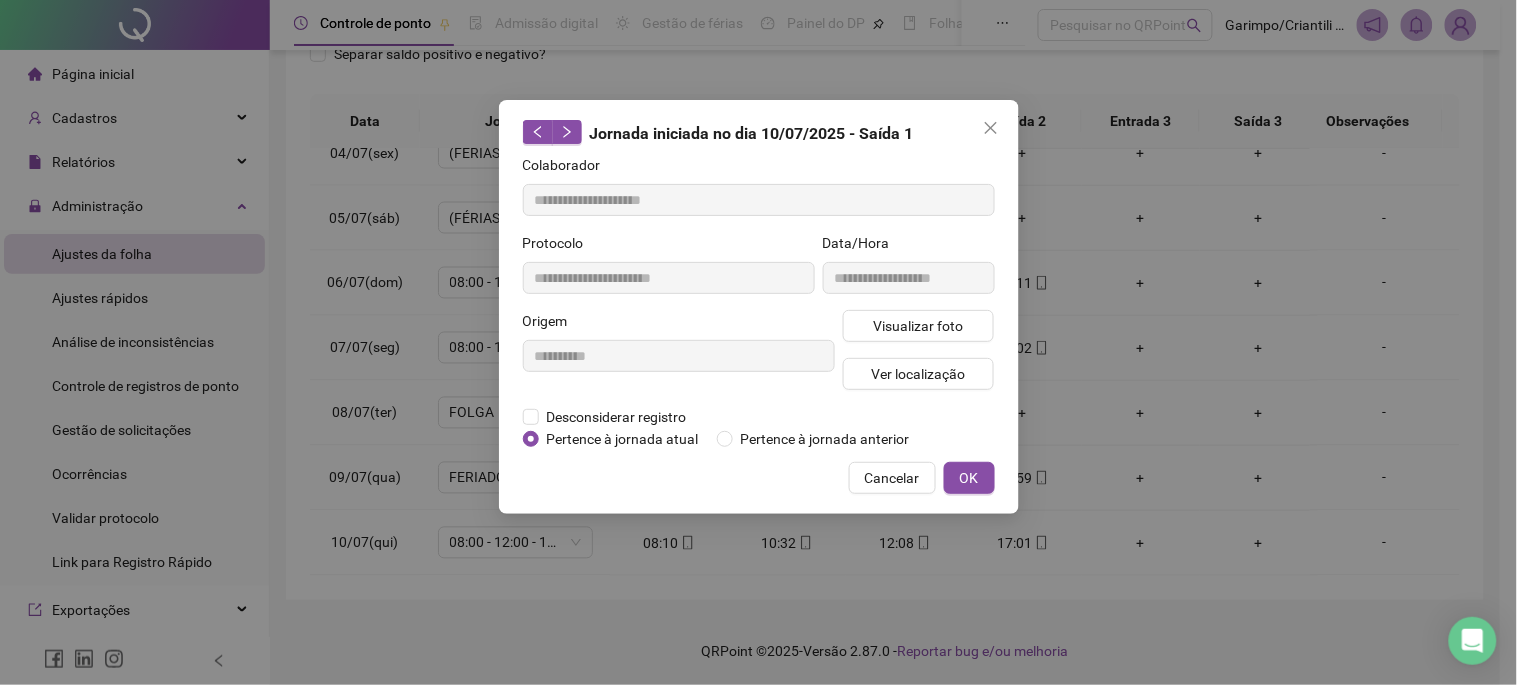 click at bounding box center [991, 128] 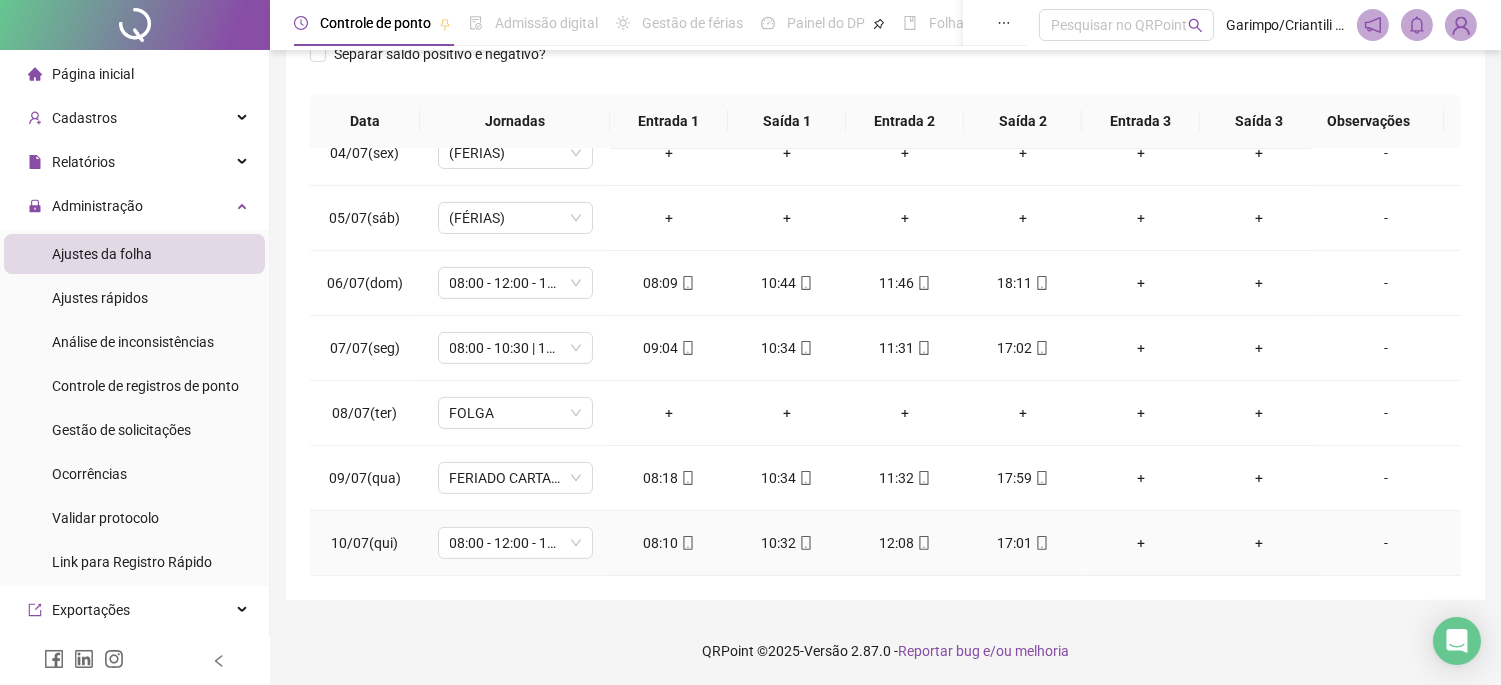click 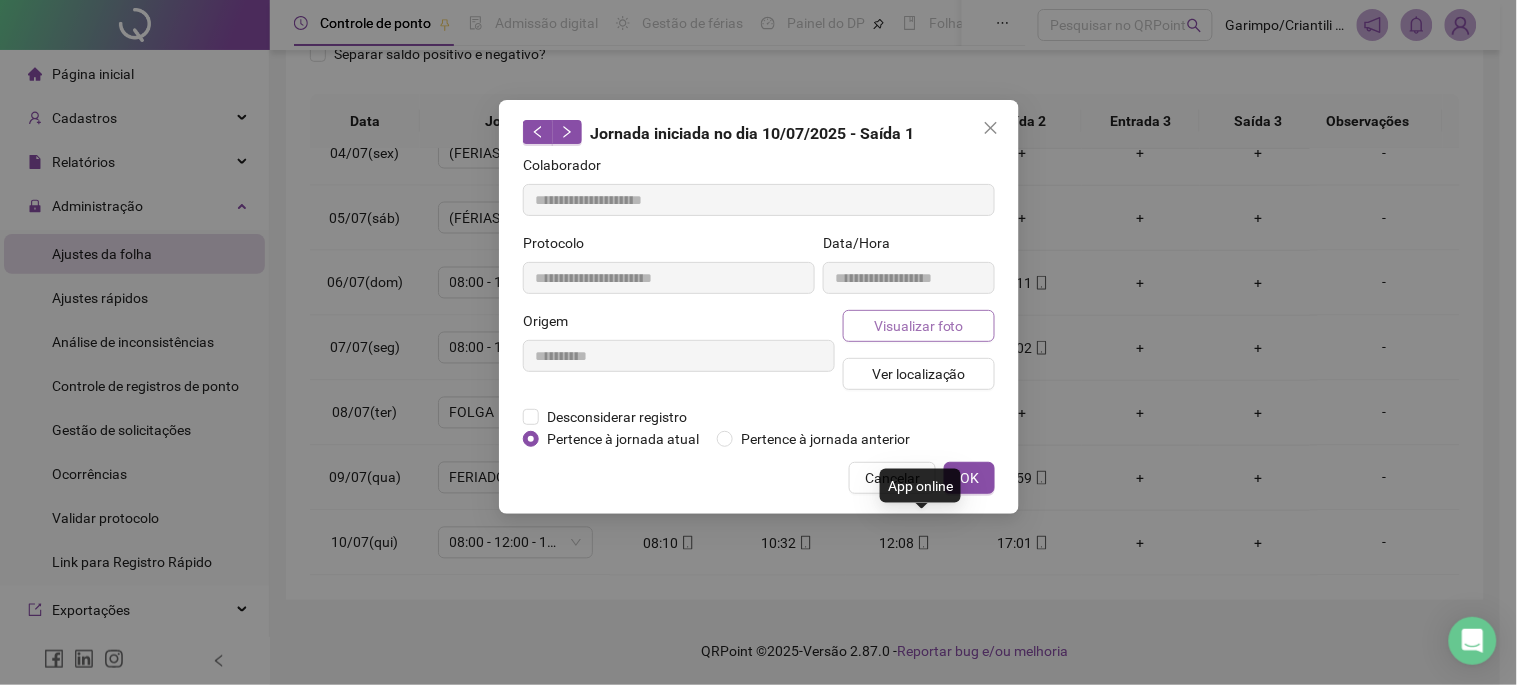 type on "**********" 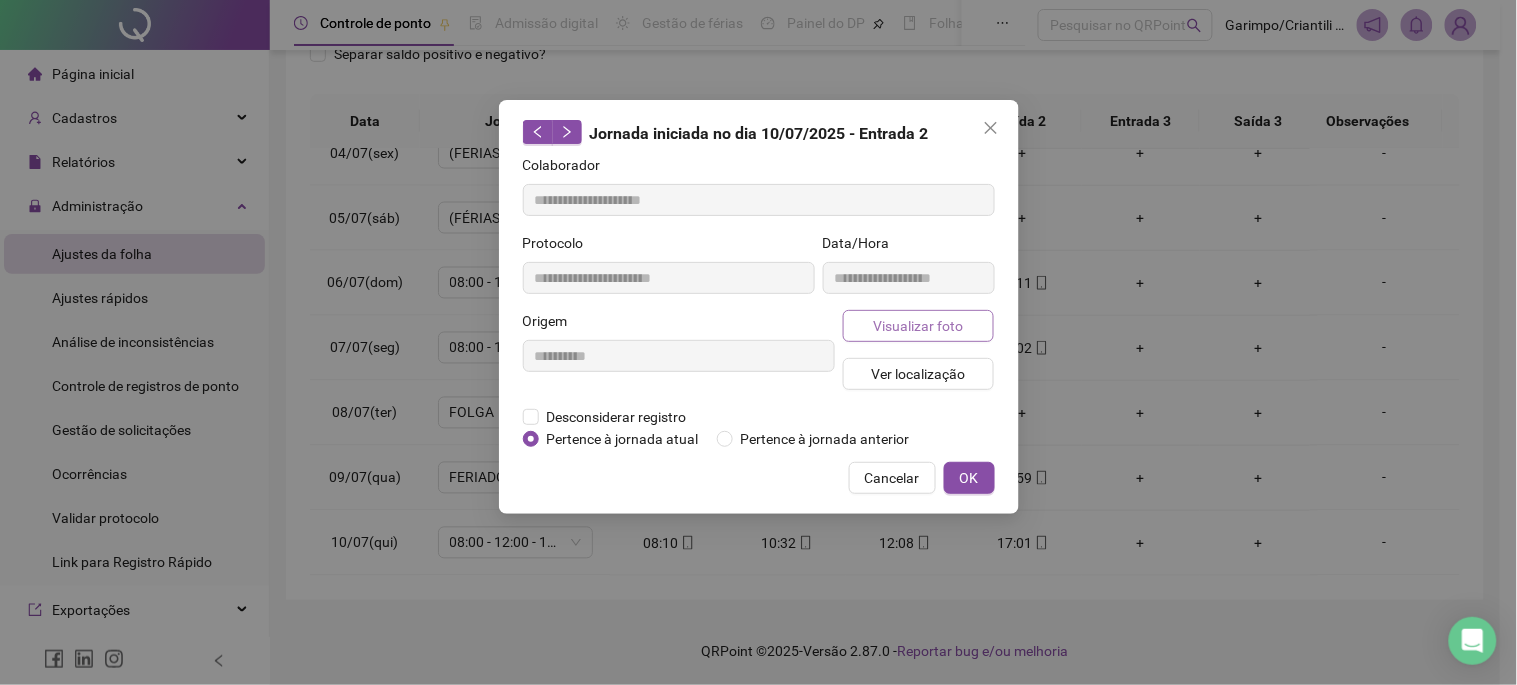 click on "Visualizar foto" at bounding box center (918, 326) 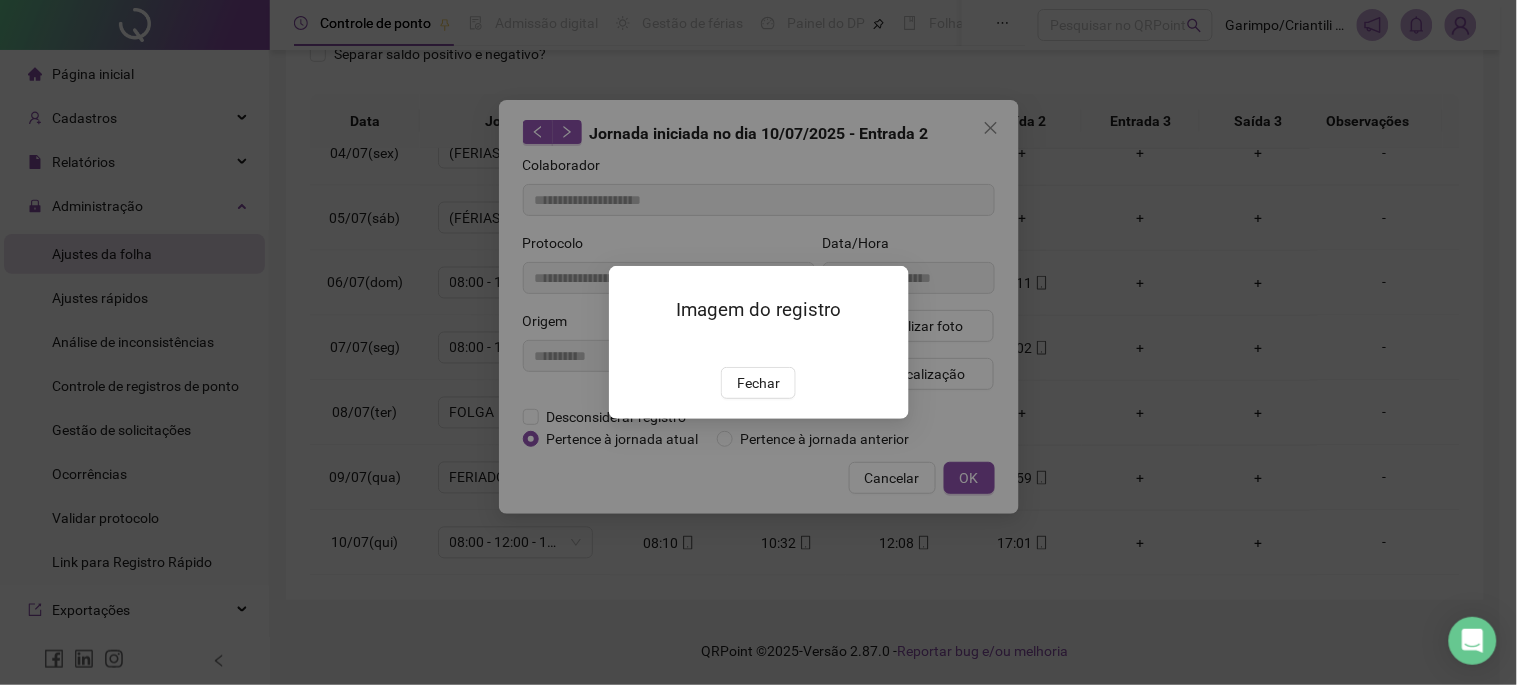 click on "Imagem do registro Fechar" at bounding box center (759, 342) 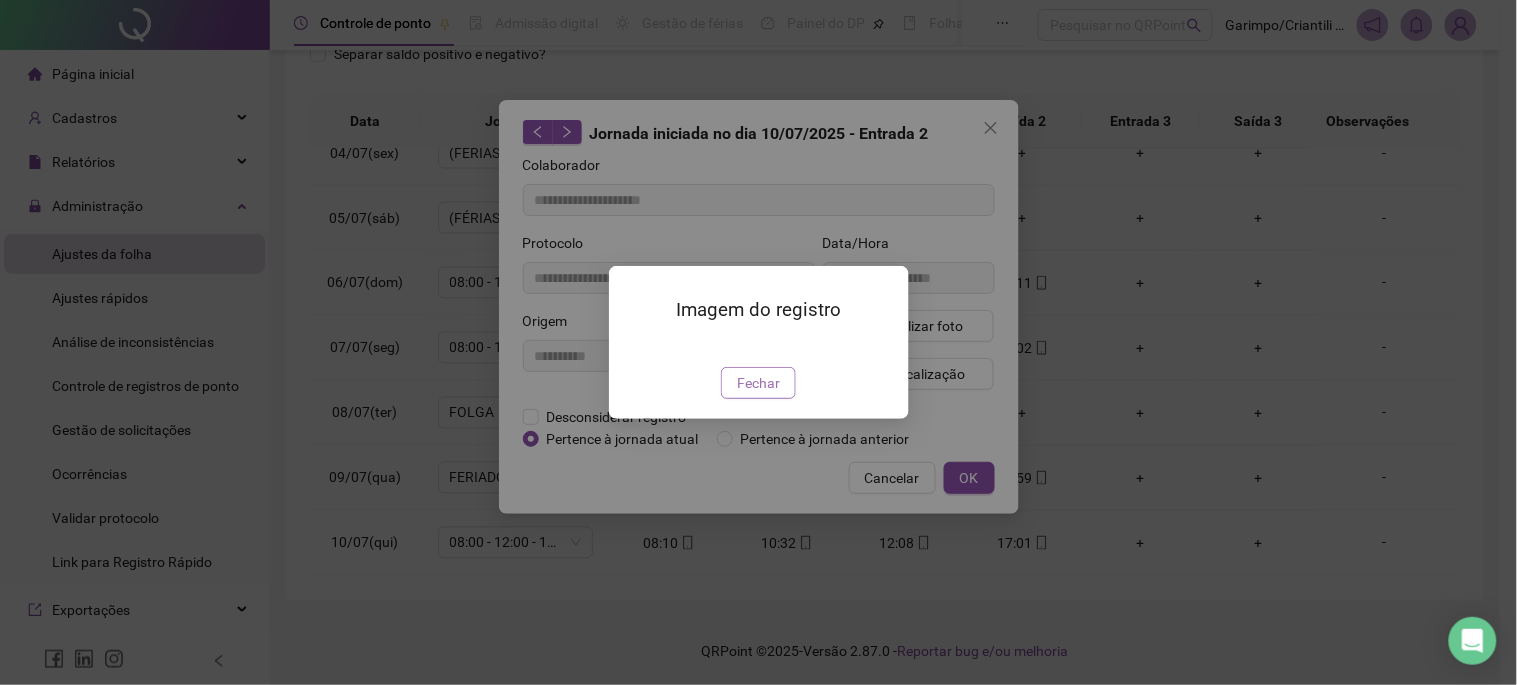 click on "Fechar" at bounding box center (758, 383) 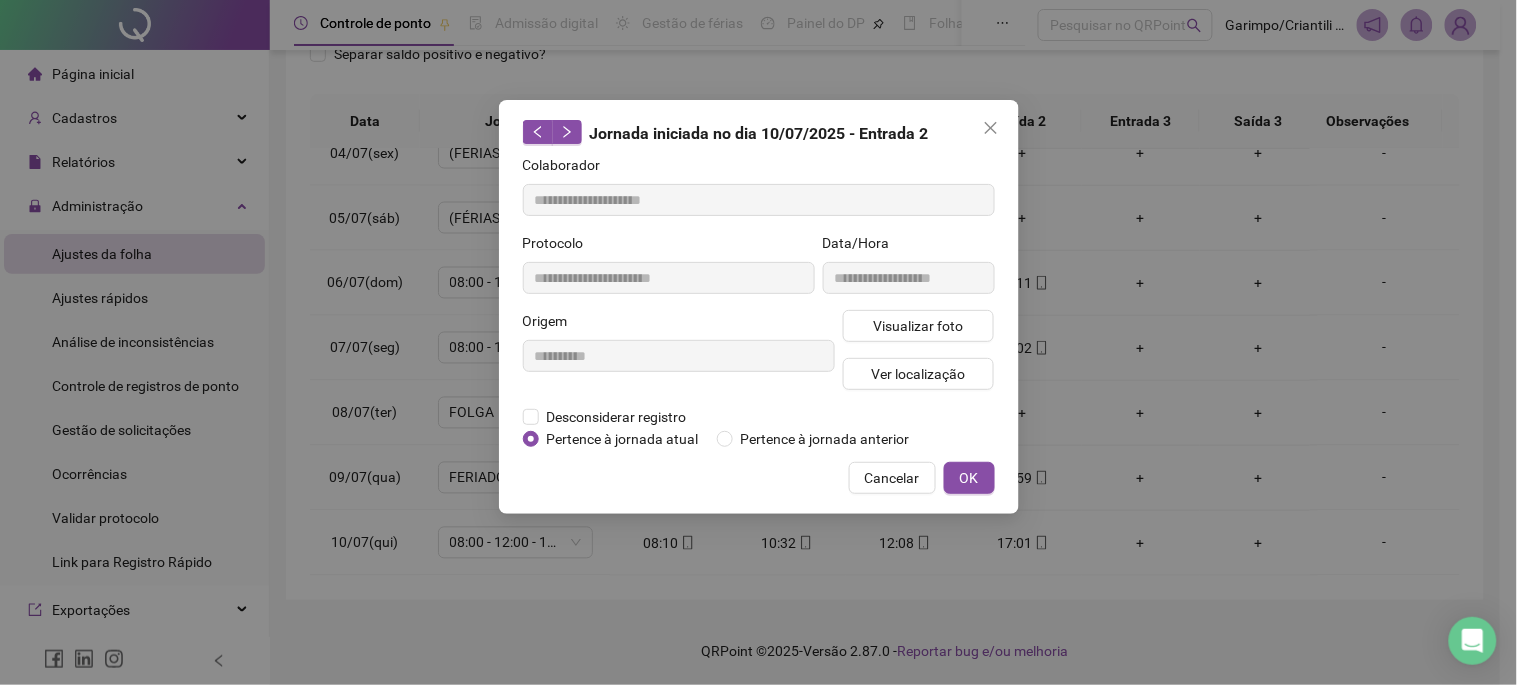 click on "**********" at bounding box center [759, 307] 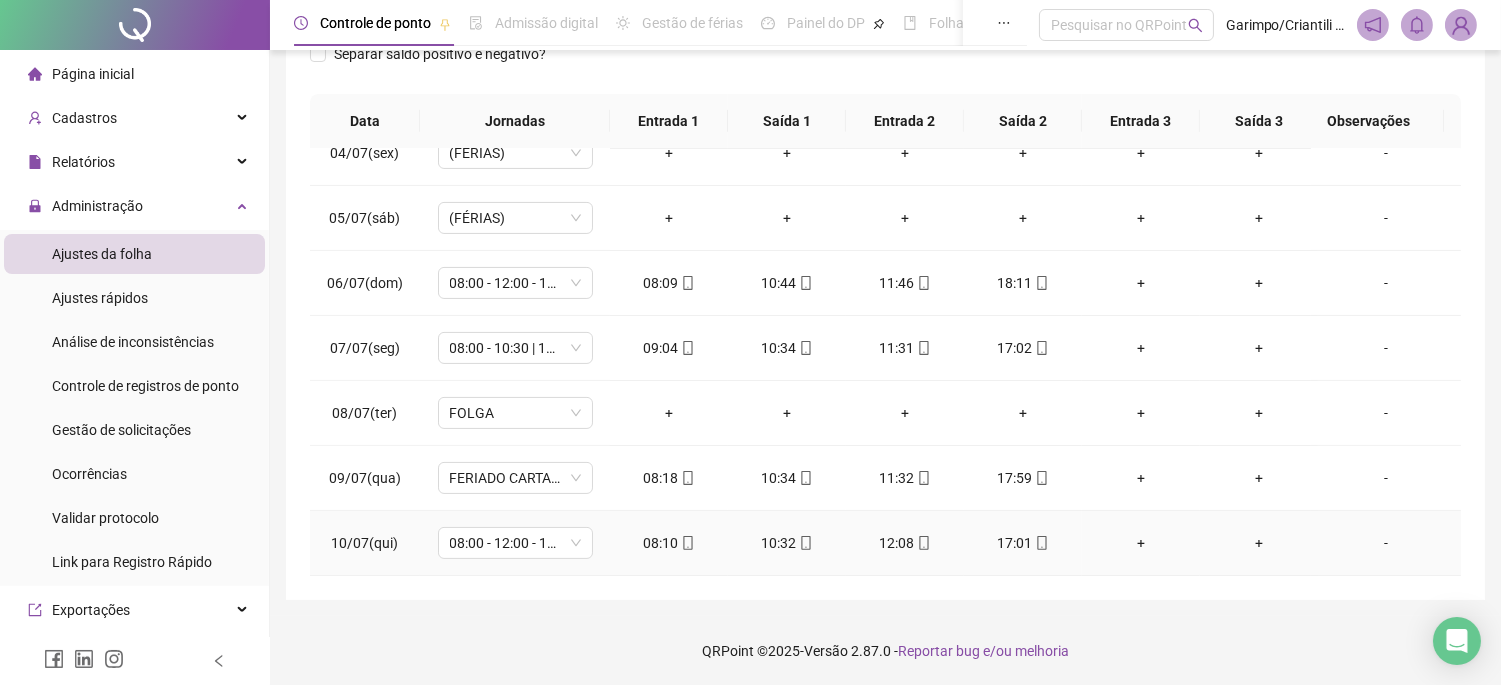 click 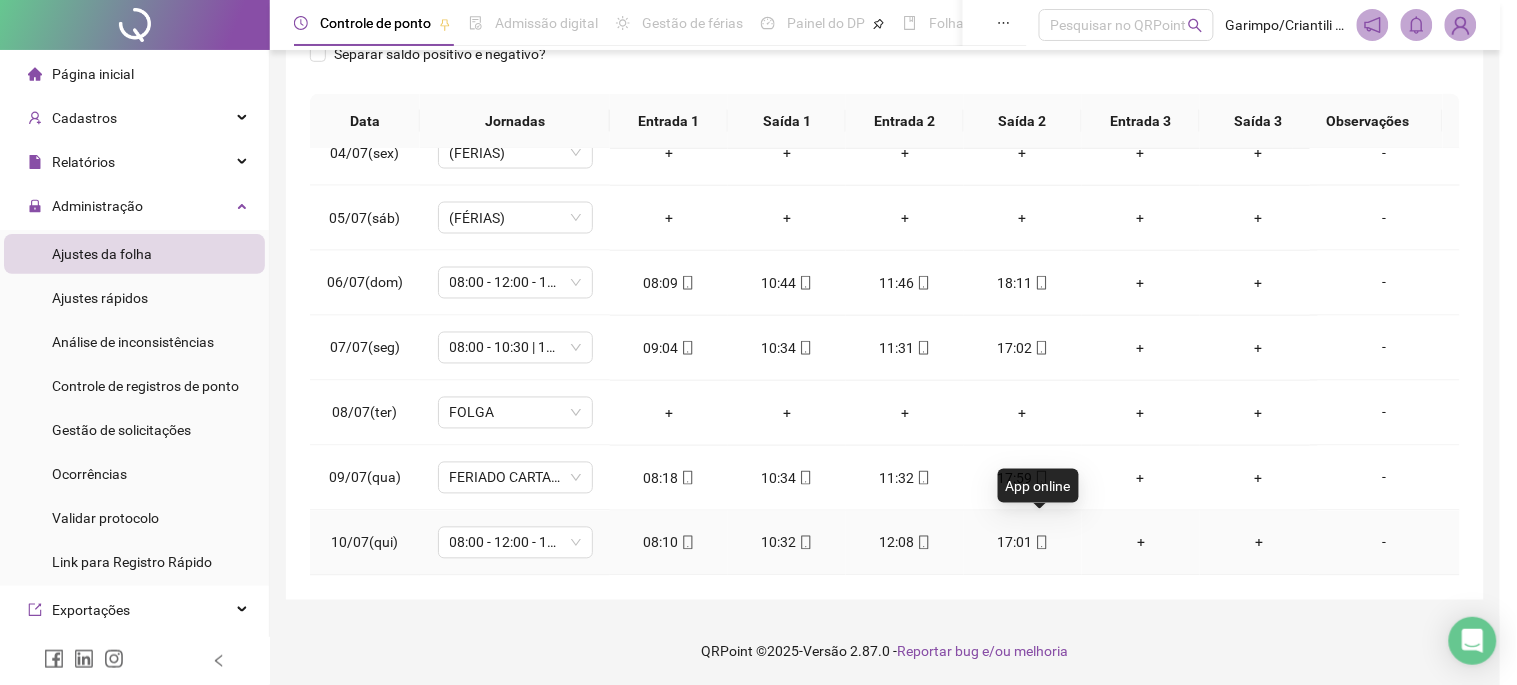 type on "**********" 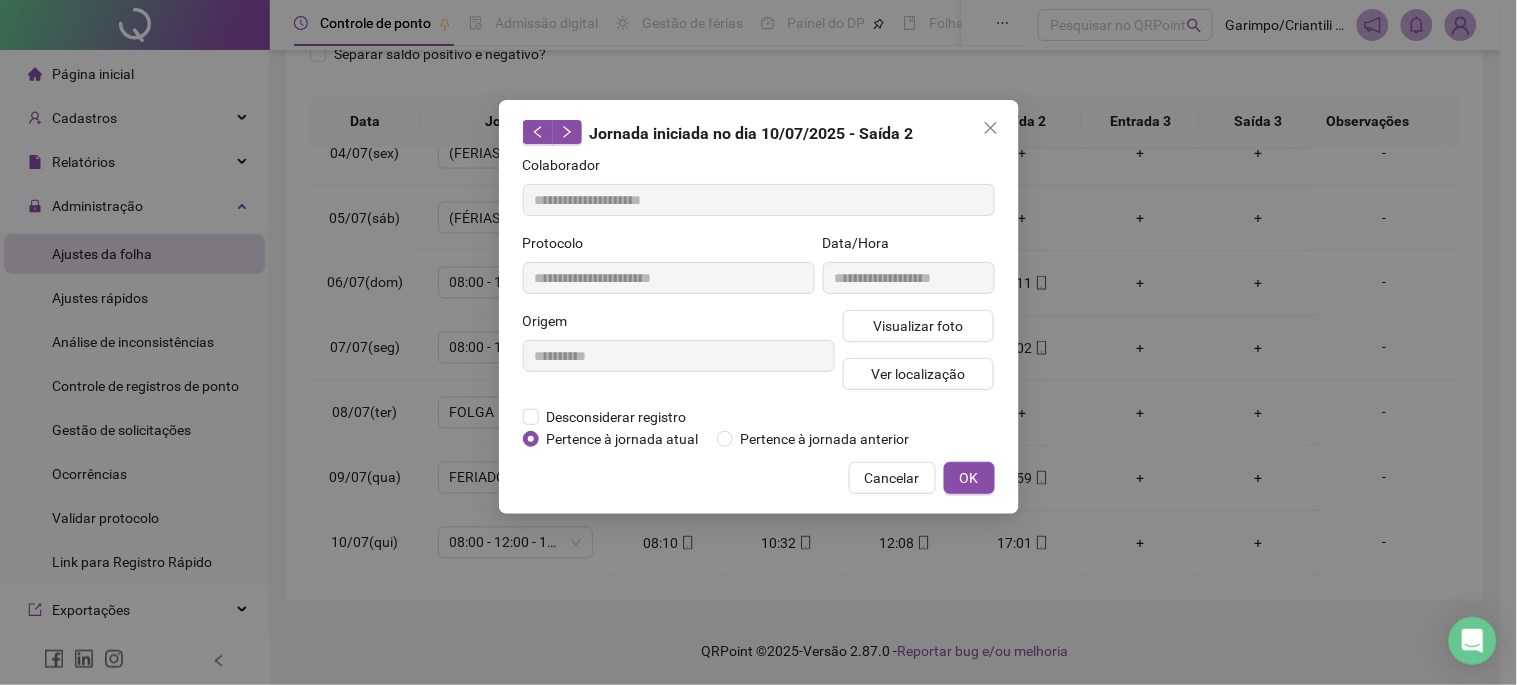 click on "**********" at bounding box center [909, 271] 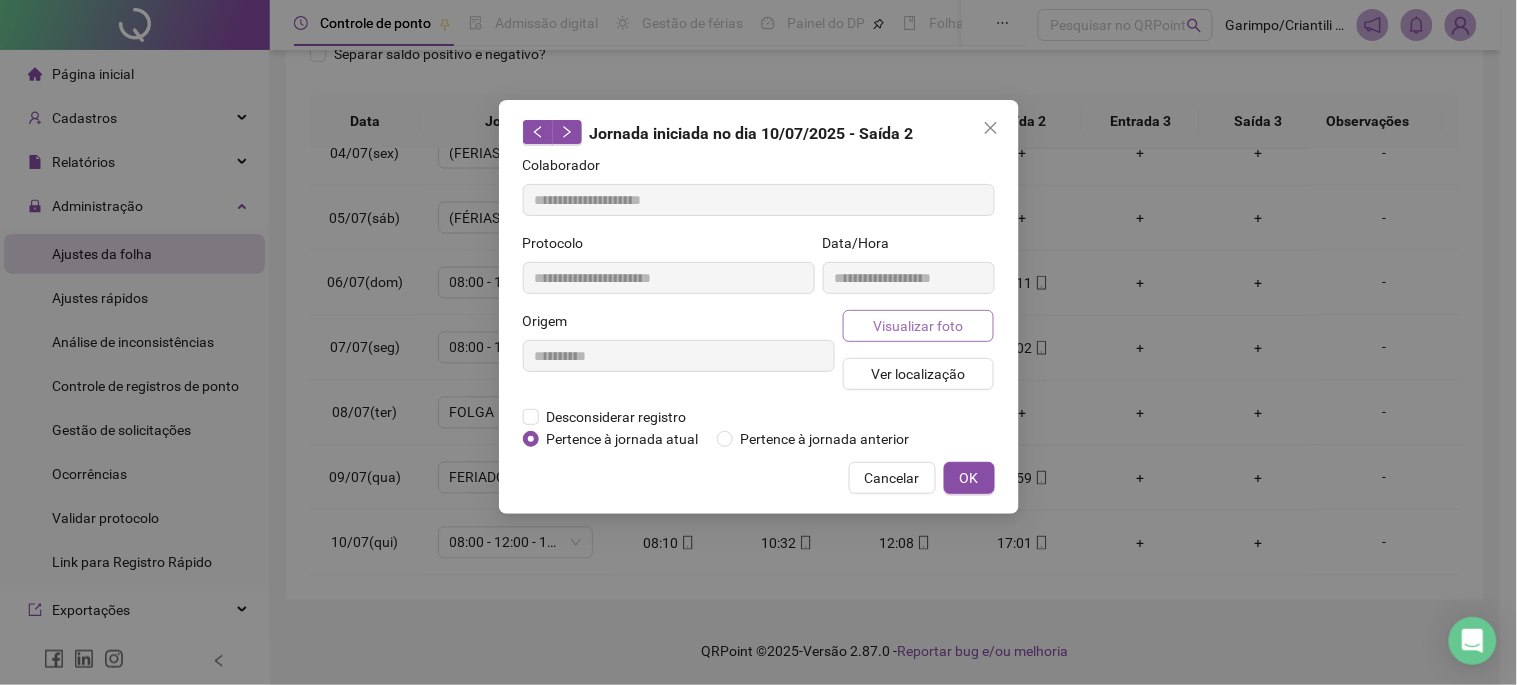 click on "Visualizar foto" at bounding box center [918, 326] 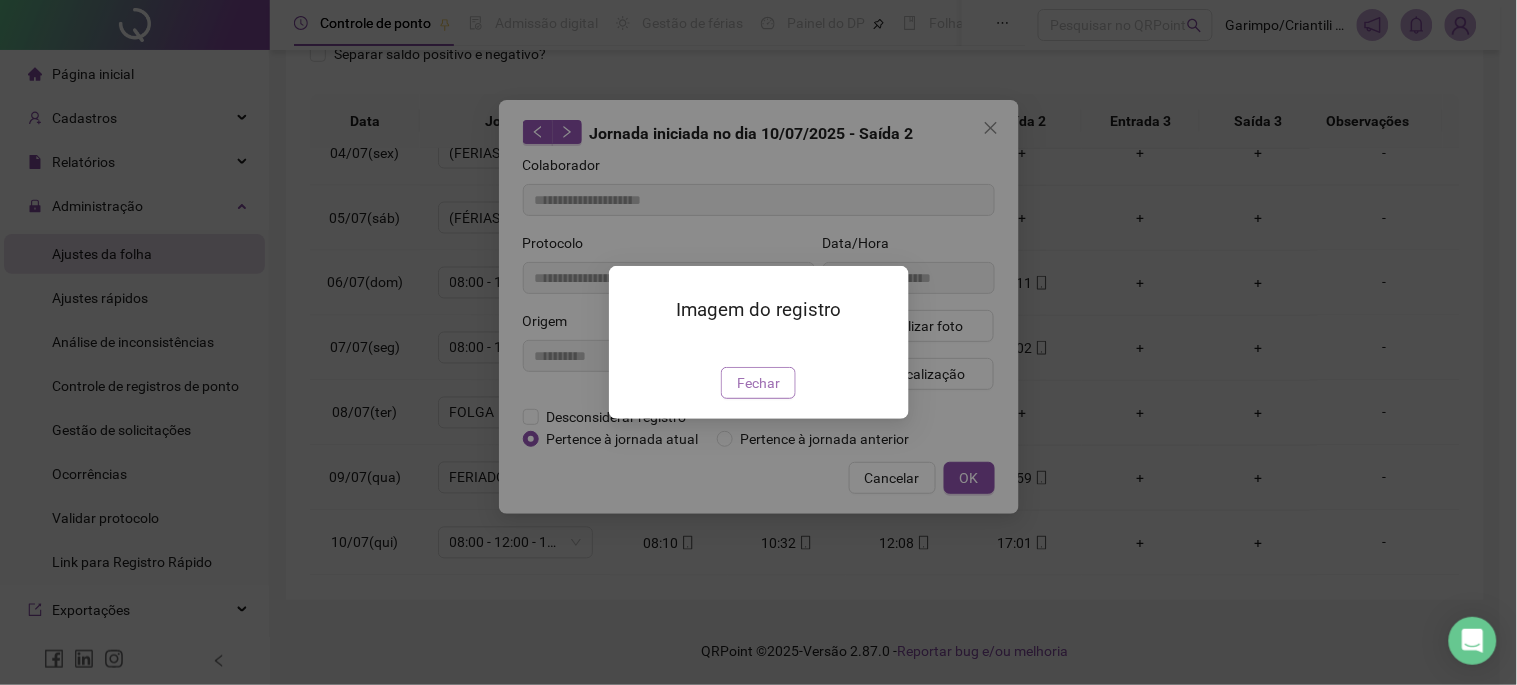 click on "Fechar" at bounding box center (758, 383) 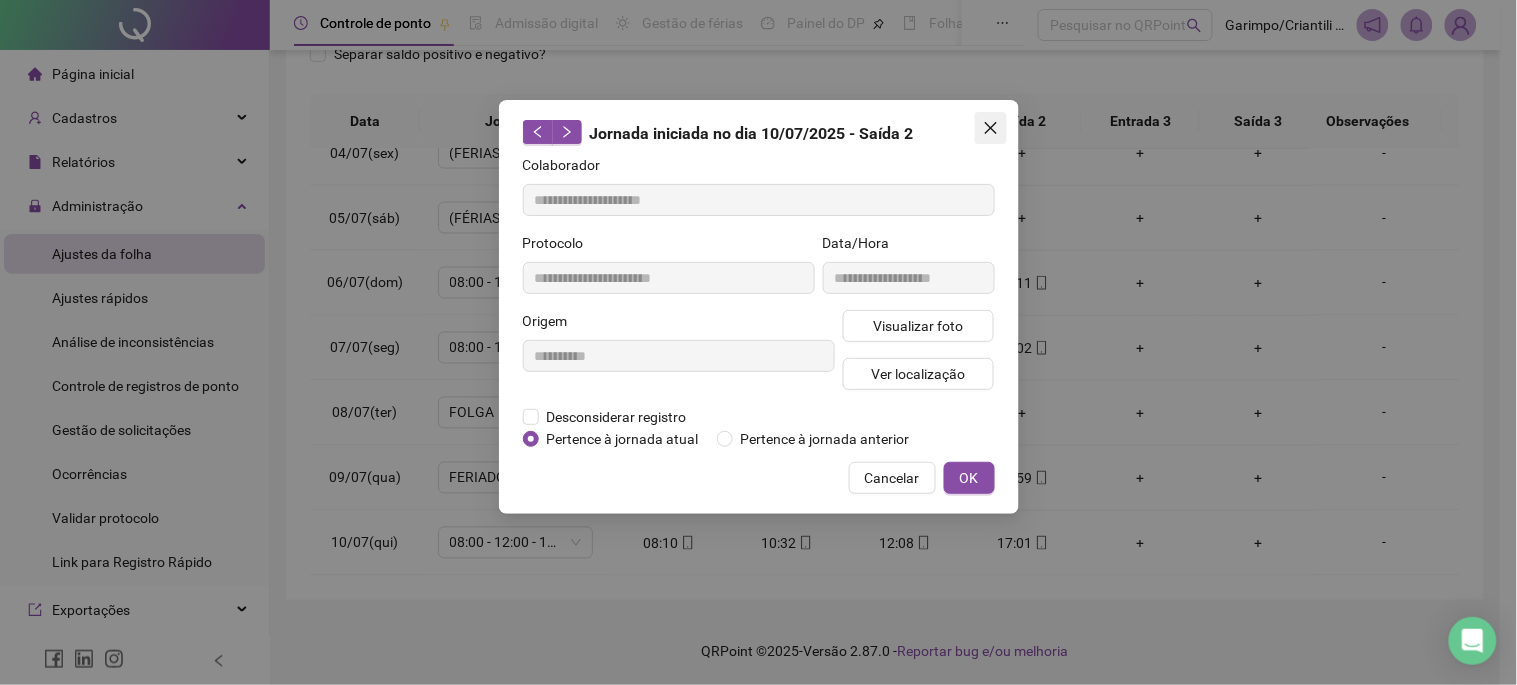 click 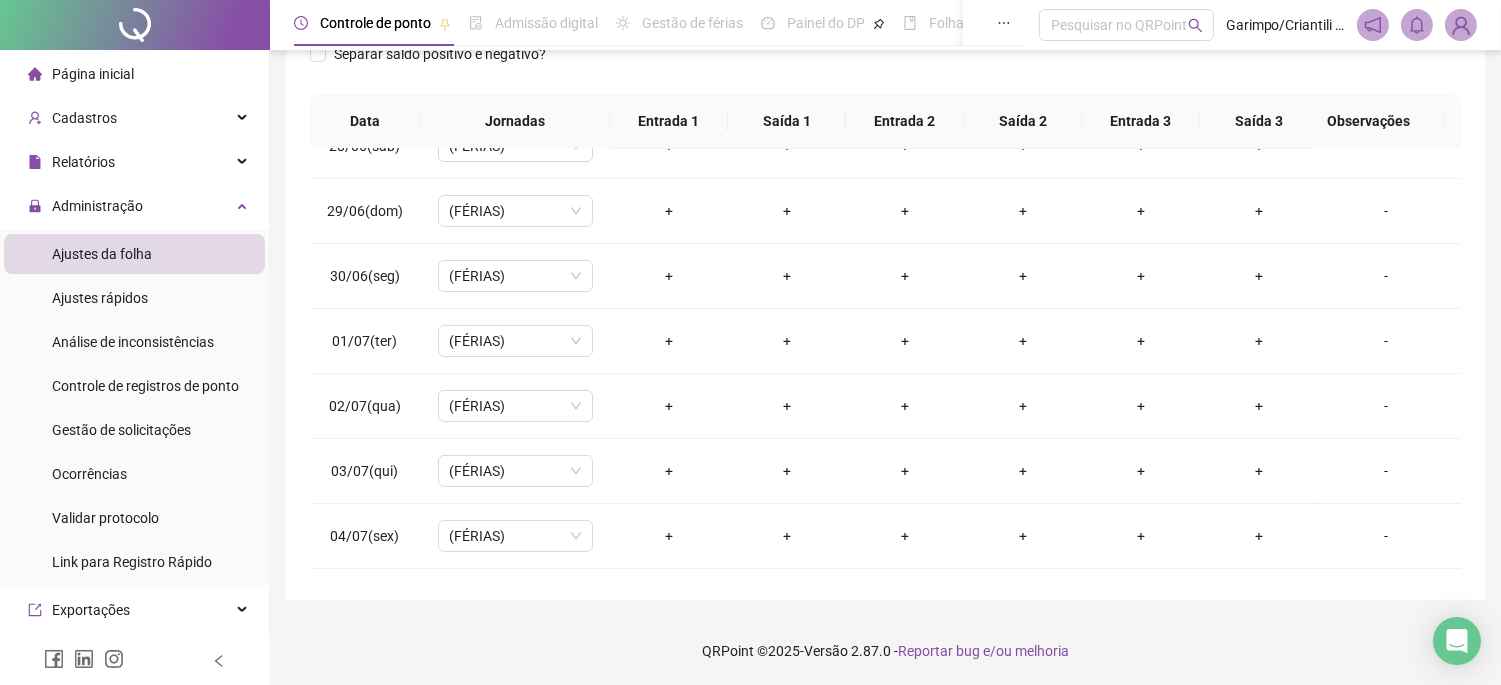 scroll, scrollTop: 114, scrollLeft: 0, axis: vertical 